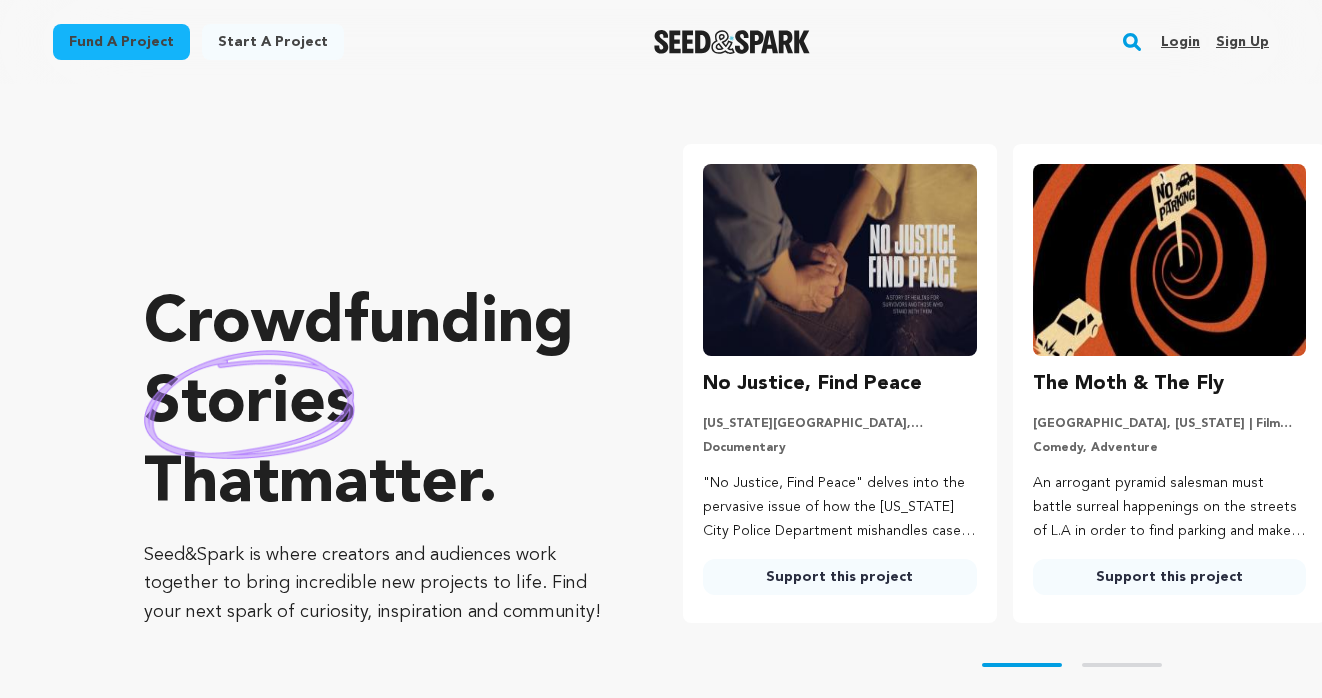 scroll, scrollTop: 0, scrollLeft: 0, axis: both 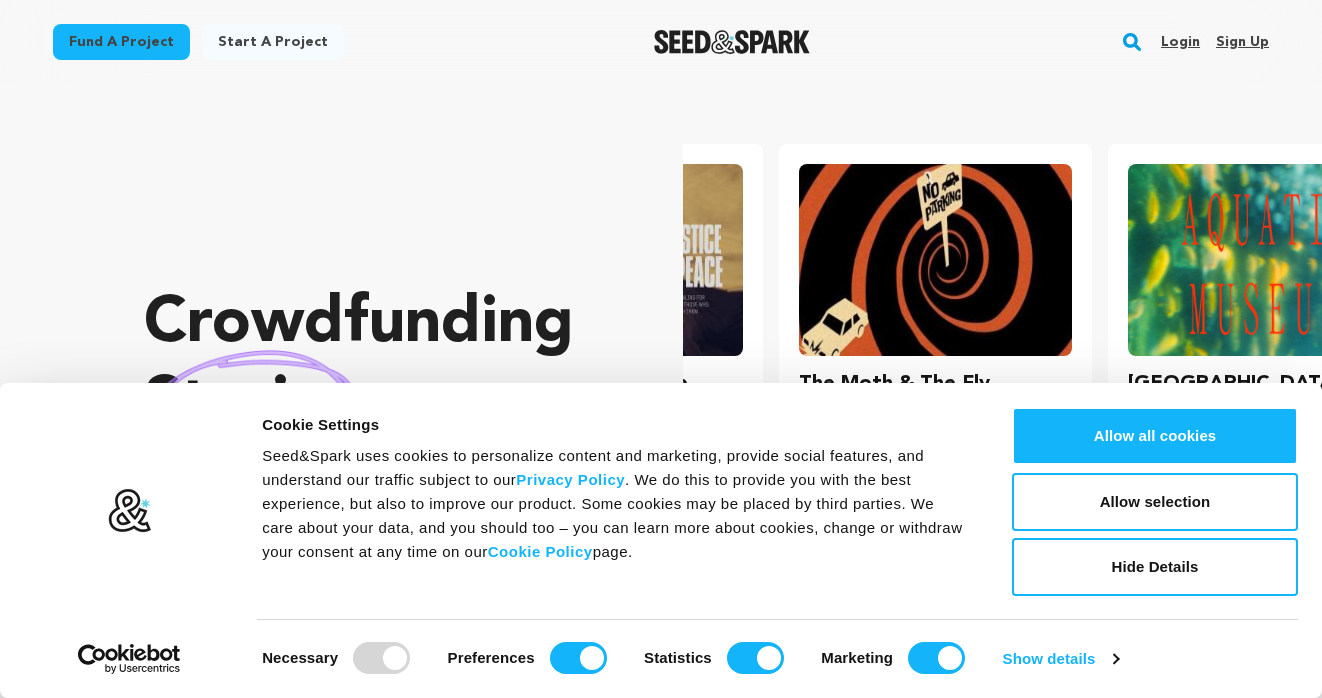click on "Login" at bounding box center (1180, 42) 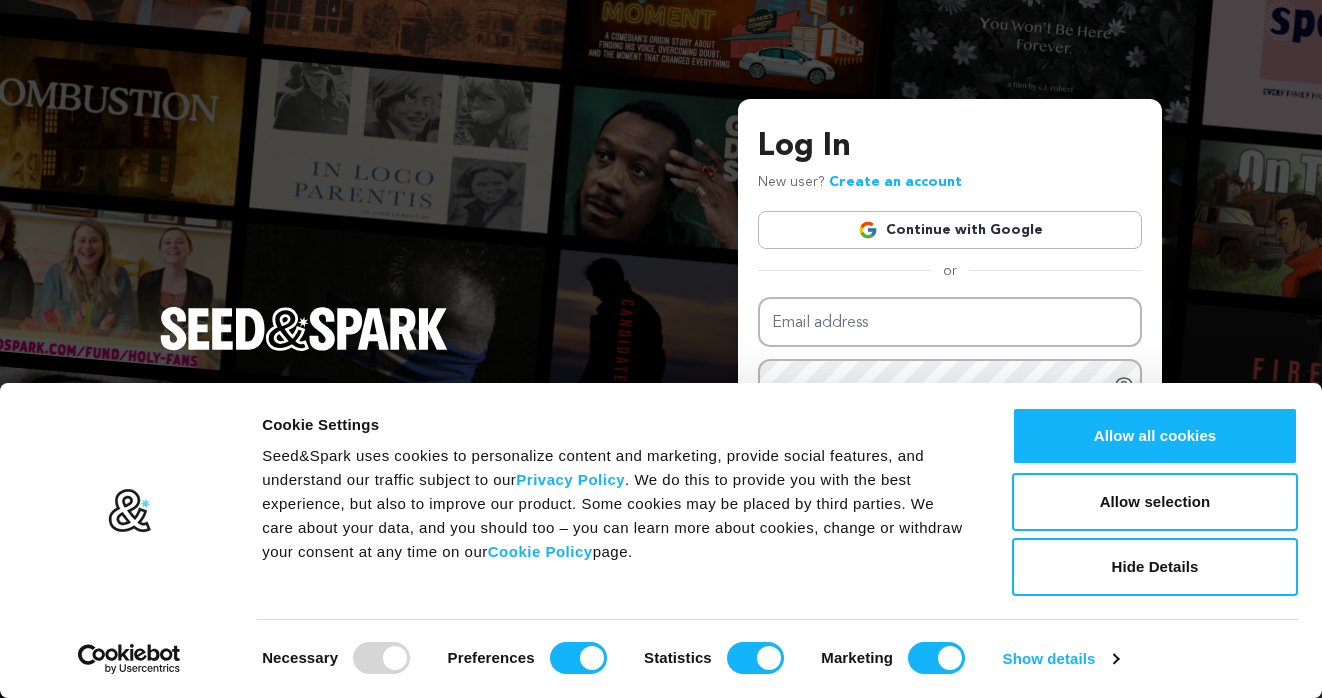 scroll, scrollTop: 0, scrollLeft: 0, axis: both 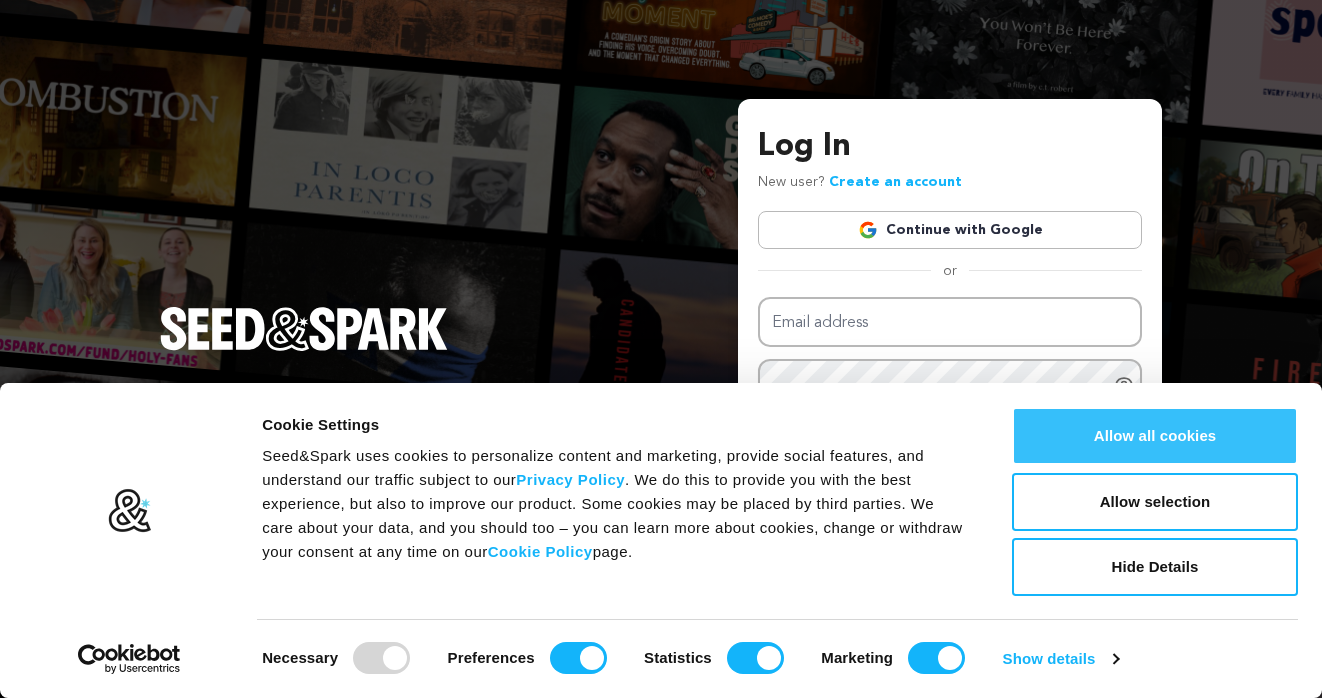 click on "Allow all cookies" at bounding box center (1155, 436) 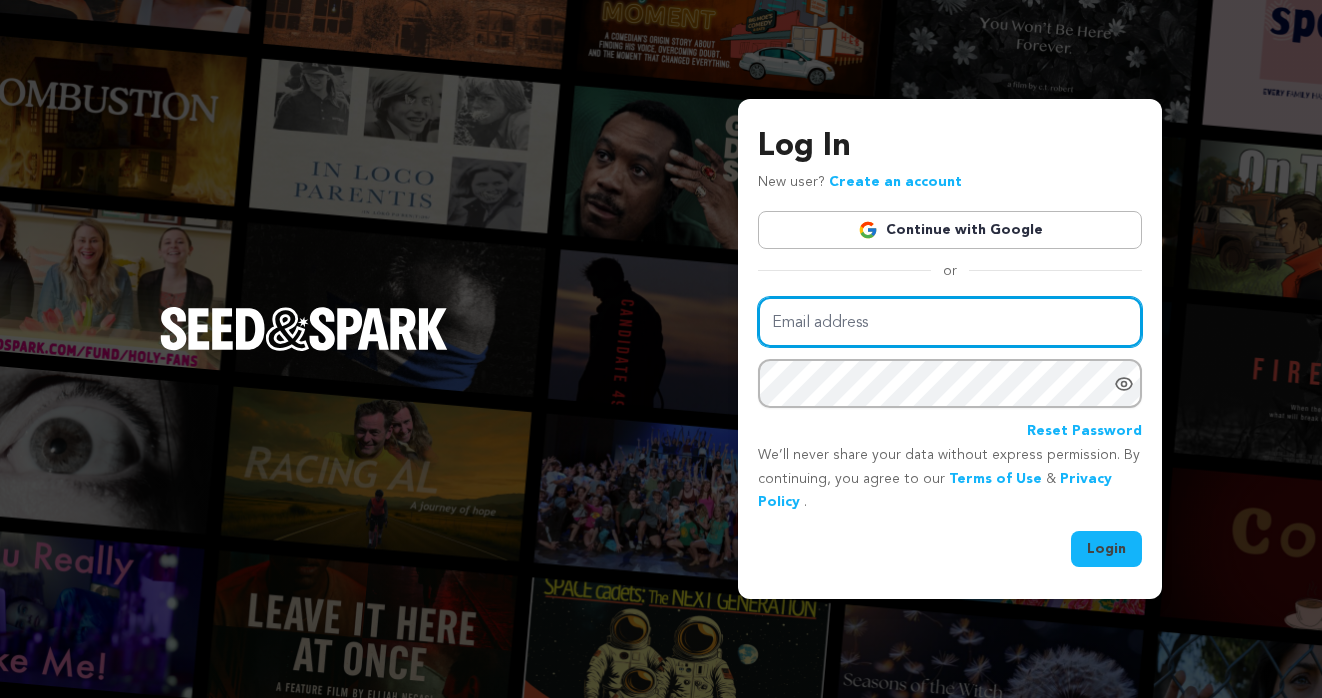 click on "Email address" at bounding box center (950, 322) 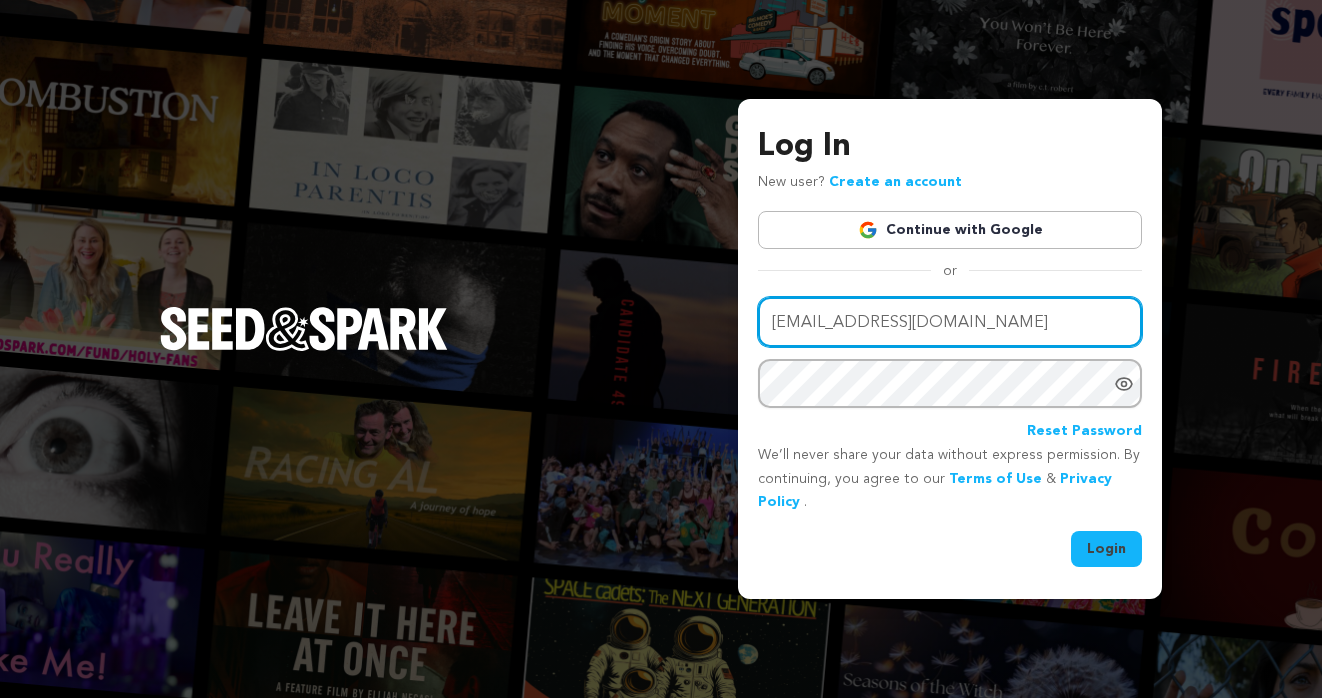 type on "[EMAIL_ADDRESS][DOMAIN_NAME]" 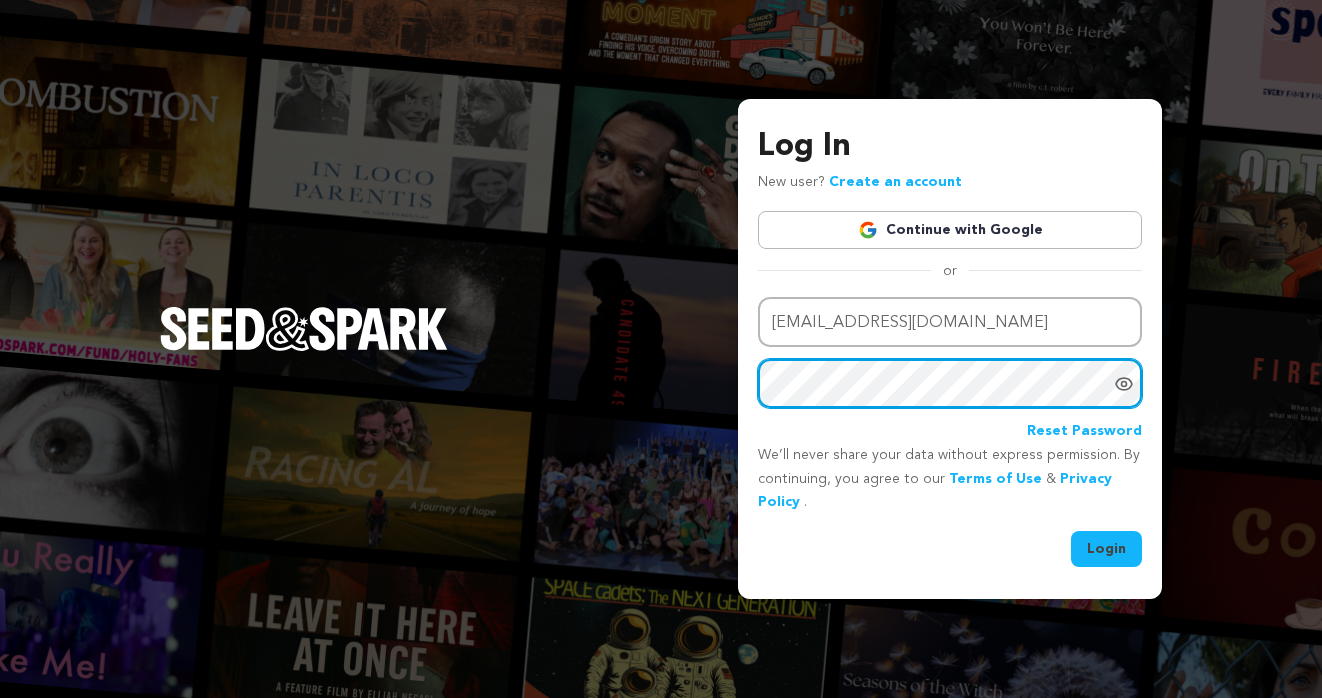 click on "Login" at bounding box center [1106, 549] 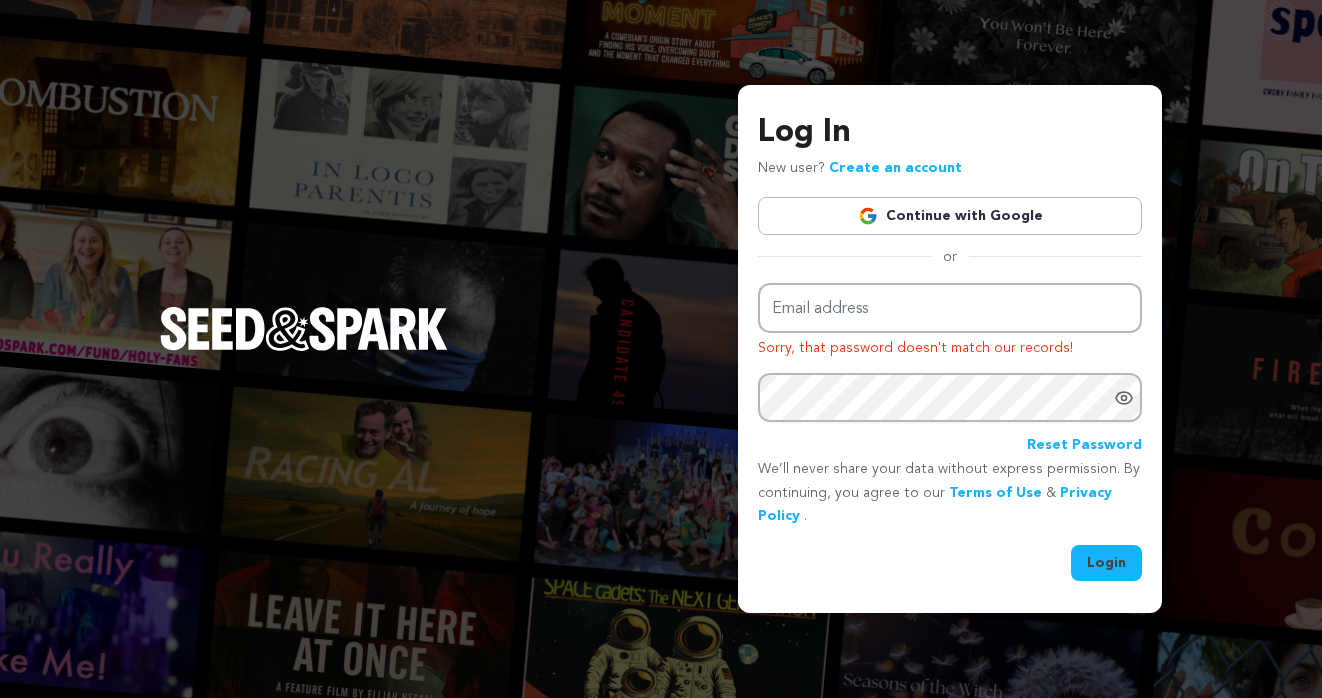 scroll, scrollTop: 0, scrollLeft: 0, axis: both 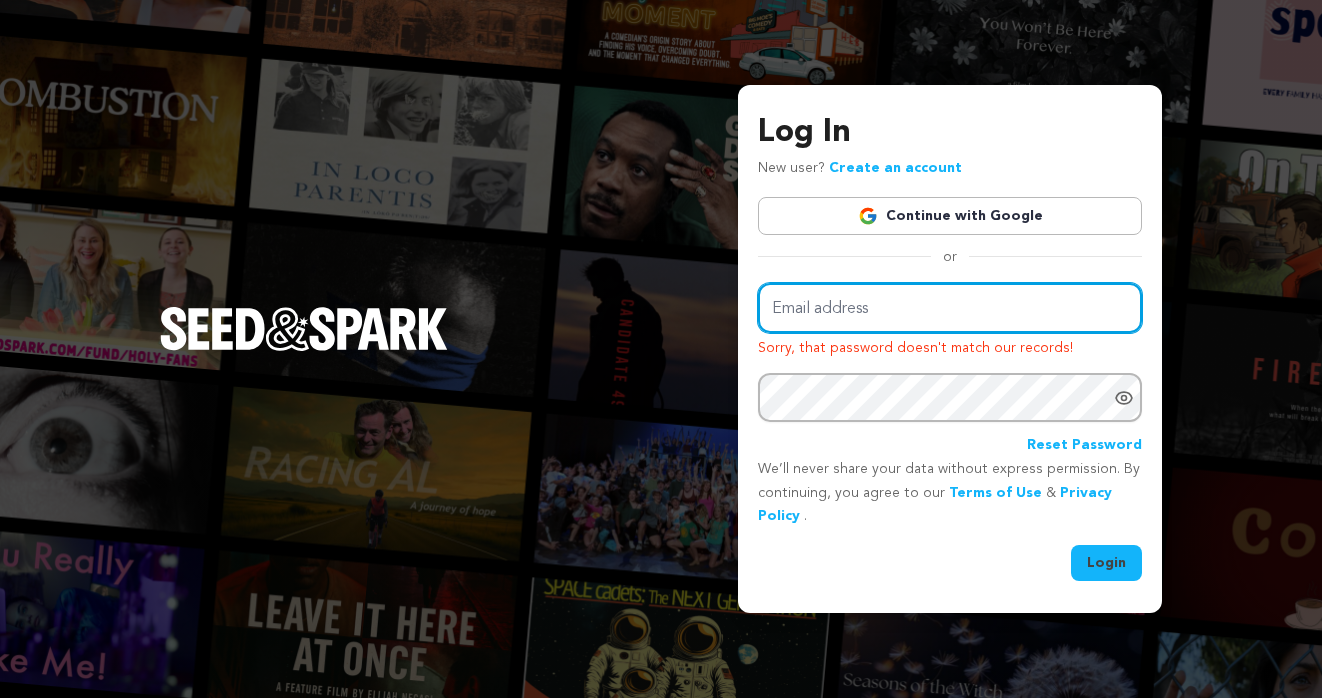click on "Email address" at bounding box center [950, 308] 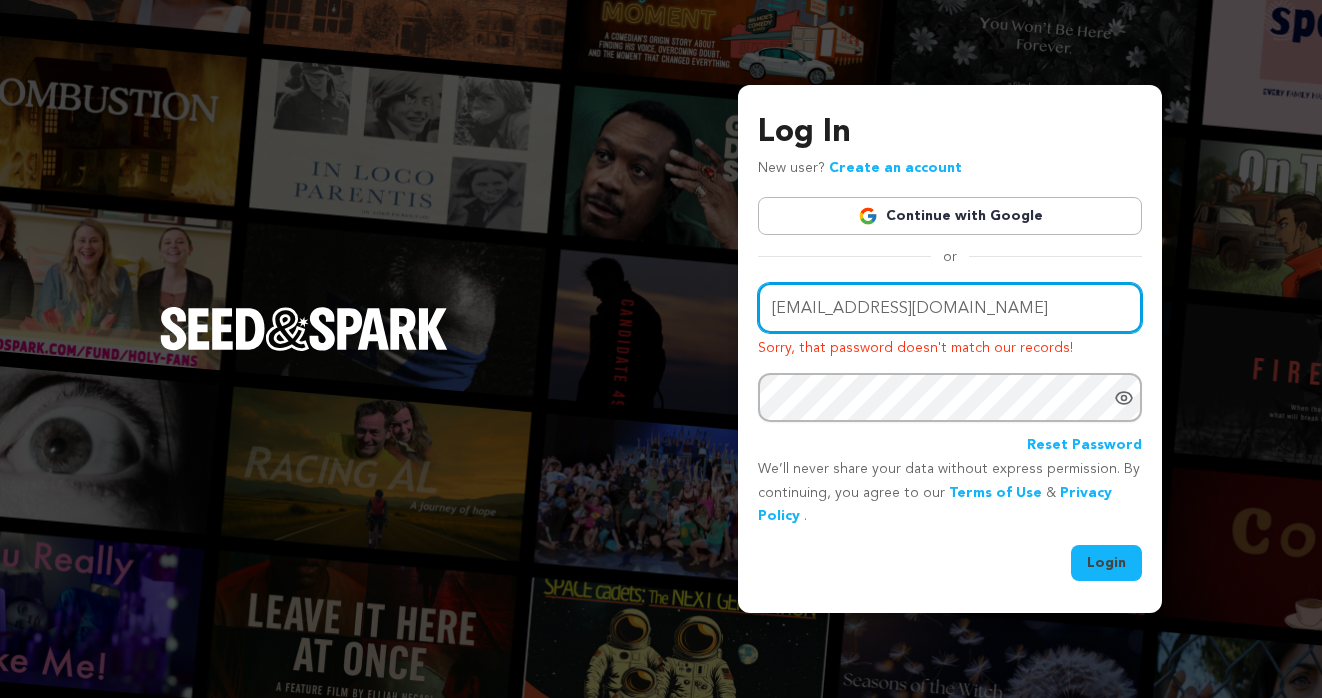 type on "[EMAIL_ADDRESS][DOMAIN_NAME]" 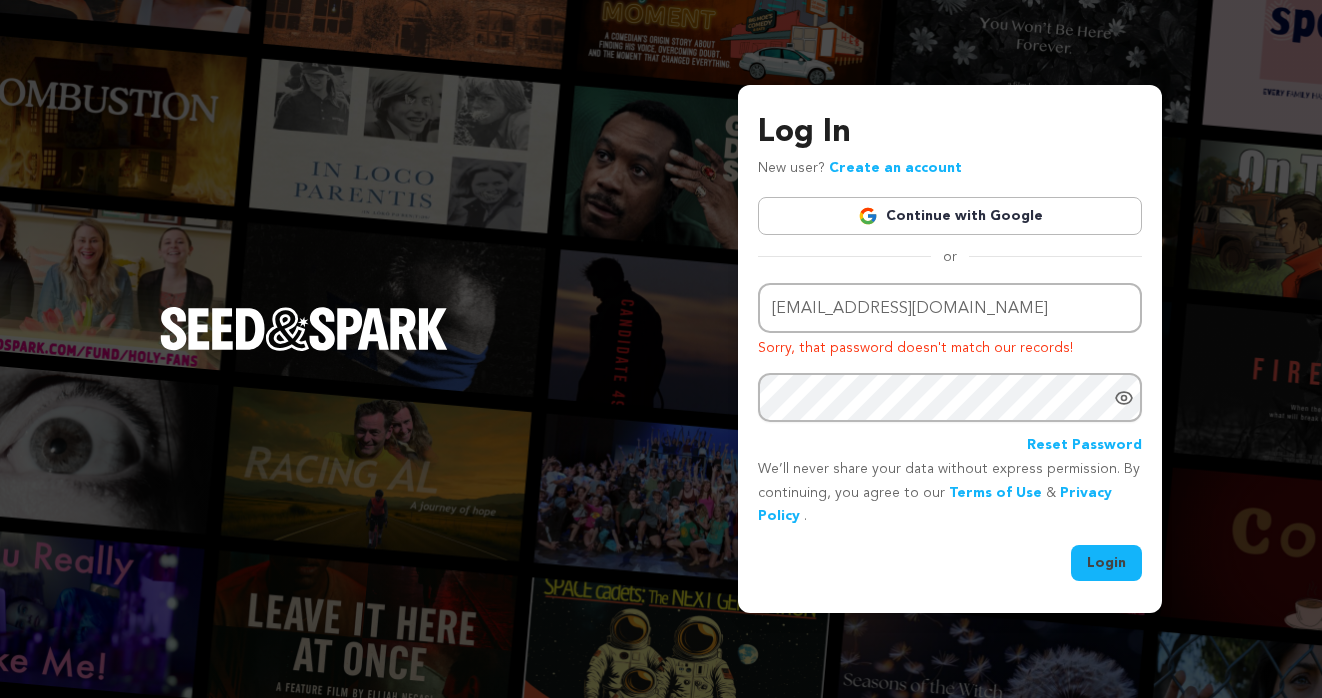 click at bounding box center [1128, 397] 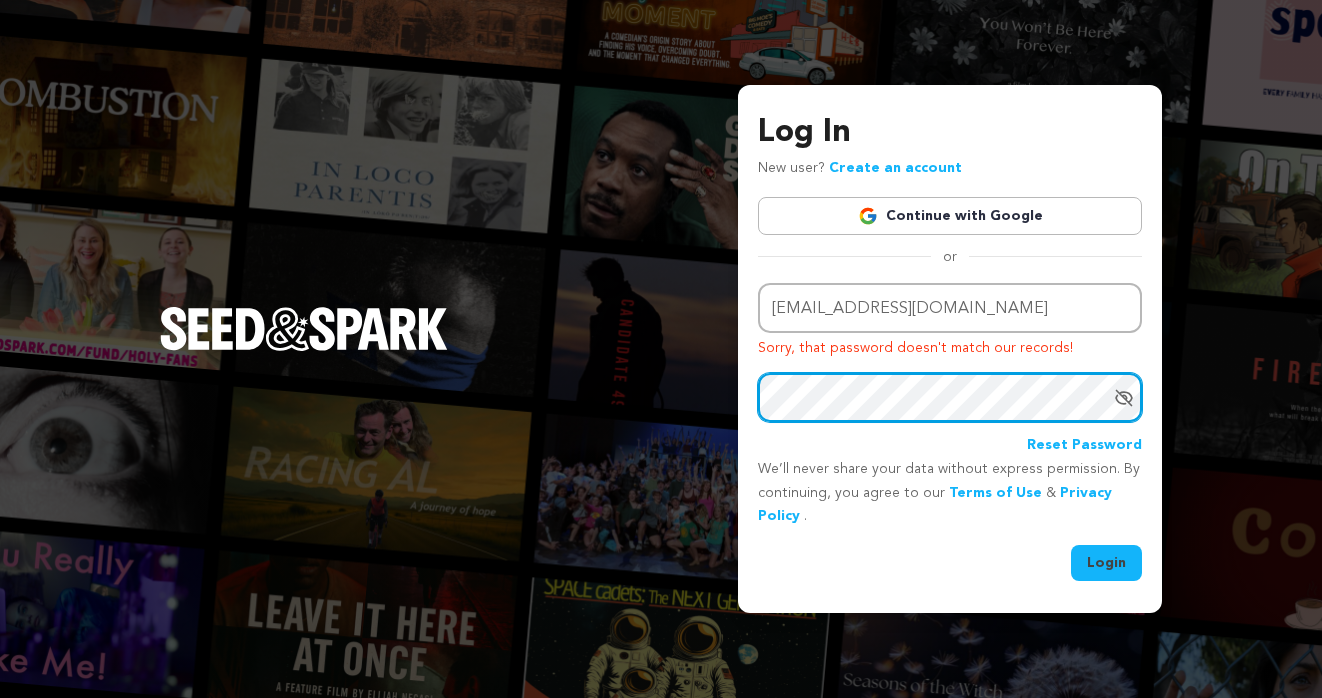 click on "Login" at bounding box center (1106, 563) 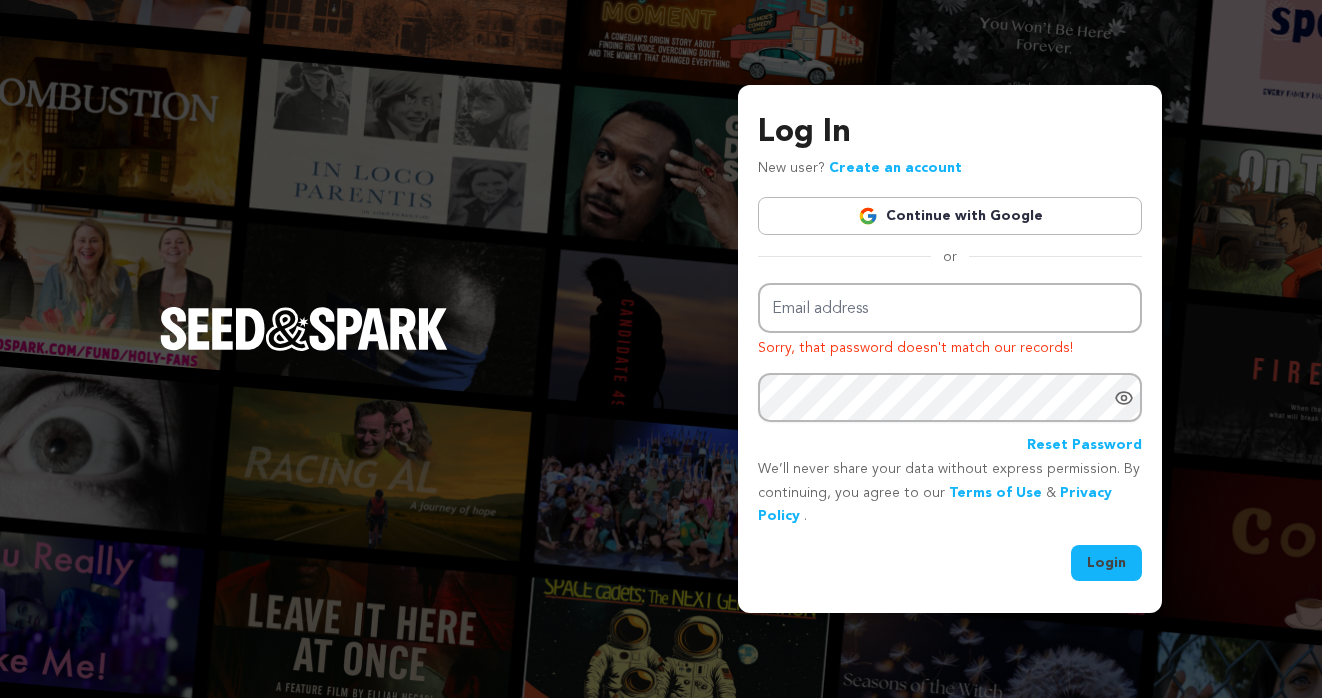 scroll, scrollTop: 0, scrollLeft: 0, axis: both 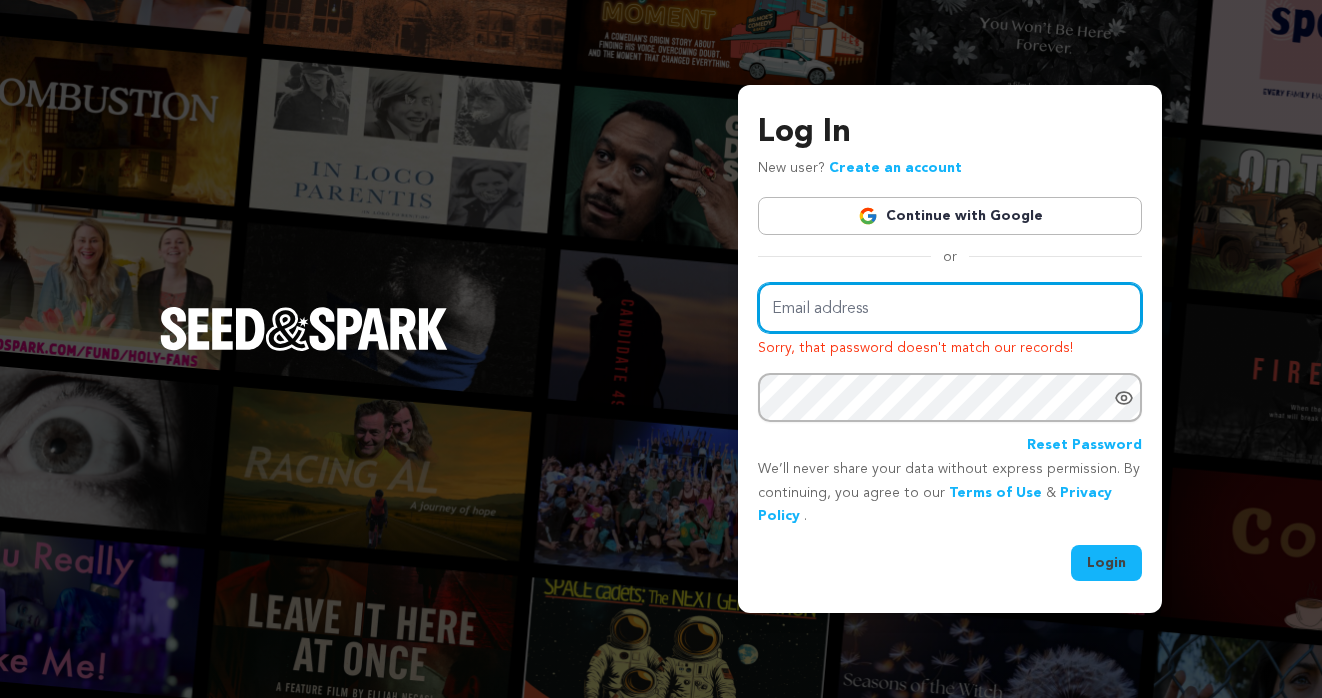 click on "Email address" at bounding box center (950, 308) 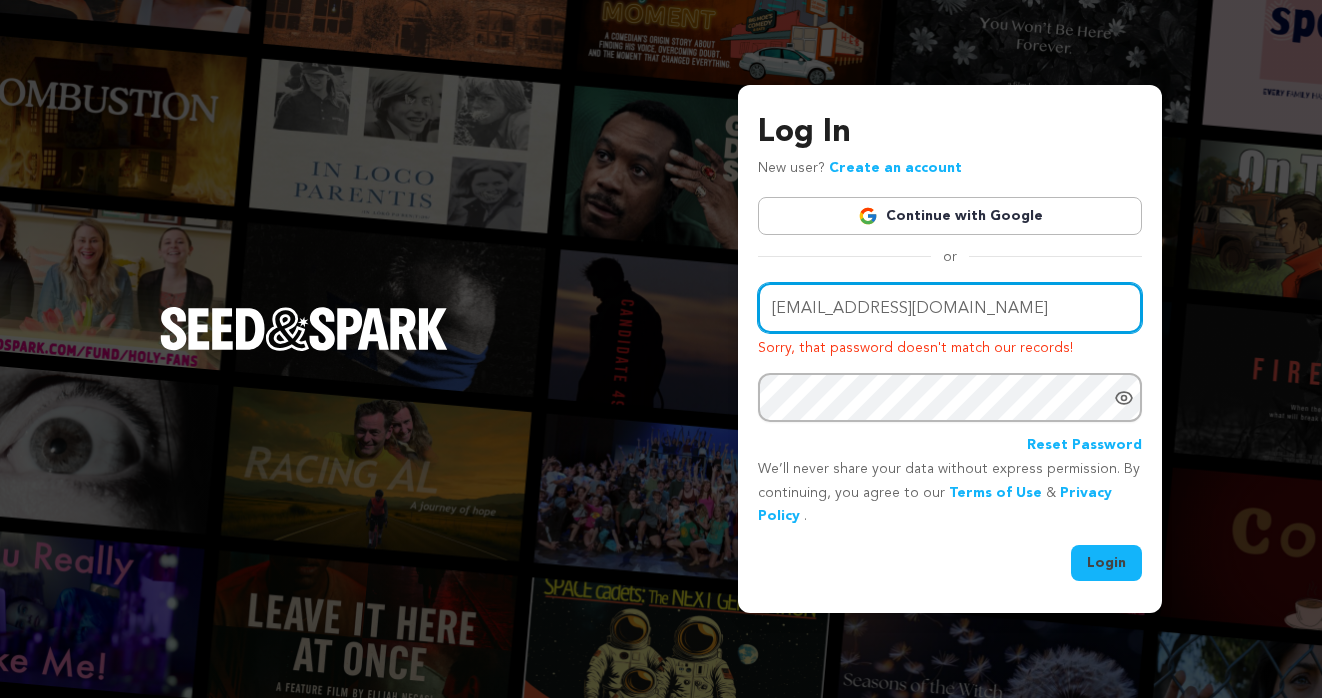 type on "[EMAIL_ADDRESS][DOMAIN_NAME]" 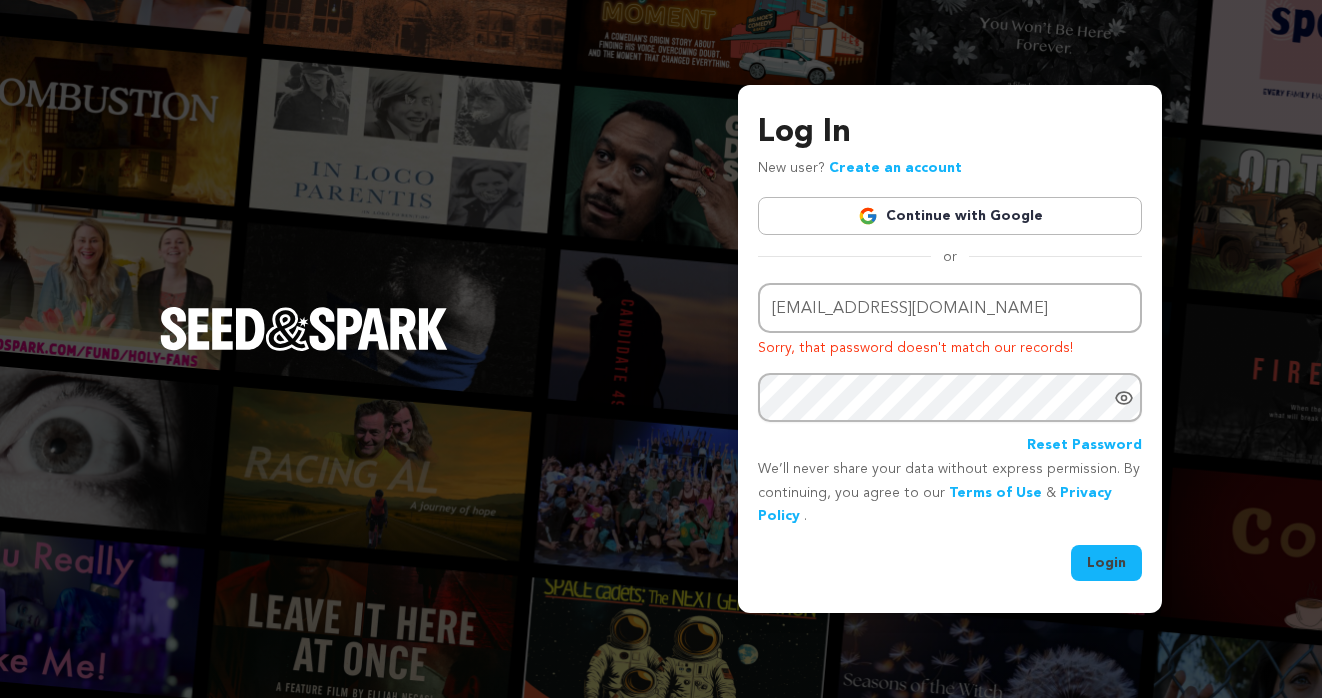 click 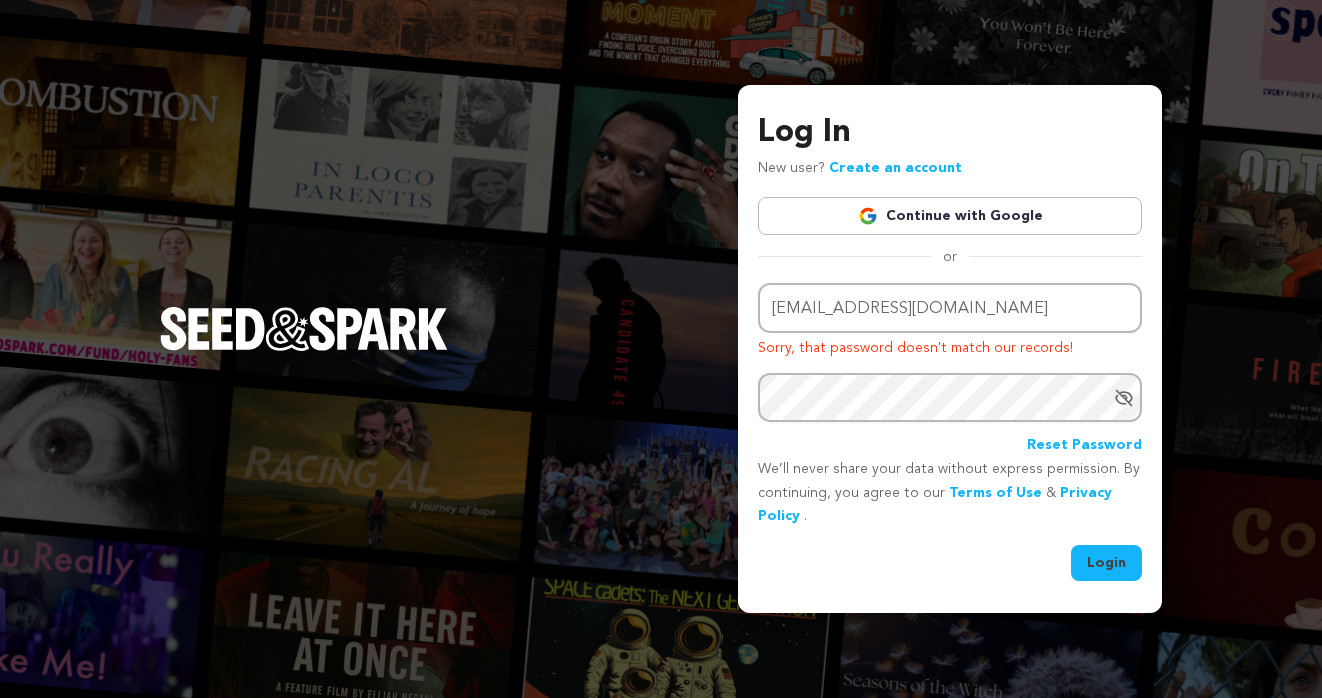 click on "Log In
New user?
Create
an account
Continue with Google
or
Email address
Create@bykarsu.com
Sorry, that password doesn't match our records!
Password" at bounding box center (950, 349) 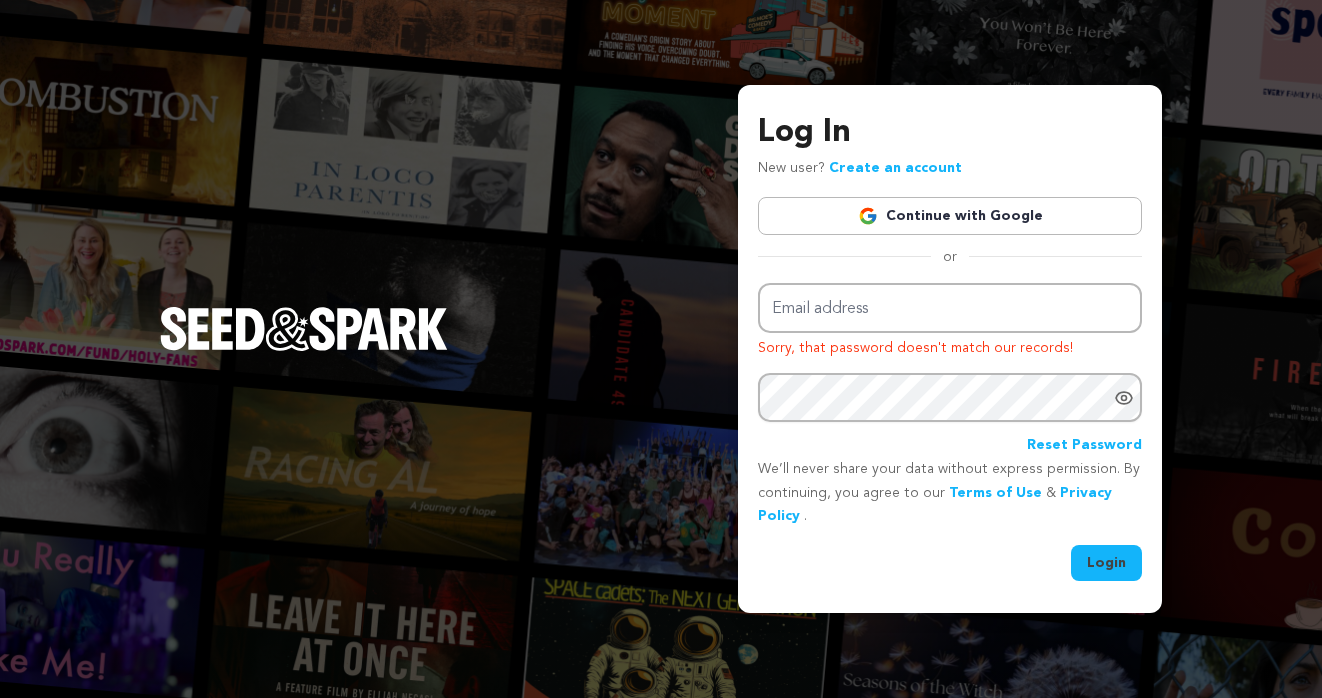 scroll, scrollTop: 0, scrollLeft: 0, axis: both 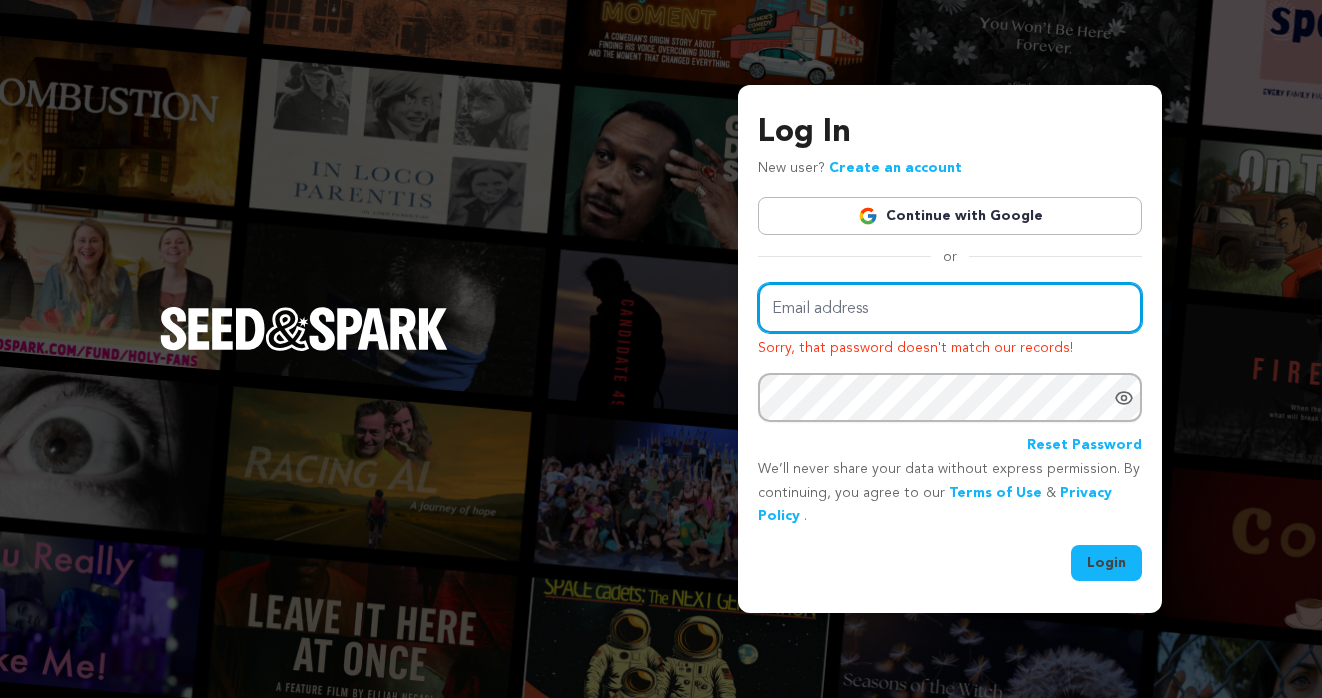 click on "Email address" at bounding box center (950, 308) 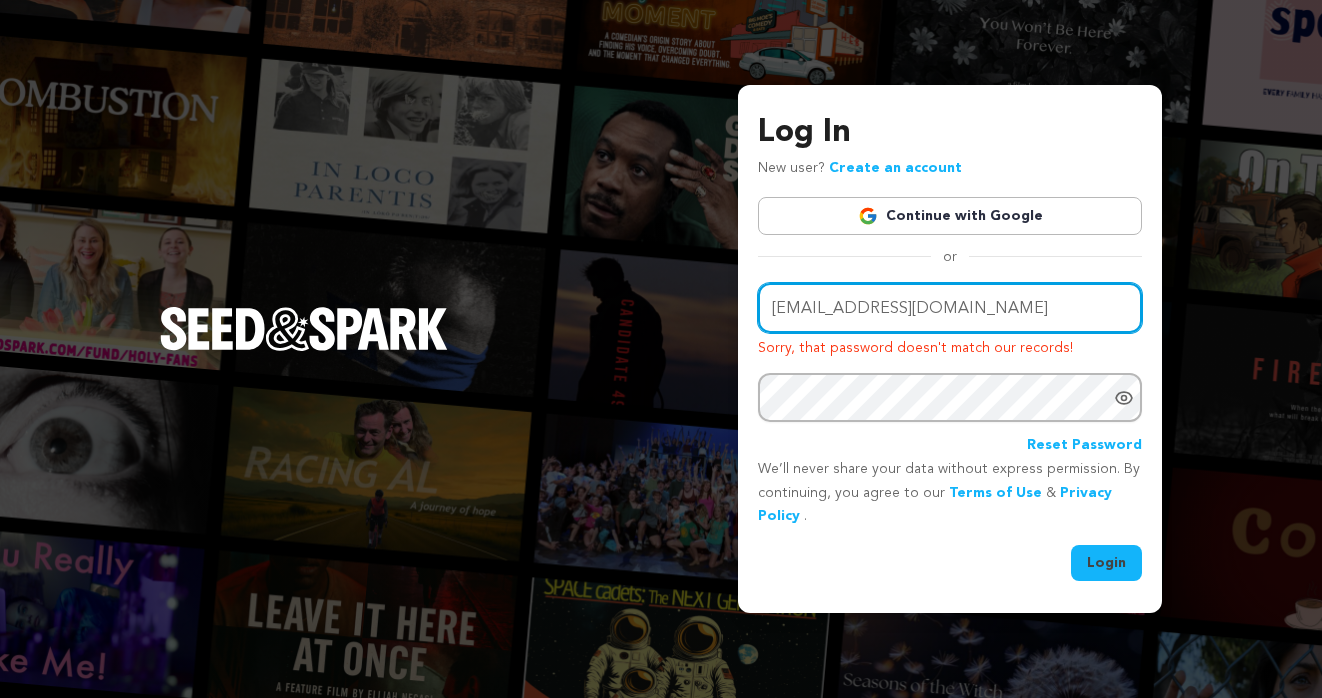 type on "[EMAIL_ADDRESS][DOMAIN_NAME]" 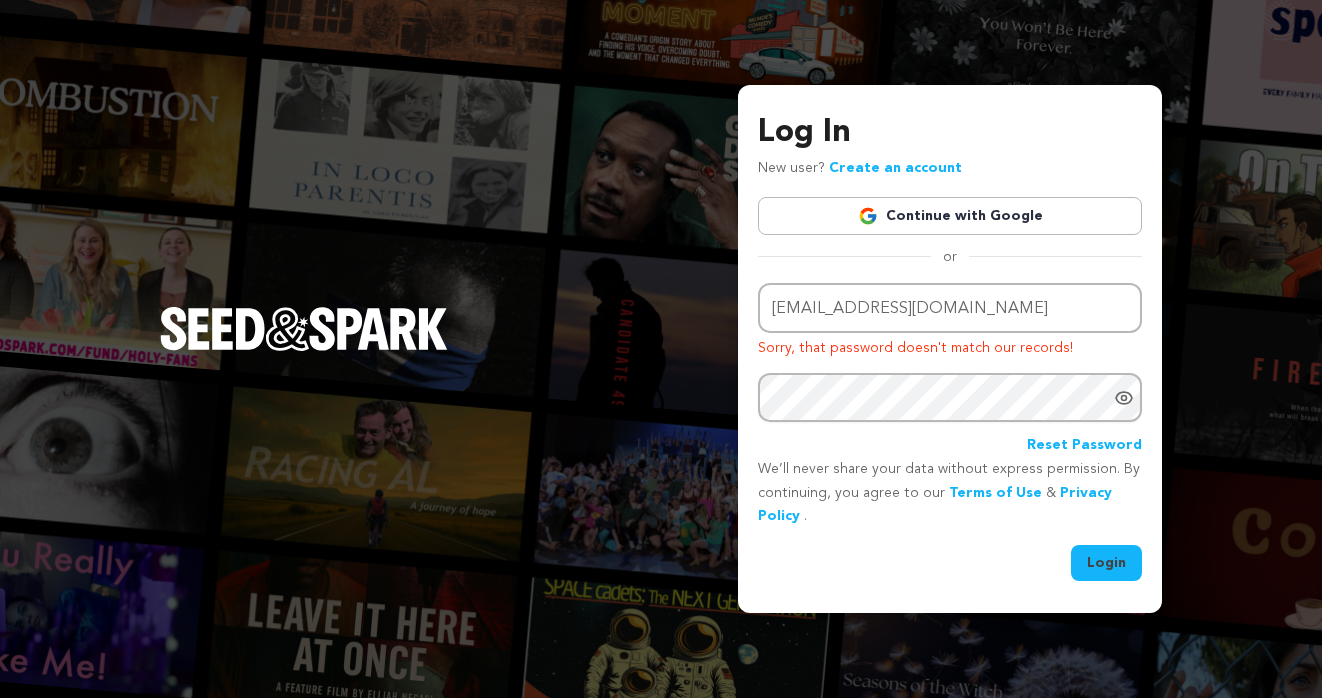 click 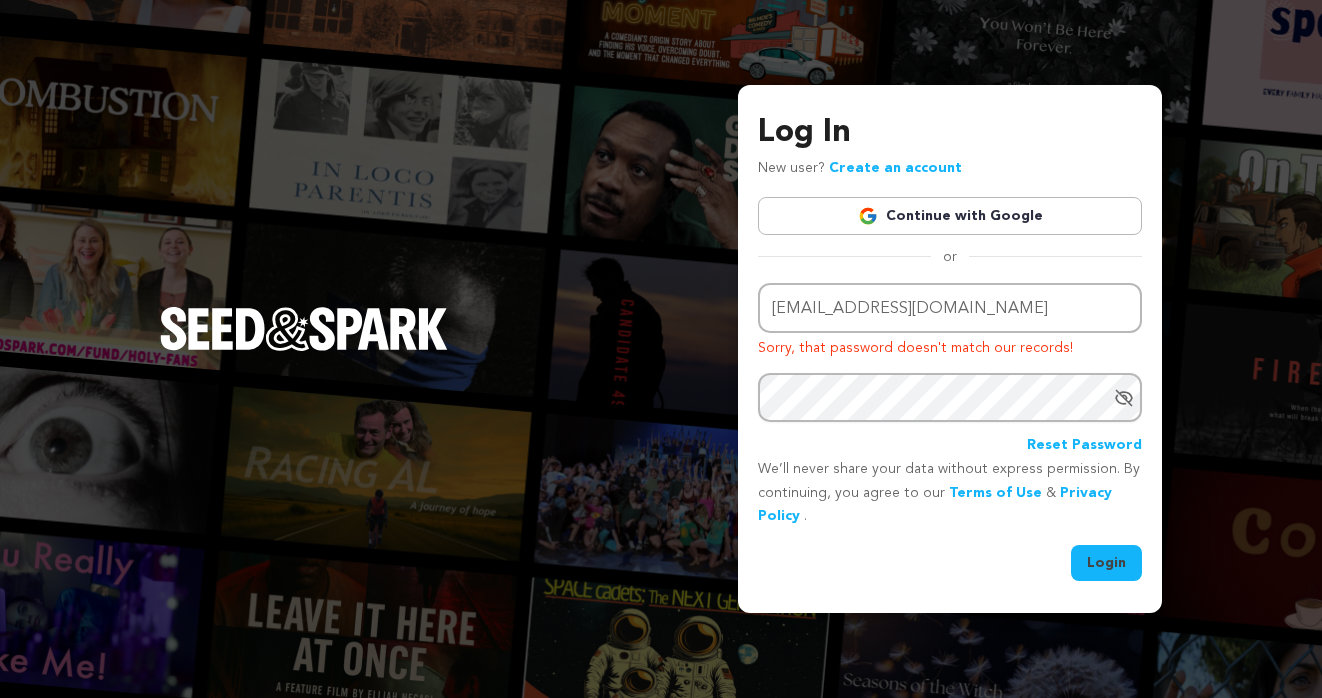 click on "Login" at bounding box center (1106, 563) 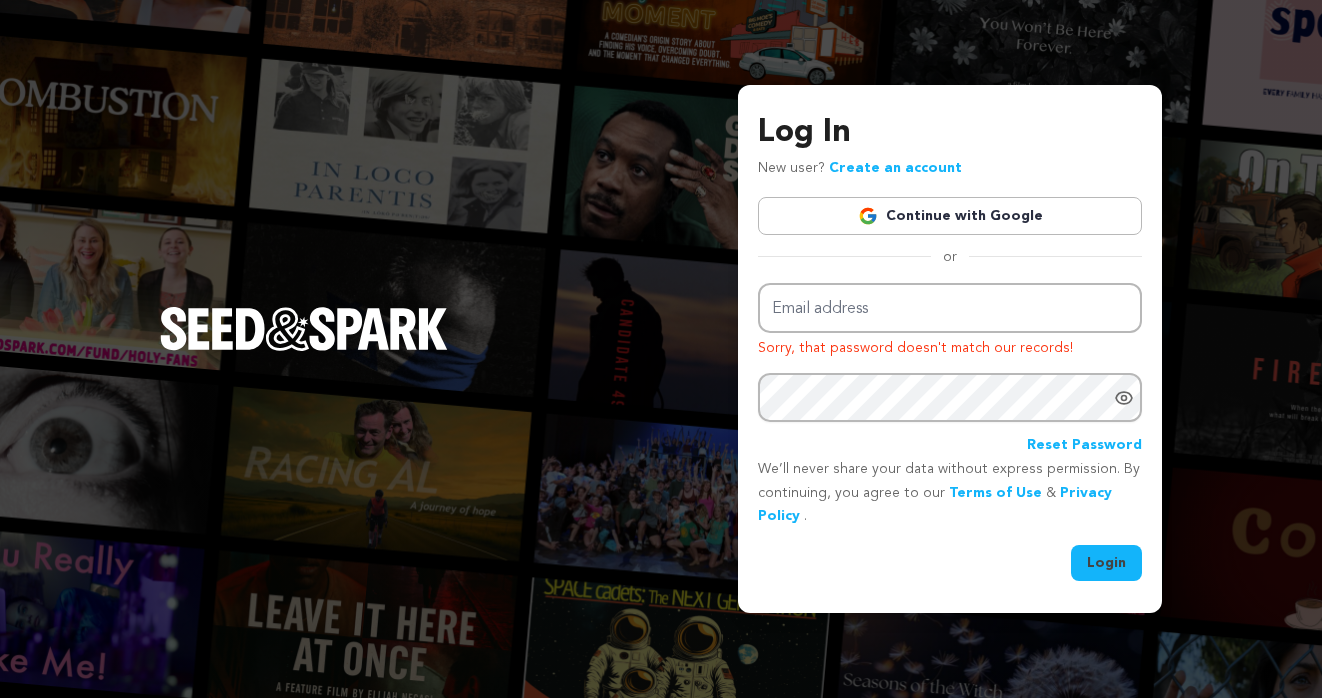 scroll, scrollTop: 0, scrollLeft: 0, axis: both 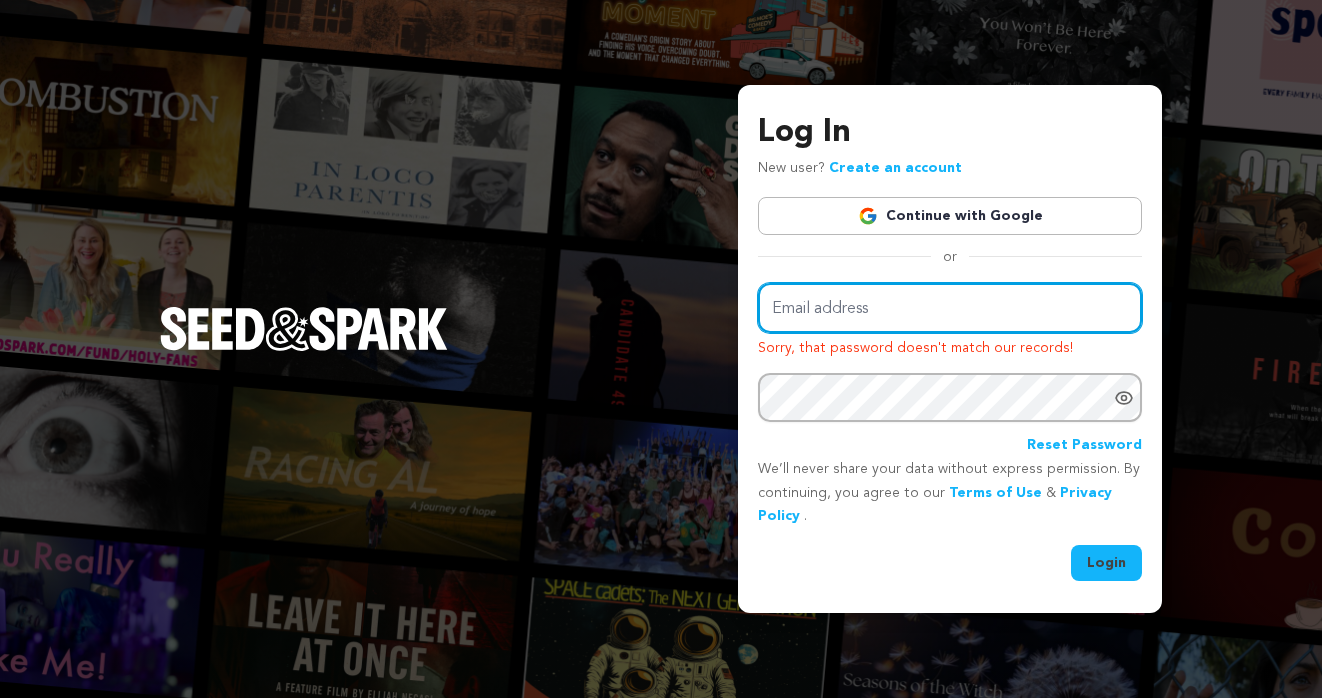 click on "Email address" at bounding box center [950, 308] 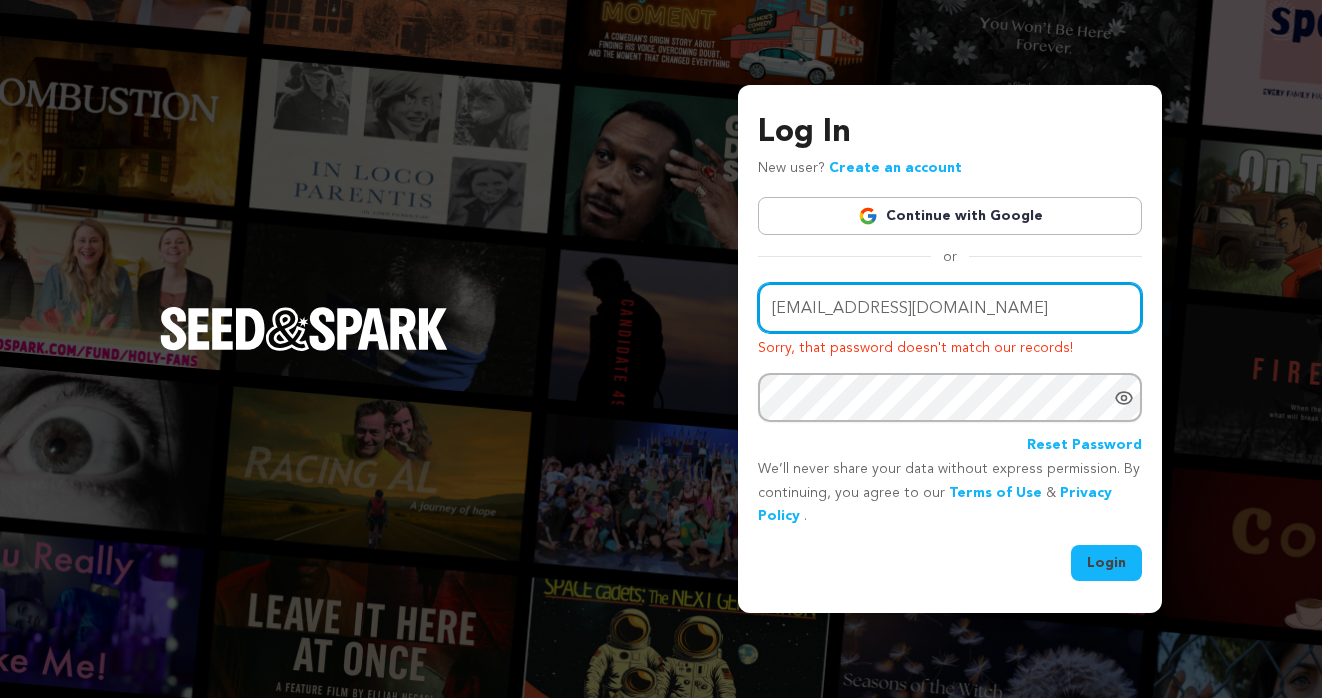 type on "[EMAIL_ADDRESS][DOMAIN_NAME]" 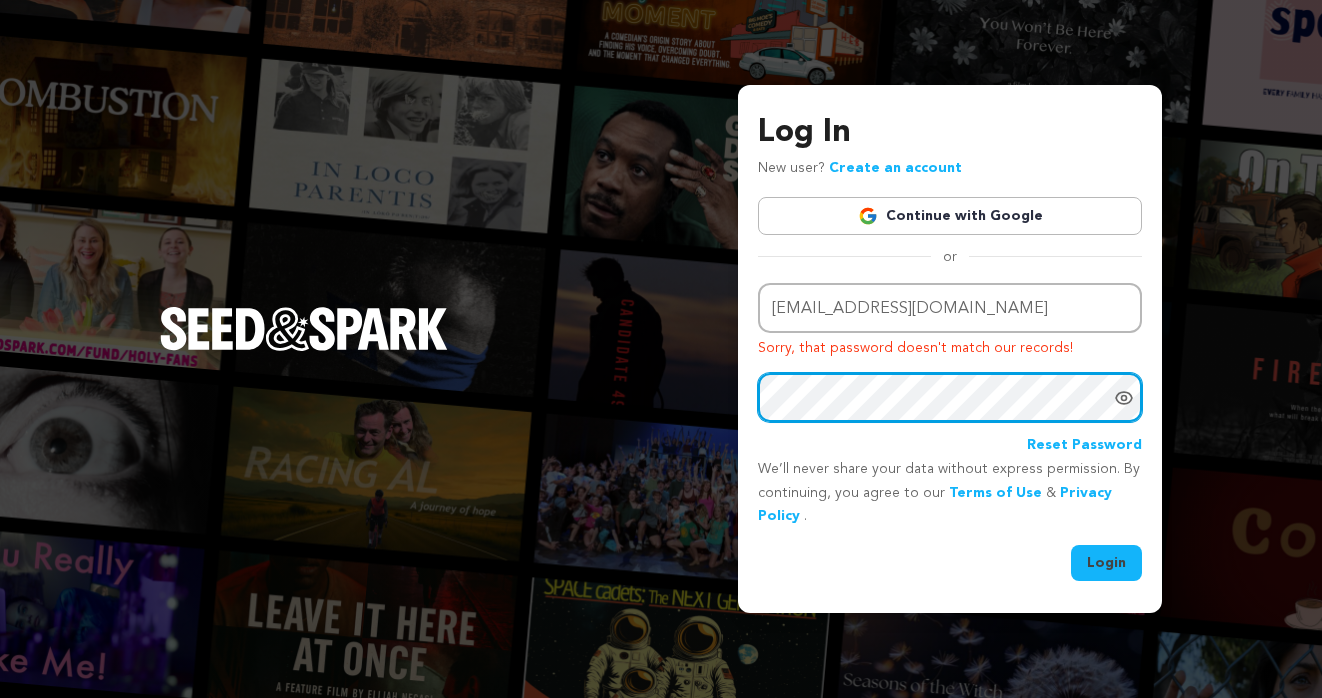 click on "Login" at bounding box center (1106, 563) 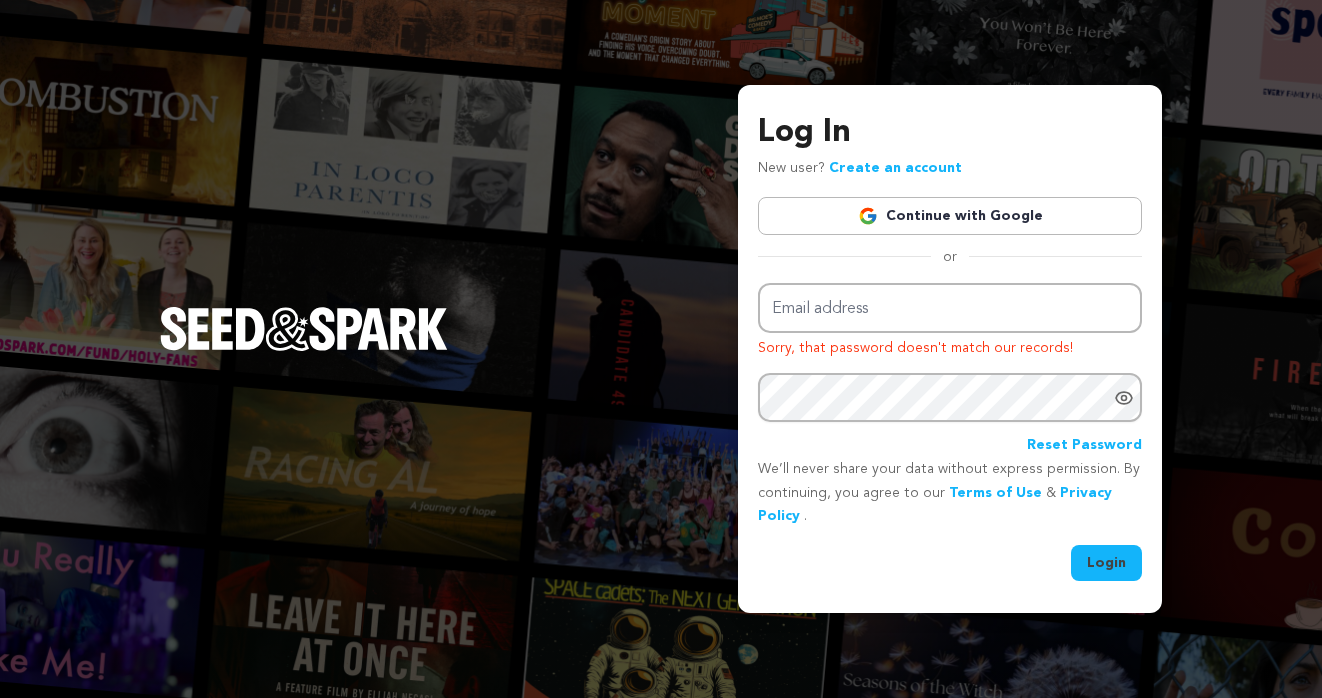 scroll, scrollTop: 0, scrollLeft: 0, axis: both 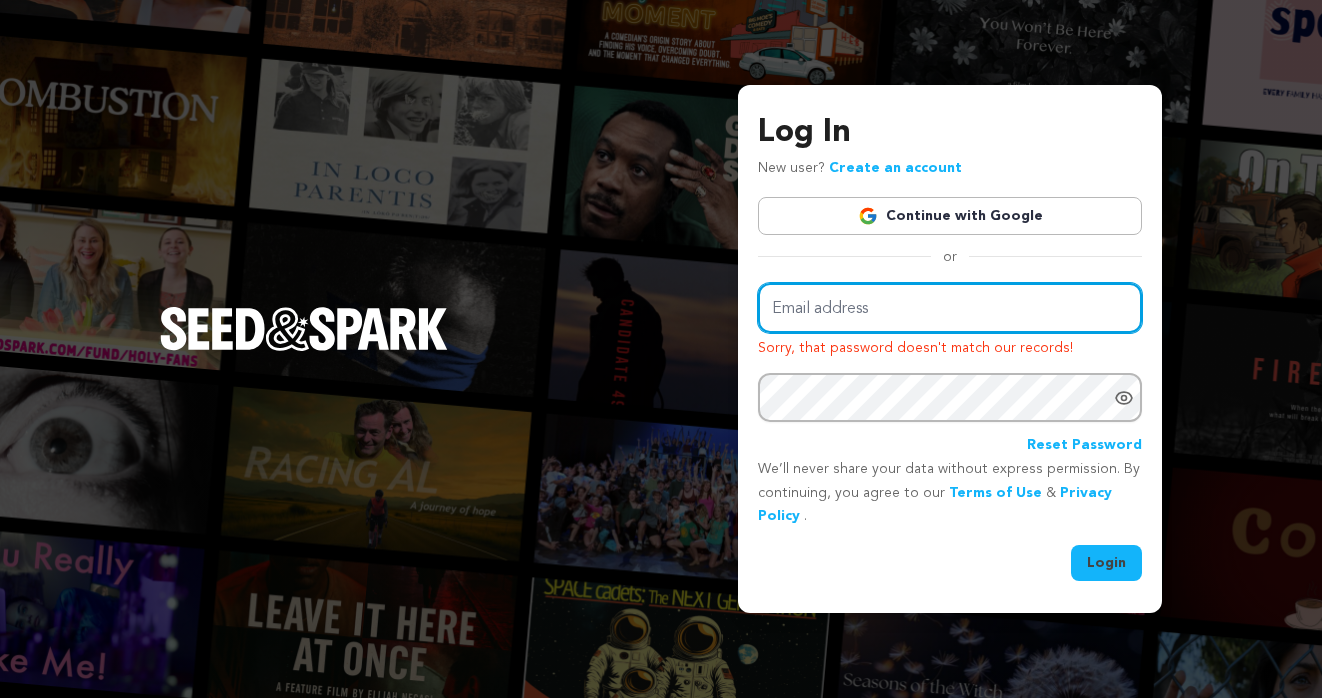 click on "Email address" at bounding box center [950, 308] 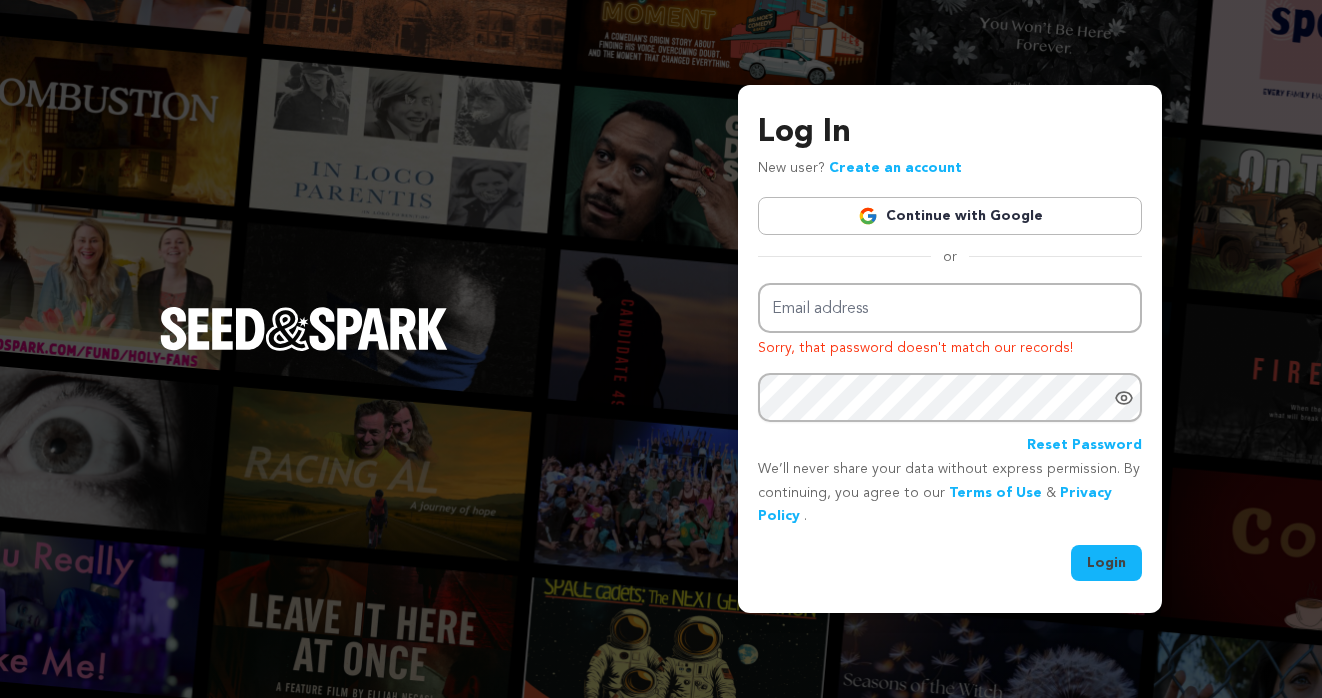 click 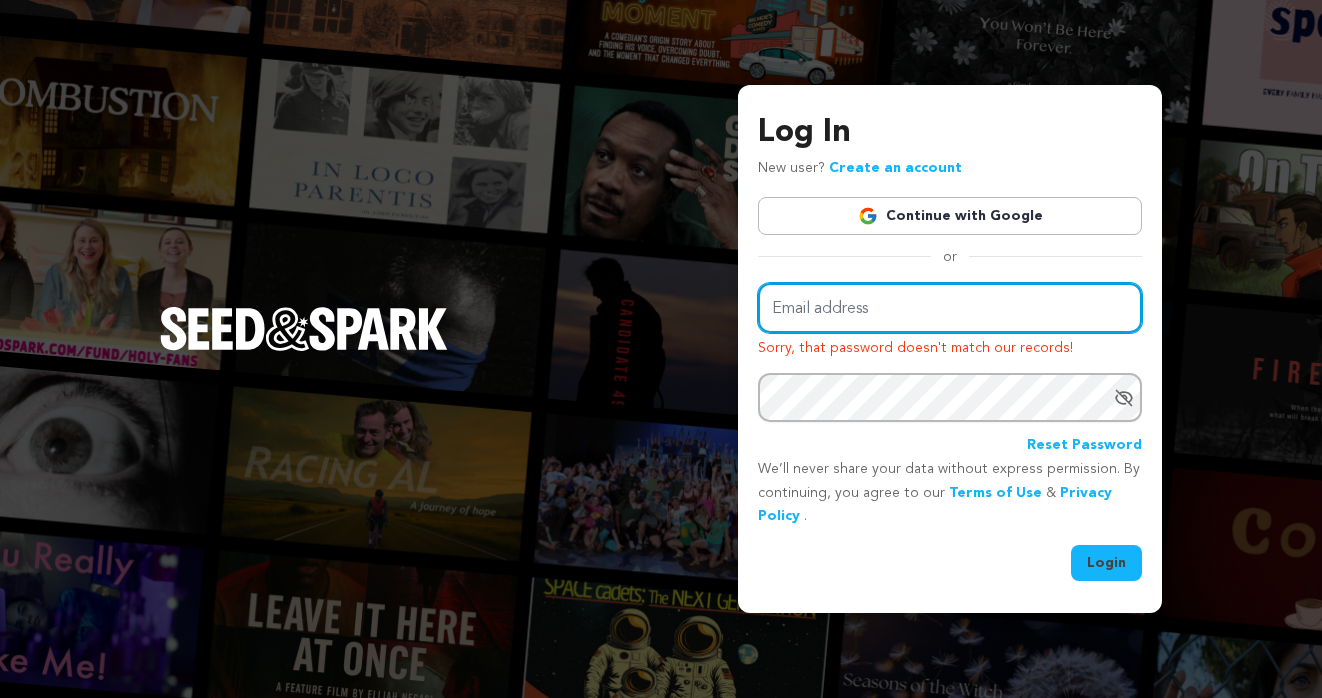 click on "Email address" at bounding box center (950, 308) 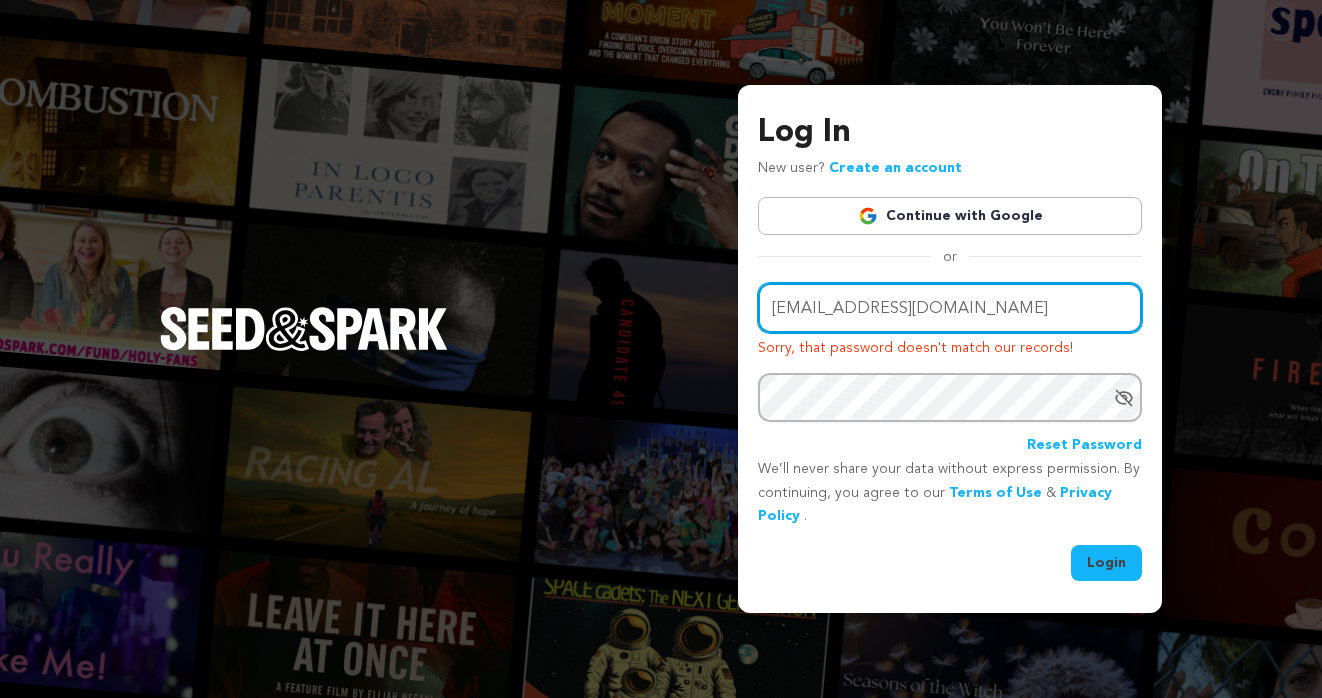 type on "Create@bykarsu.com" 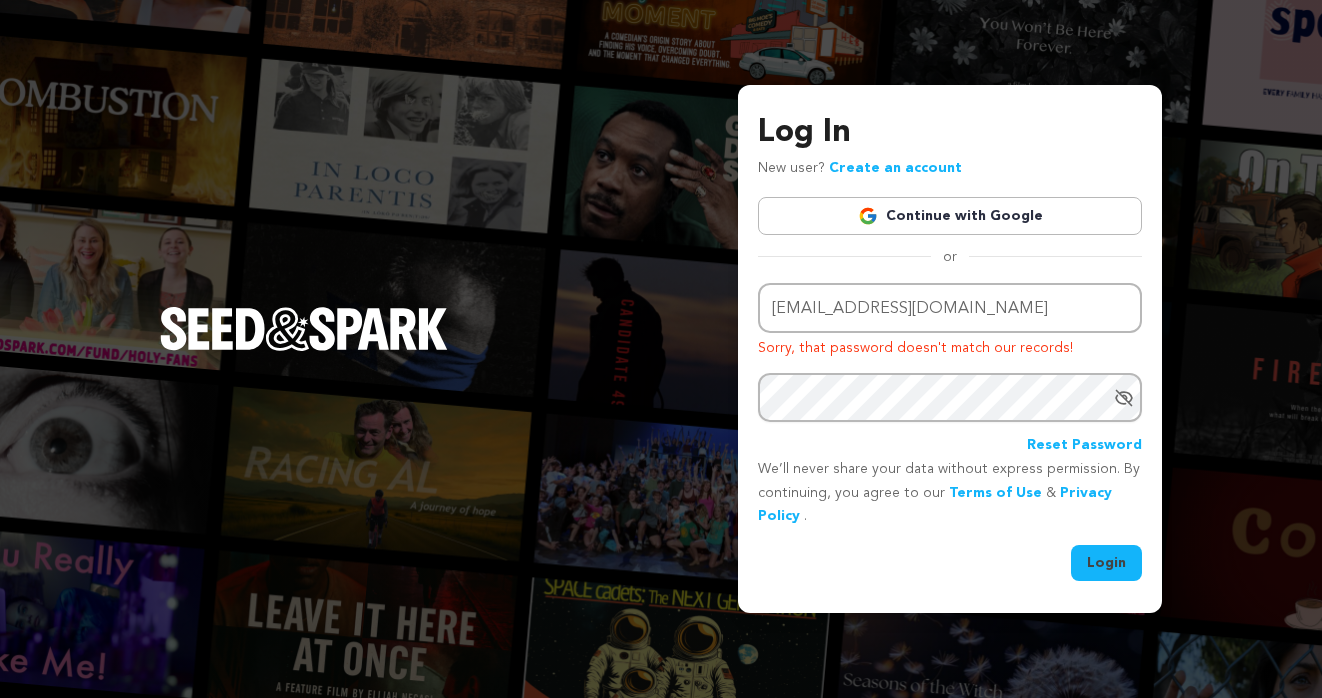 click on "Login" at bounding box center (1106, 563) 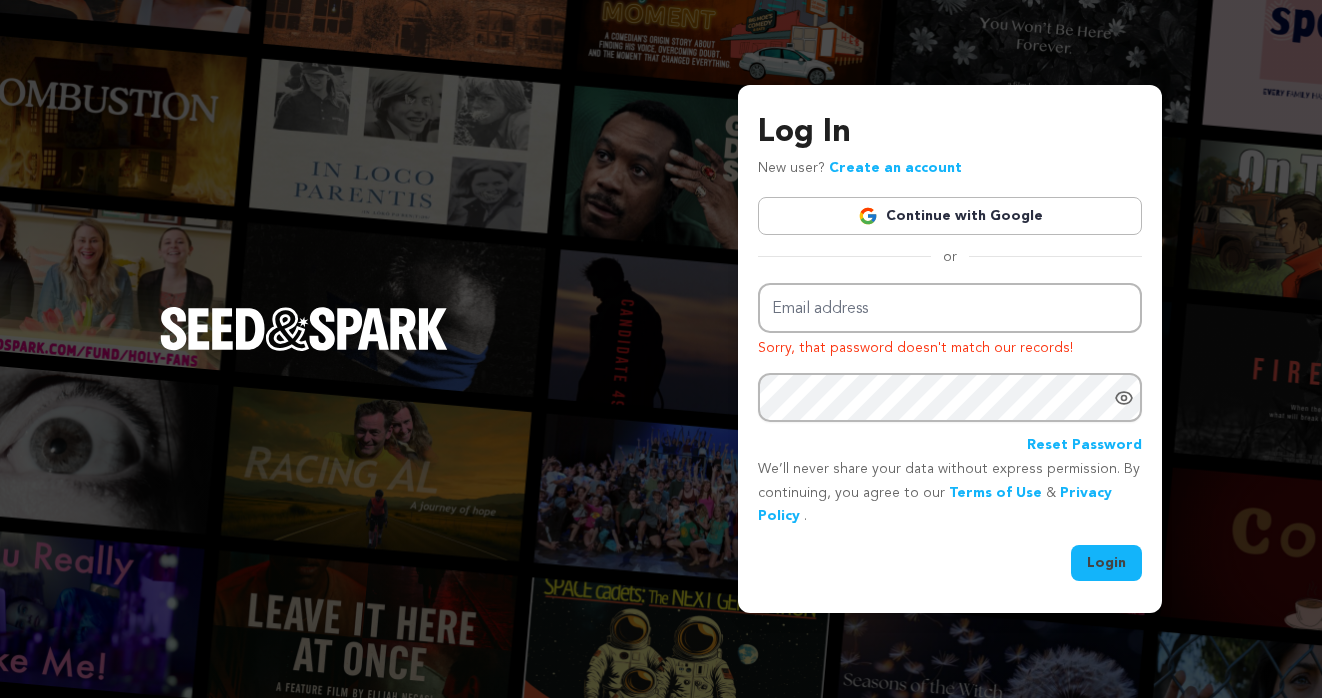 scroll, scrollTop: 0, scrollLeft: 0, axis: both 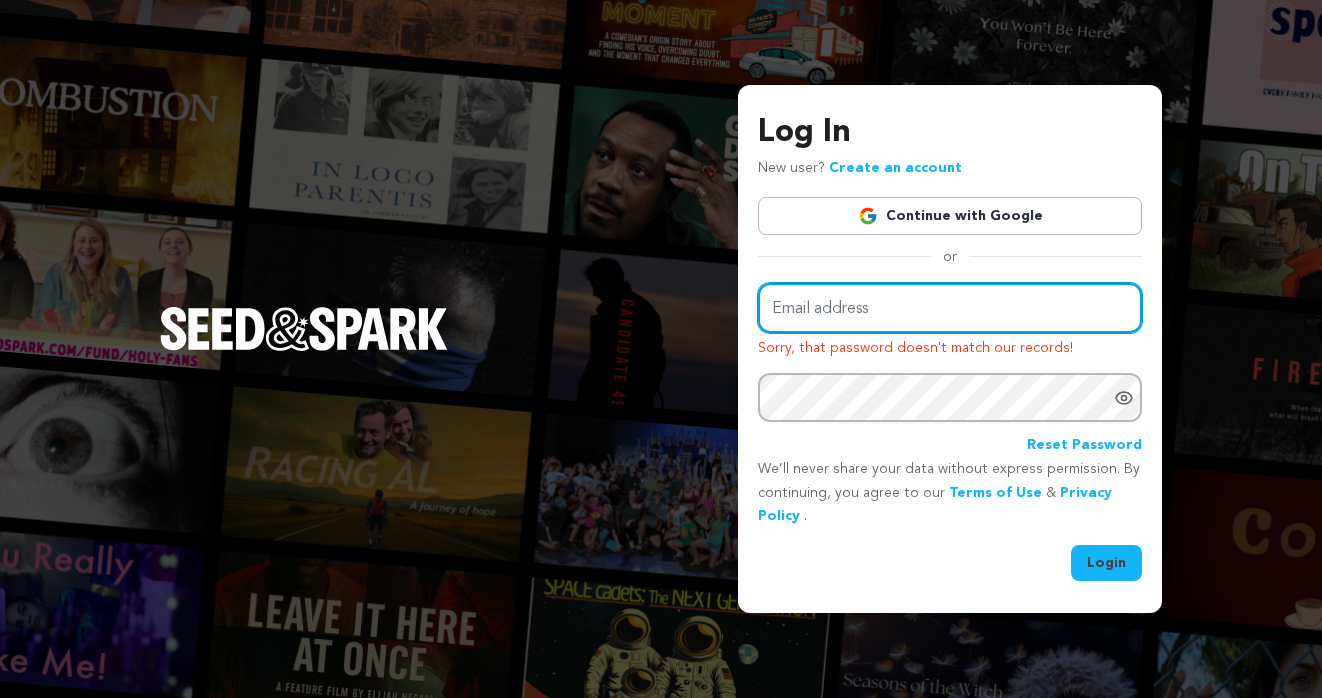 click on "Email address" at bounding box center (950, 308) 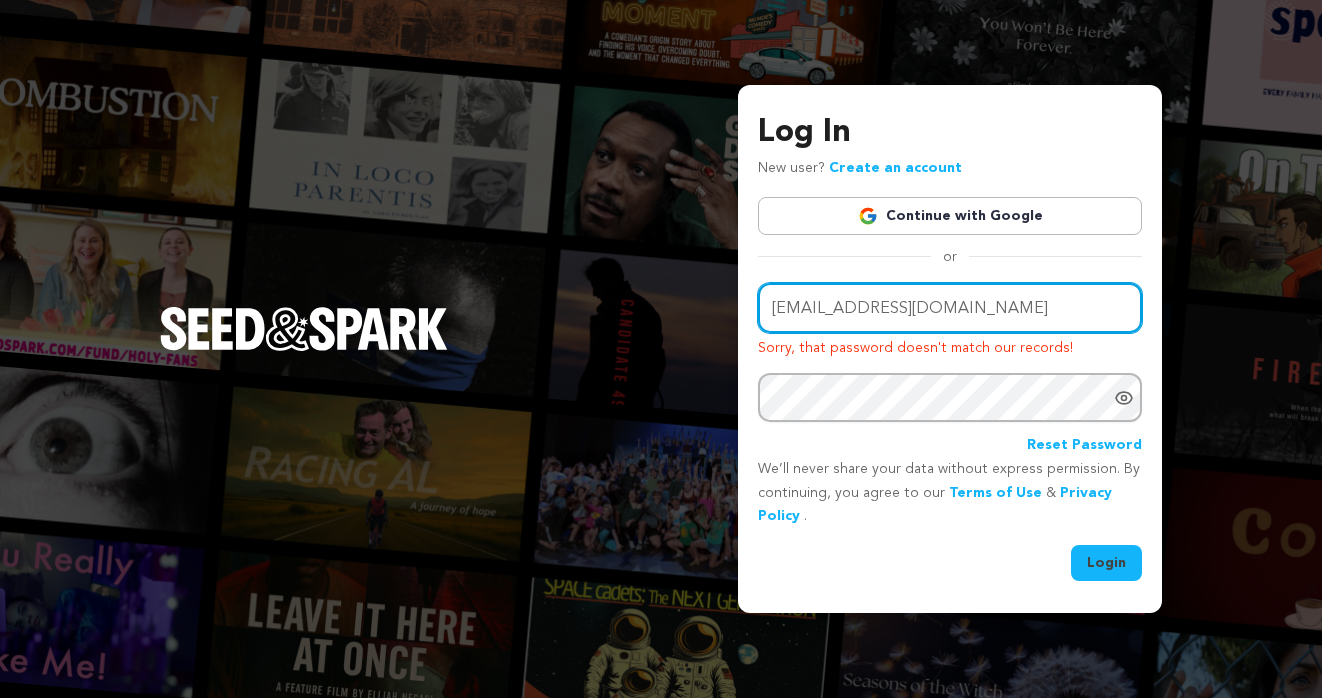 type on "[EMAIL_ADDRESS][DOMAIN_NAME]" 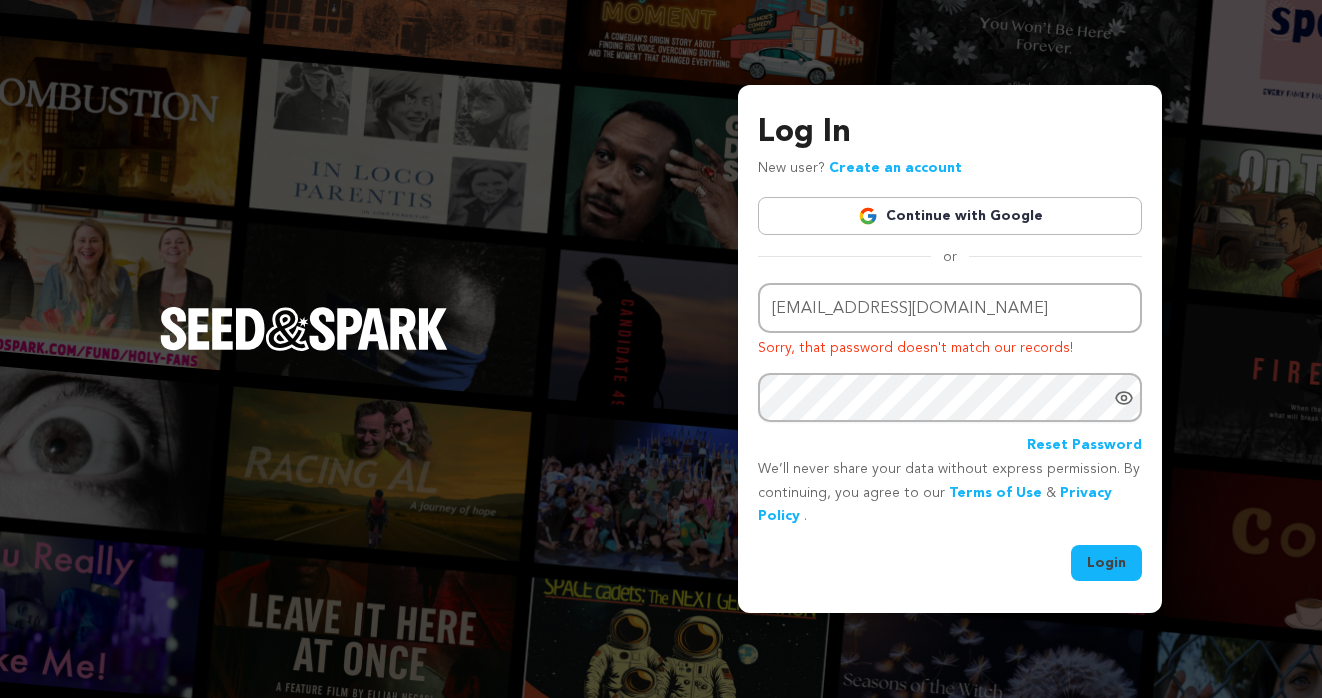click 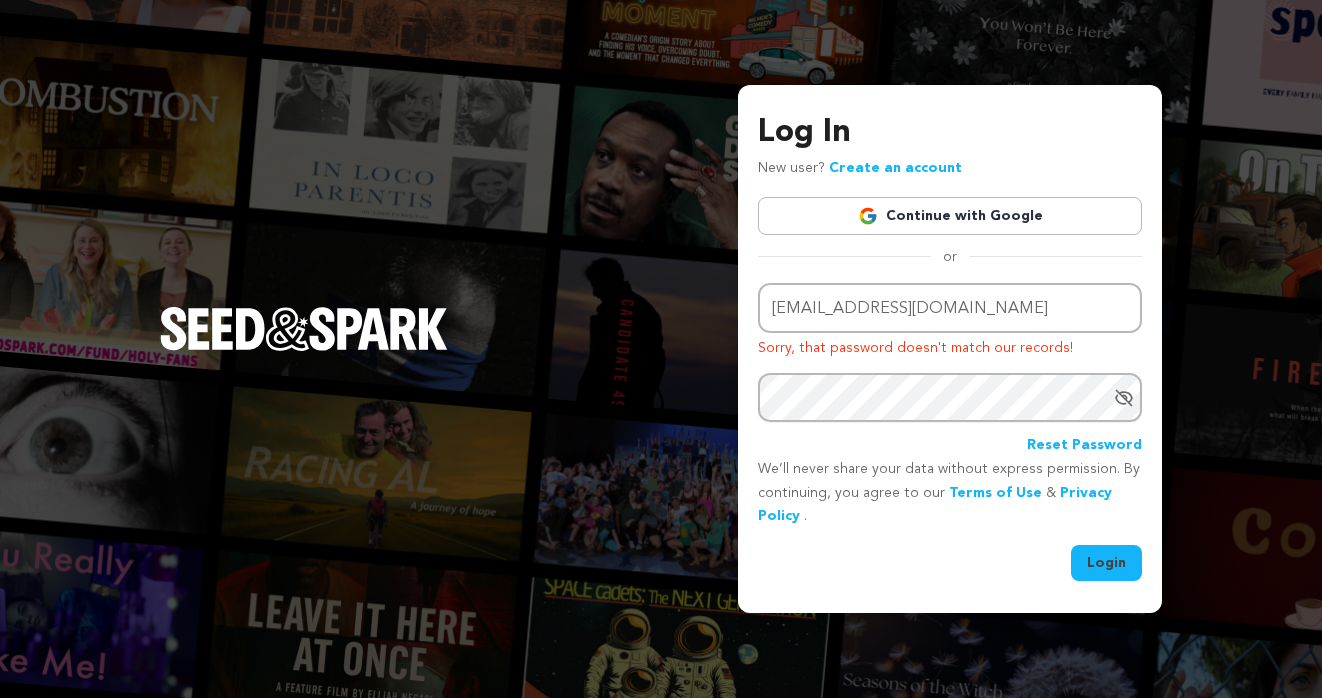 click on "Login" at bounding box center [1106, 563] 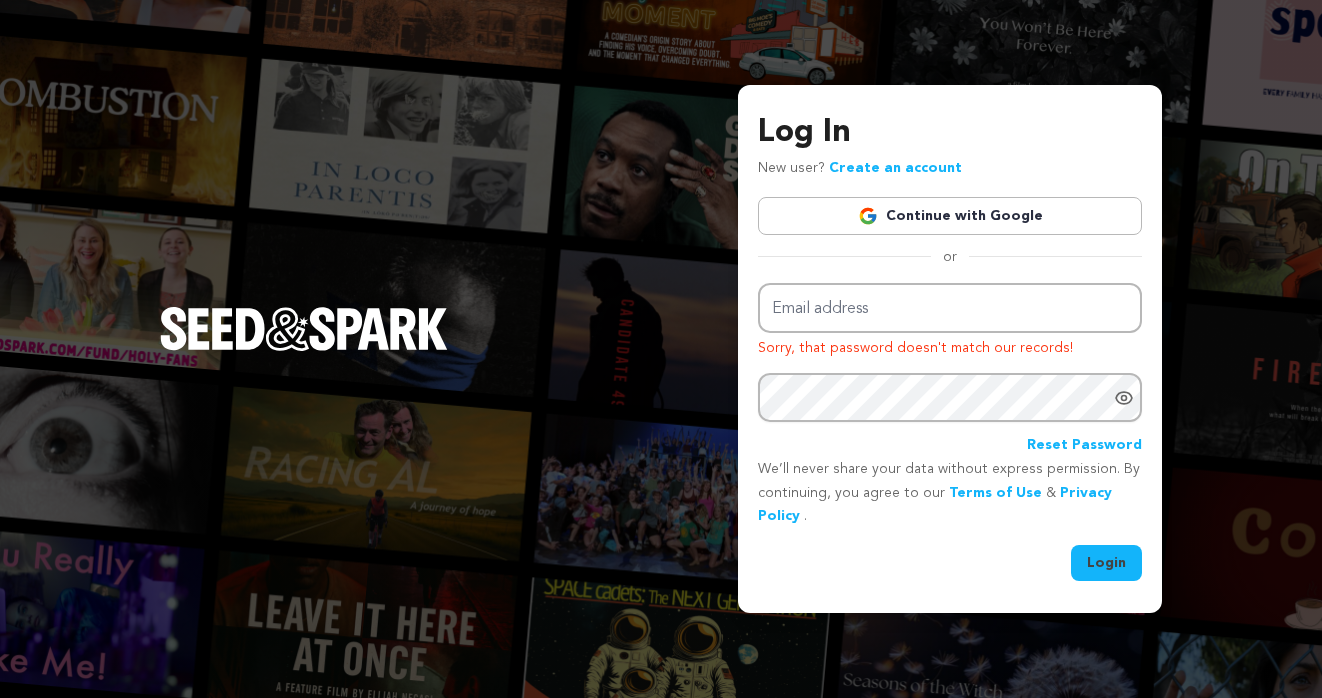 scroll, scrollTop: 0, scrollLeft: 0, axis: both 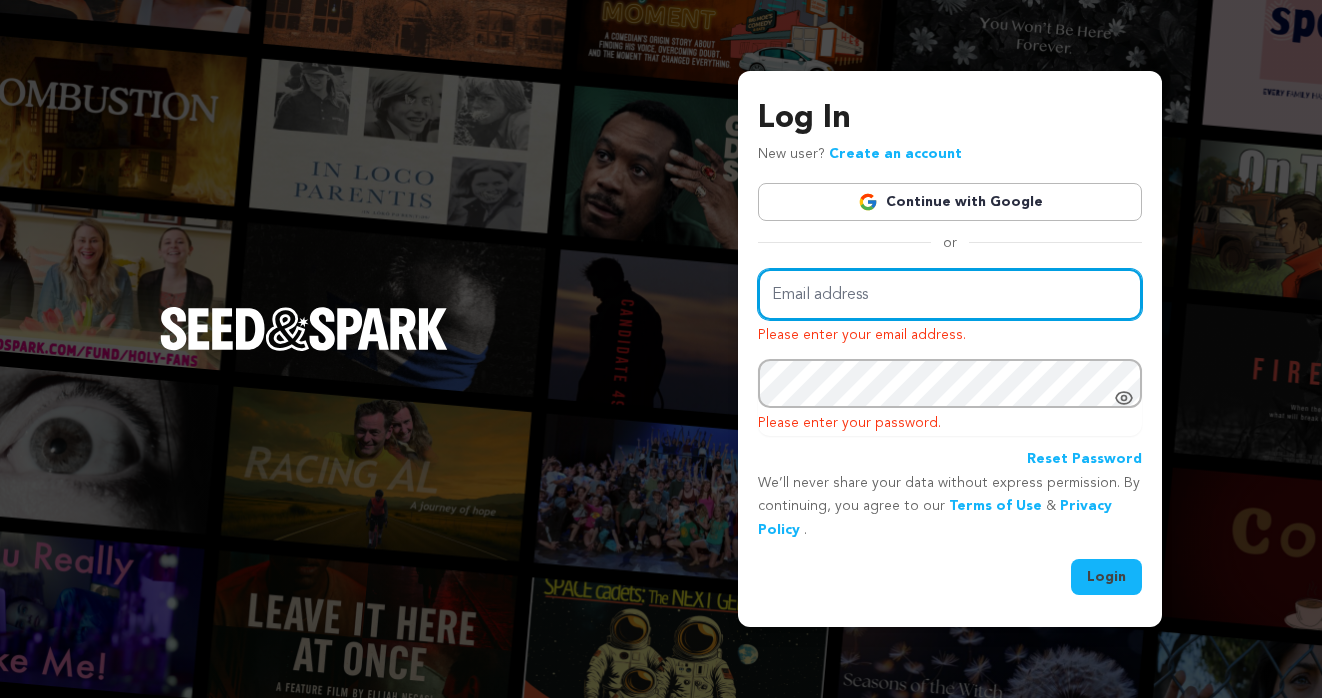 click on "Email address" at bounding box center (950, 294) 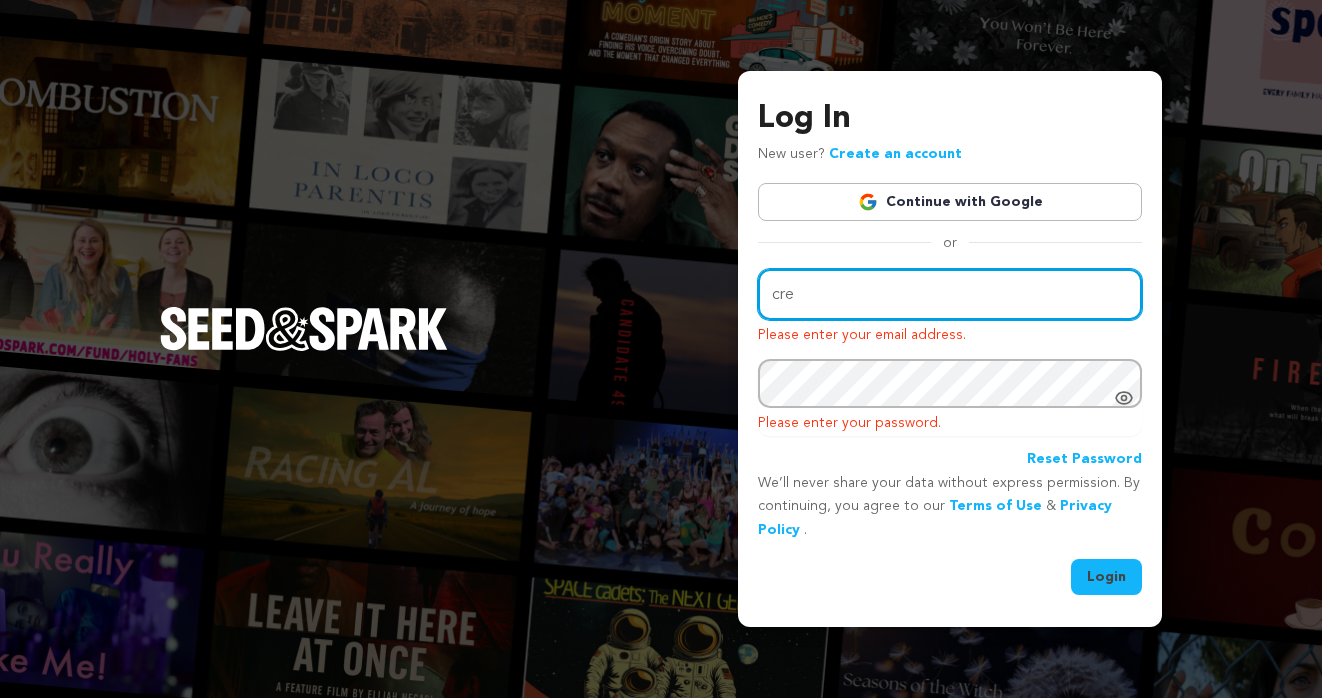 type on "[EMAIL_ADDRESS][DOMAIN_NAME]" 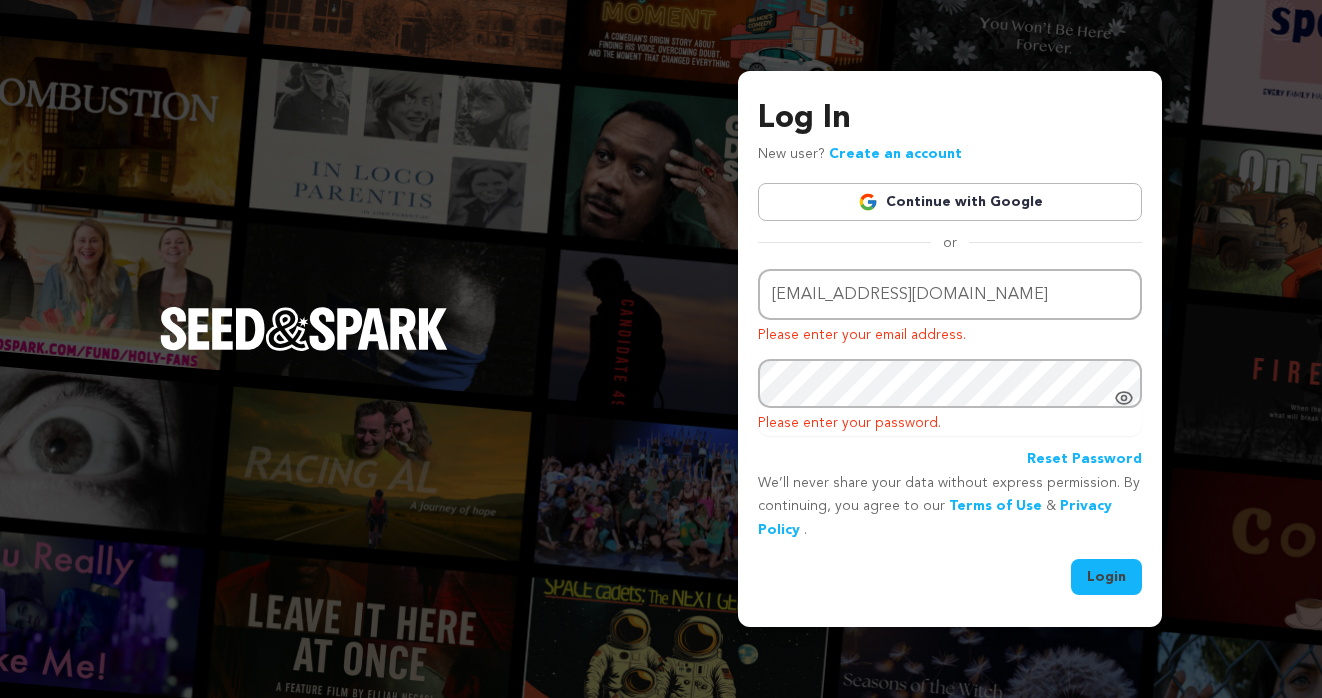 click 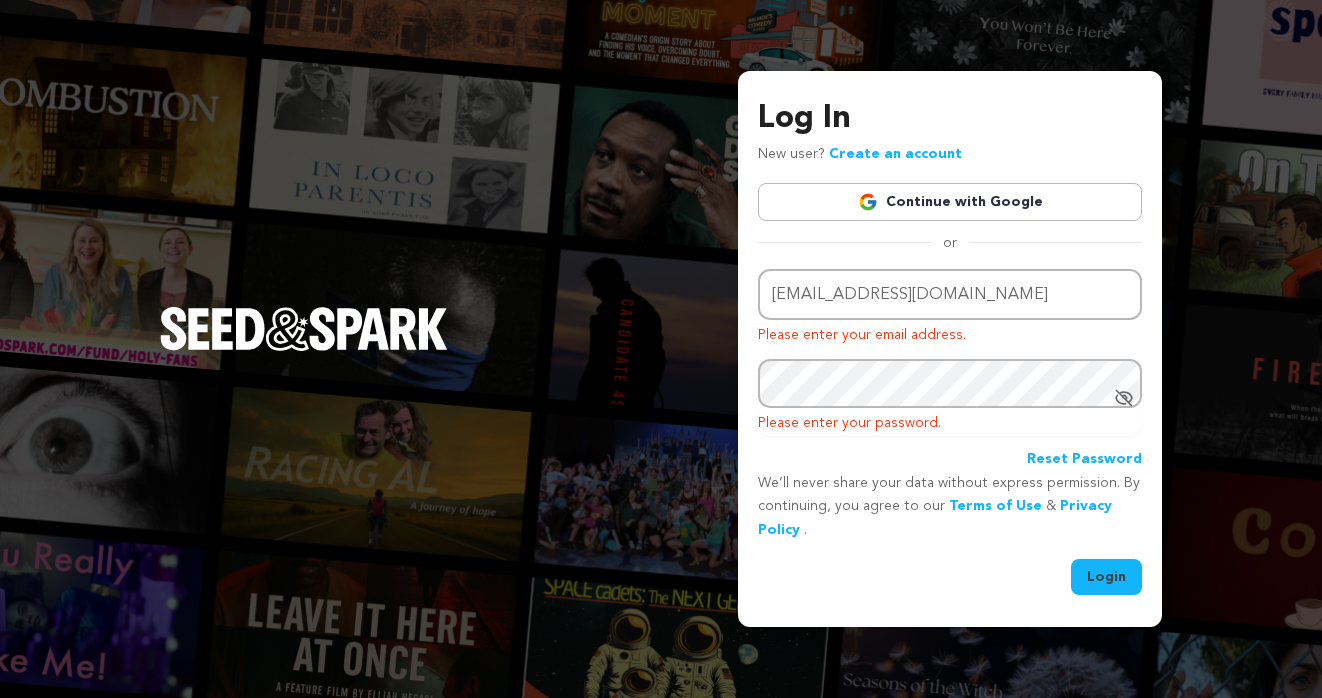 click on "Login" at bounding box center [1106, 577] 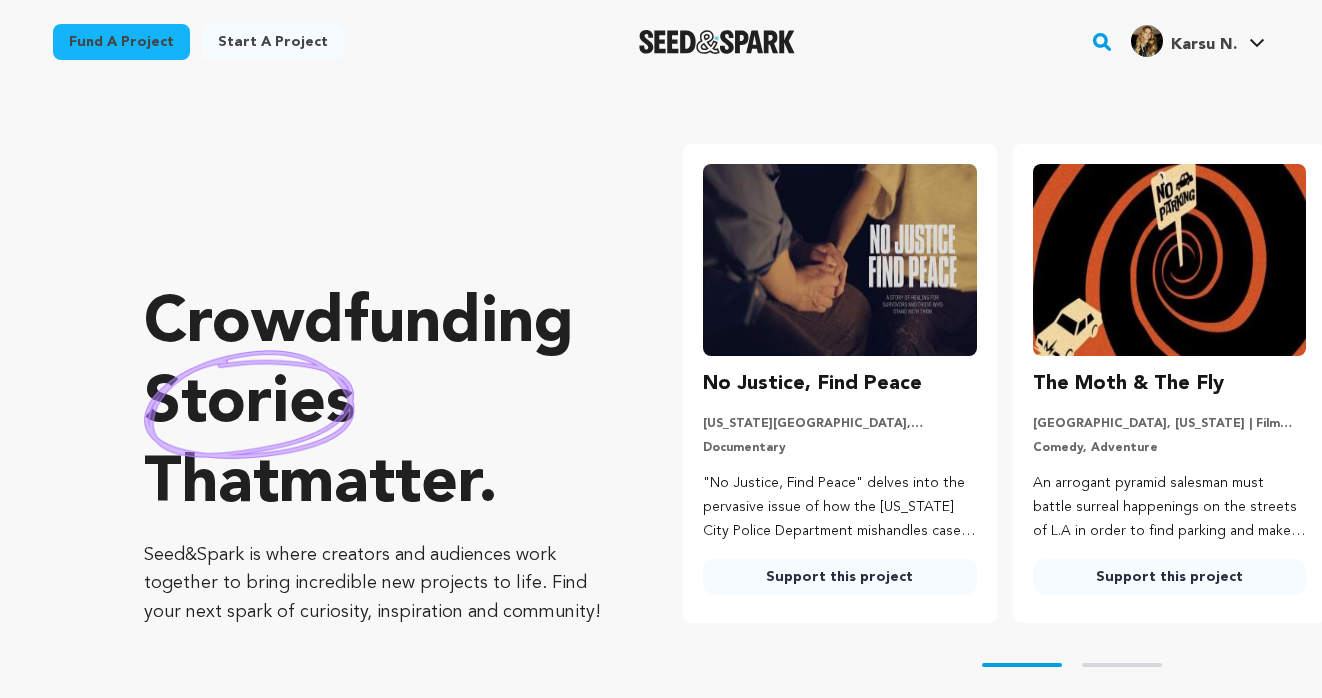 scroll, scrollTop: 0, scrollLeft: 0, axis: both 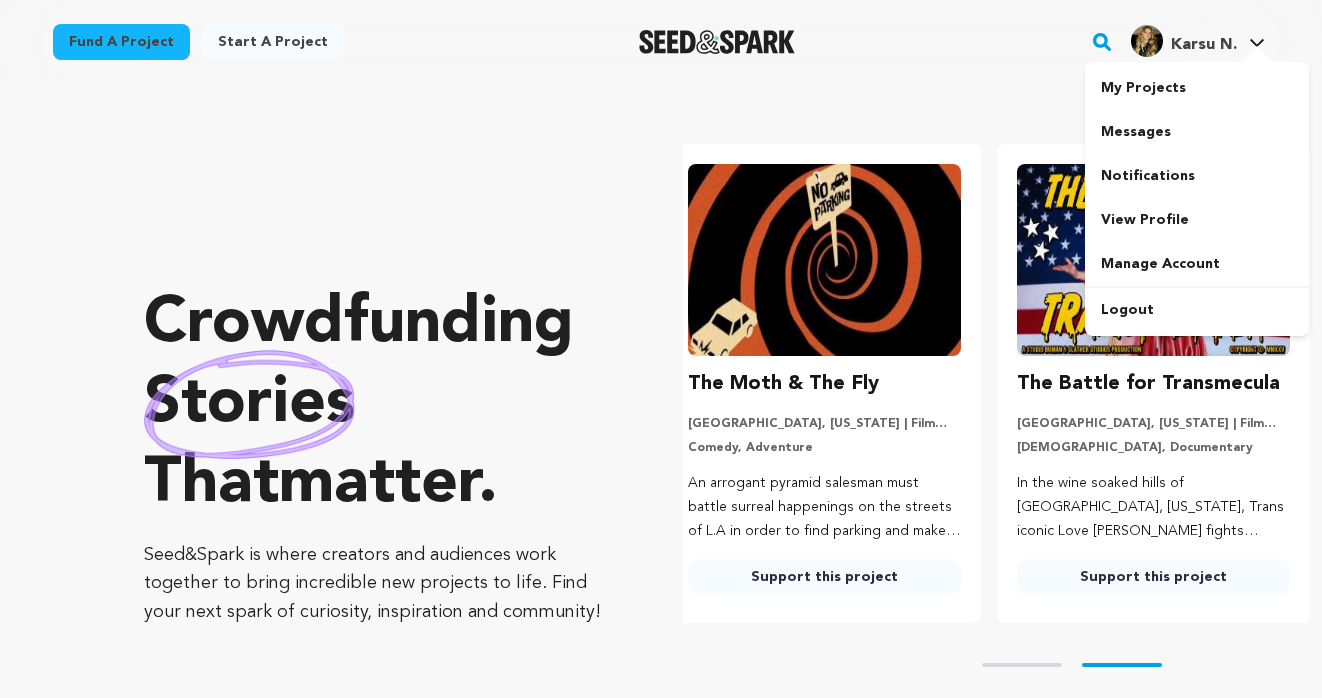 click on "Karsu N.
Karsu N." at bounding box center [1198, 42] 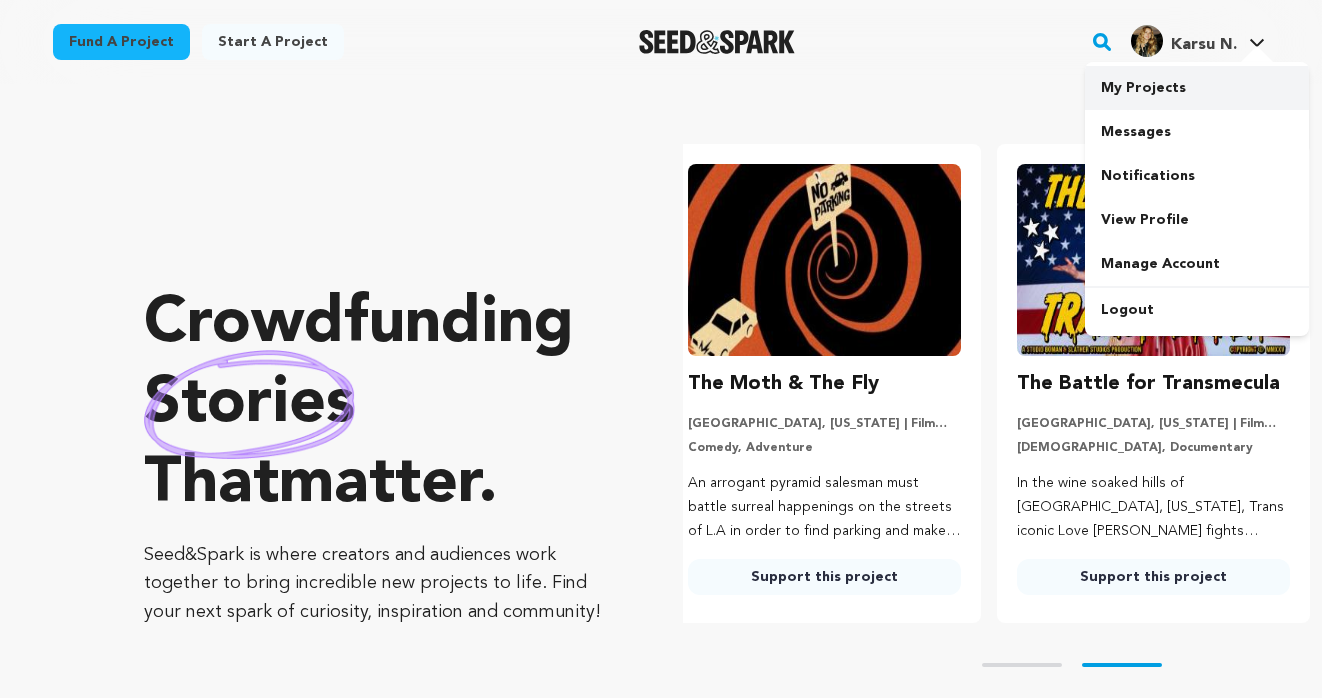 click on "My Projects" at bounding box center [1197, 88] 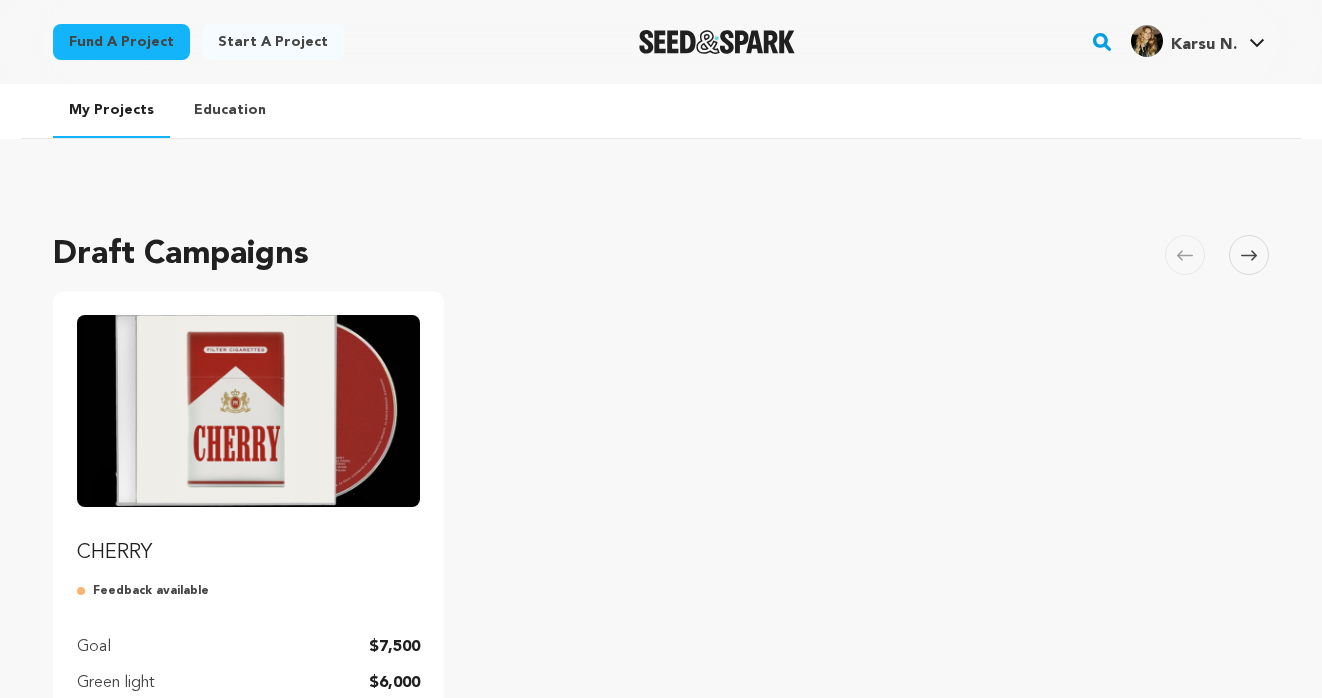 scroll, scrollTop: 0, scrollLeft: 0, axis: both 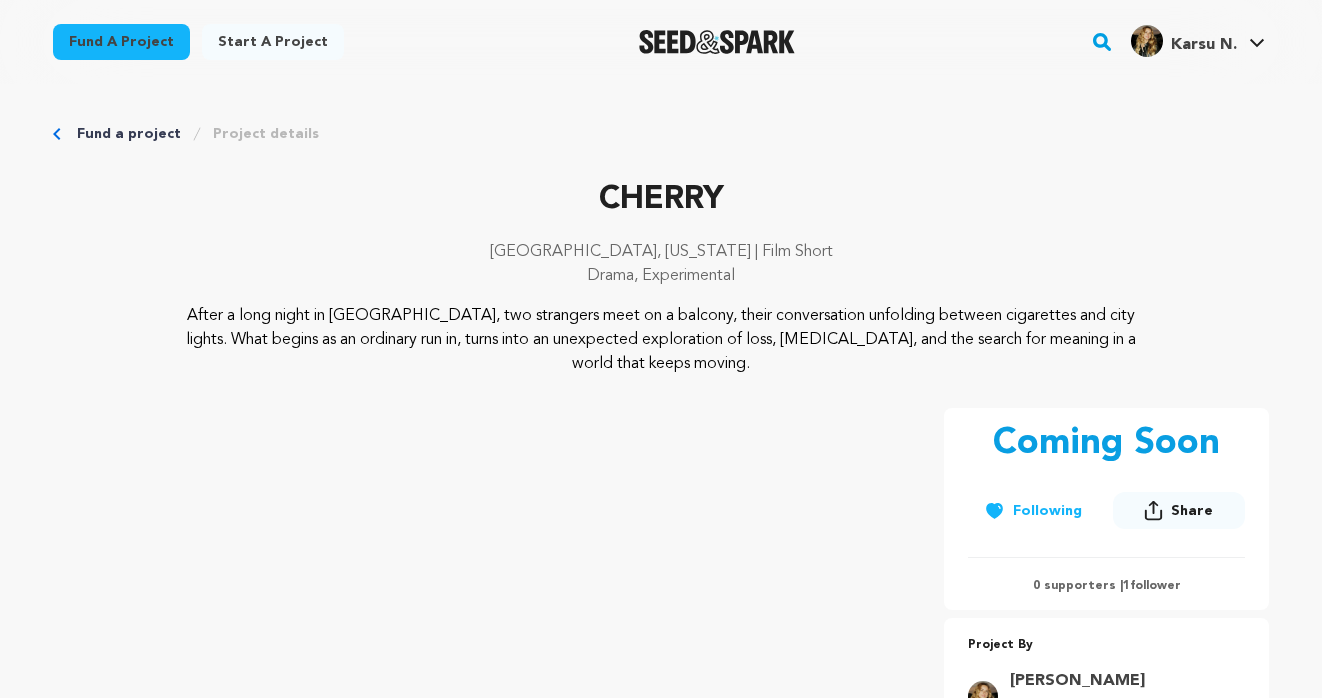 click on "Fund a project
Project details" at bounding box center [661, 134] 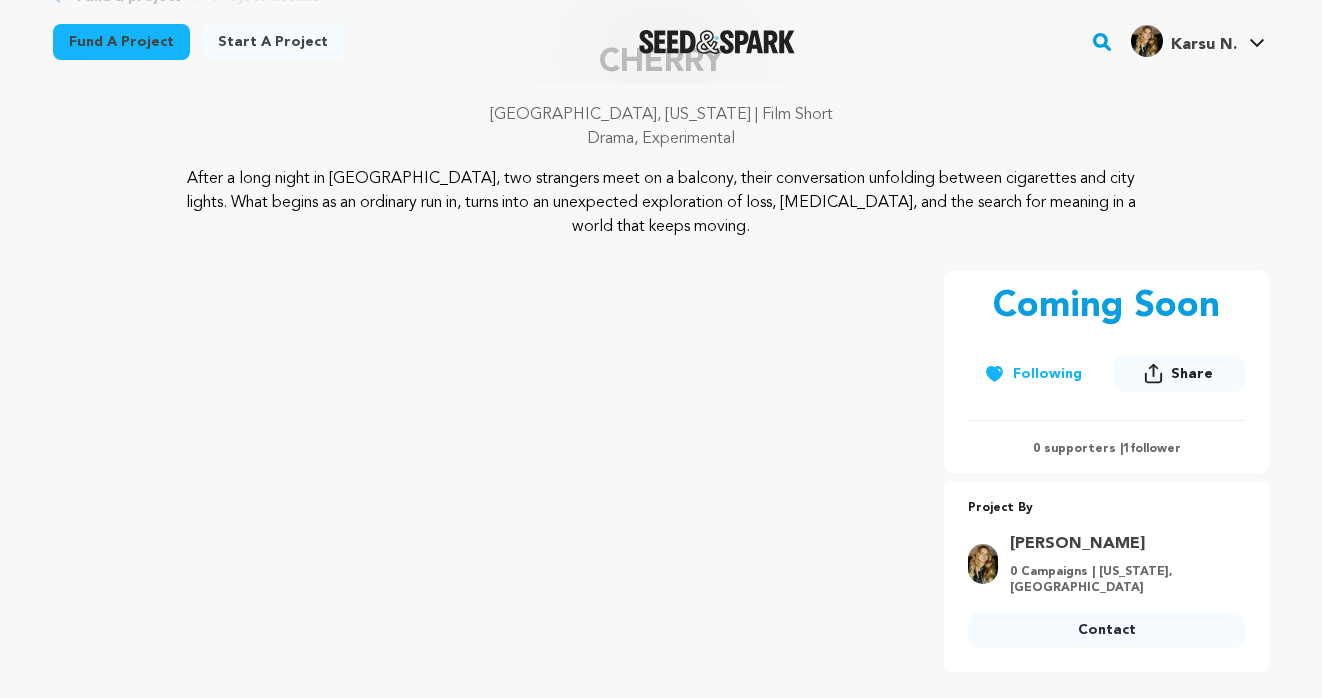 scroll, scrollTop: 157, scrollLeft: 0, axis: vertical 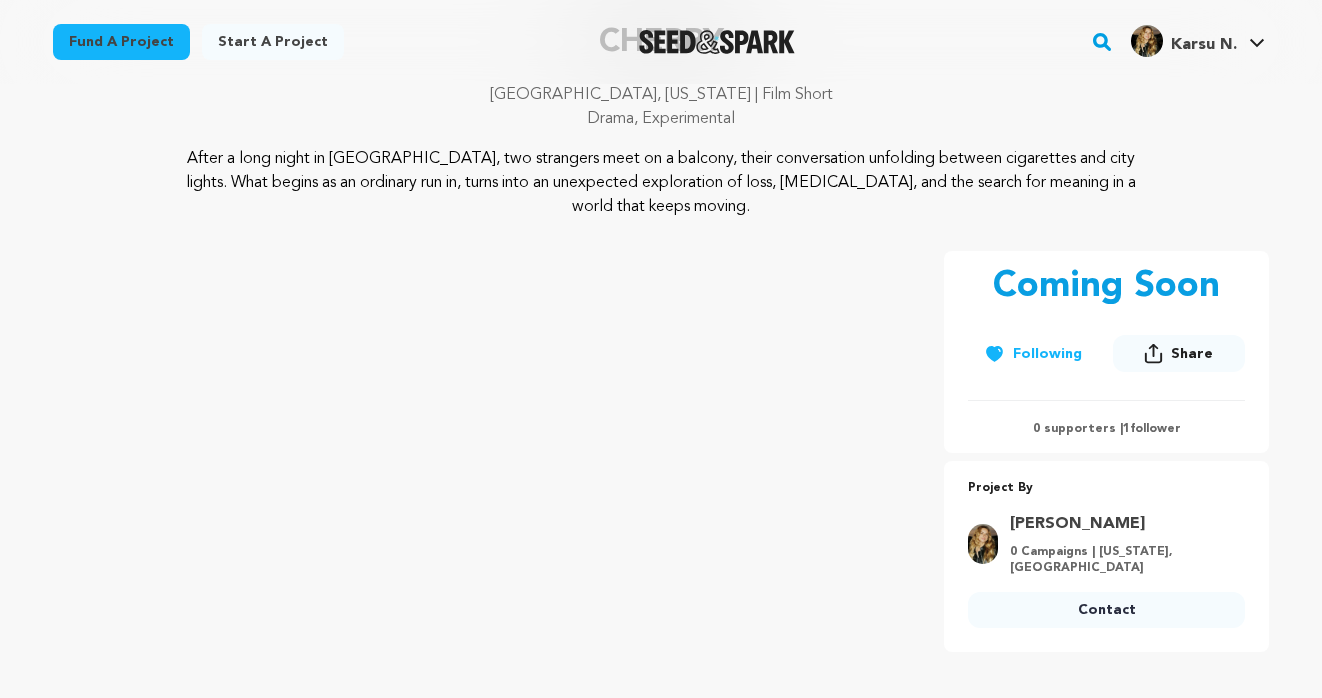 click on "Project By
Karsu Nalbantoglu
0
Campaigns
| California, United States
Contact
Contact" at bounding box center (1106, 556) 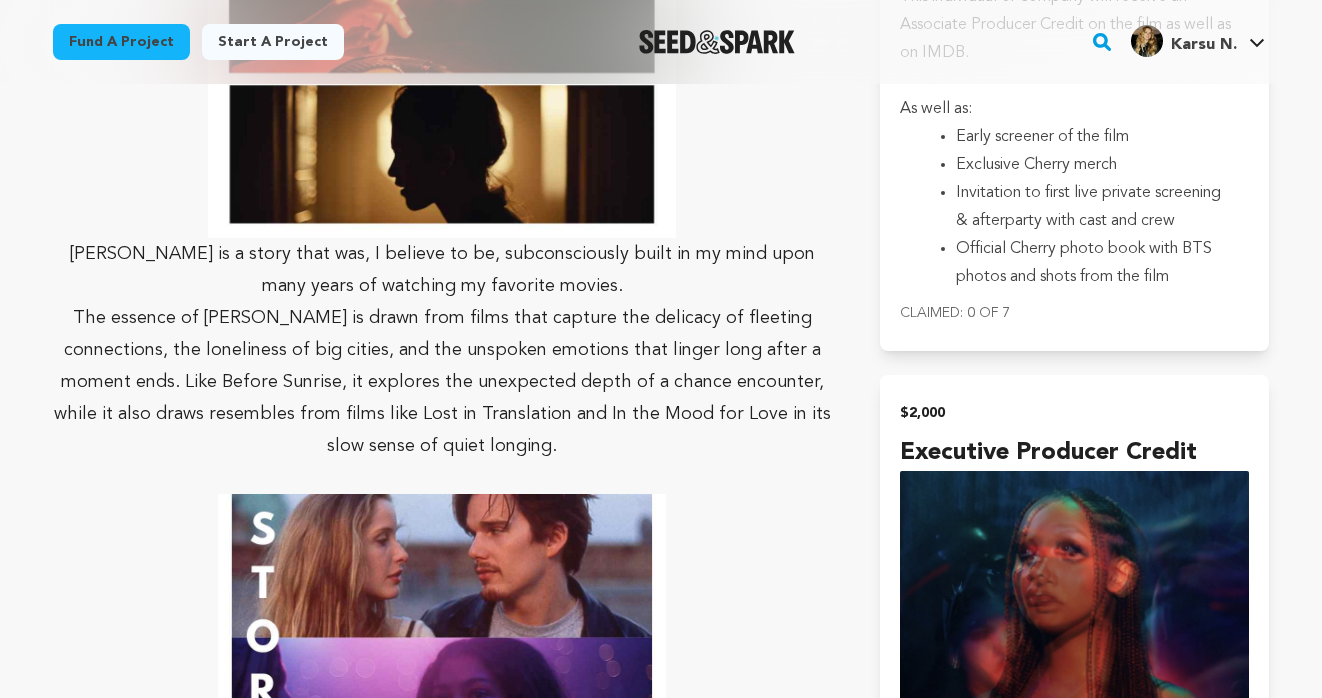 scroll, scrollTop: 3934, scrollLeft: 0, axis: vertical 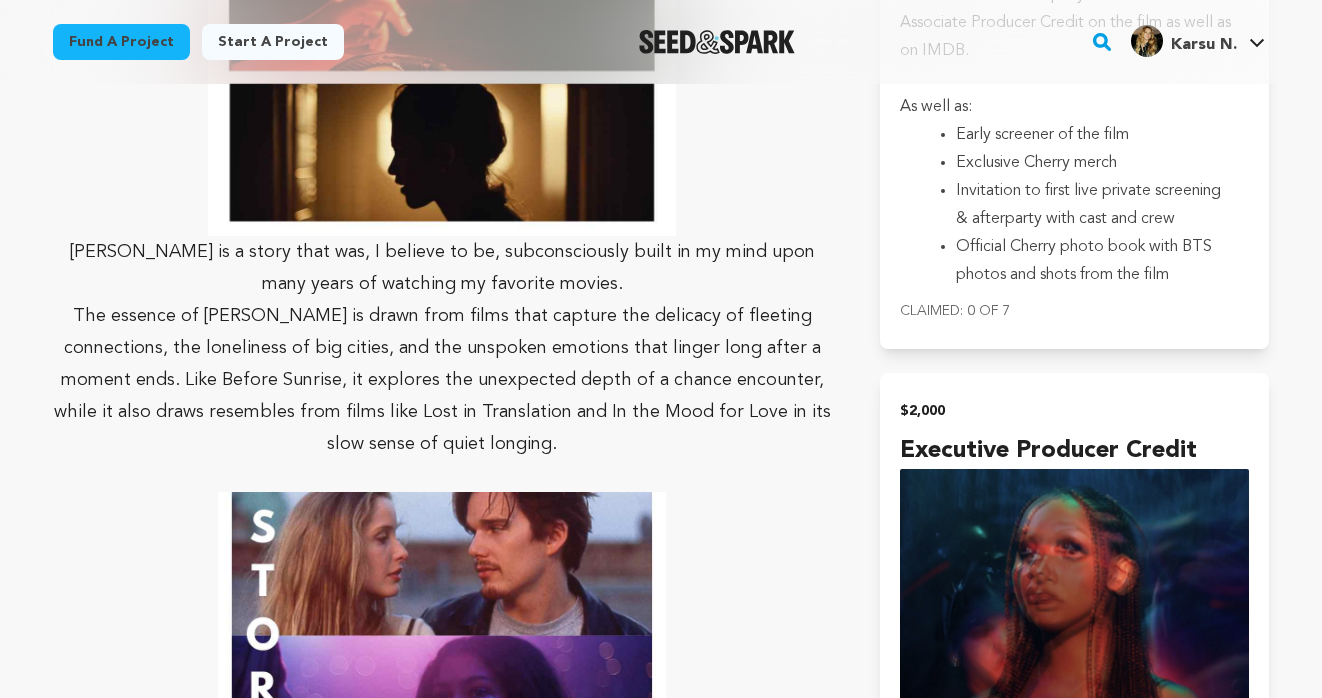 click at bounding box center (442, 782) 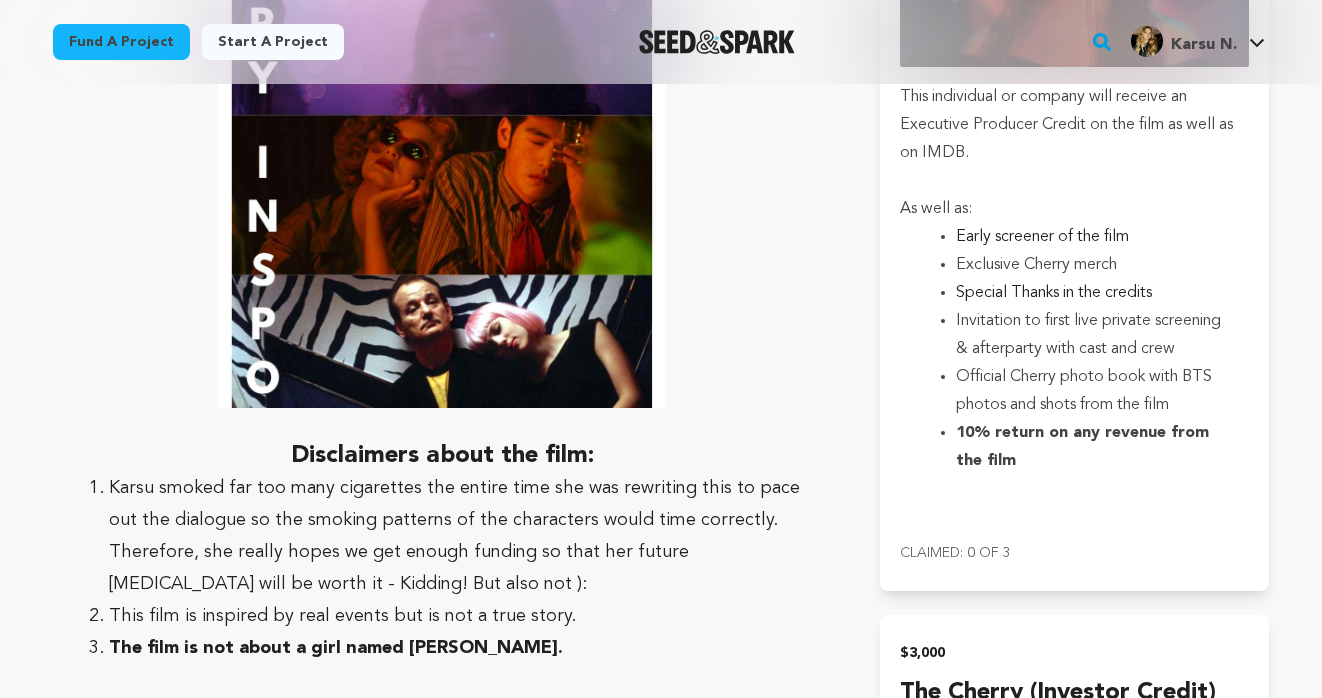 scroll, scrollTop: 4599, scrollLeft: 0, axis: vertical 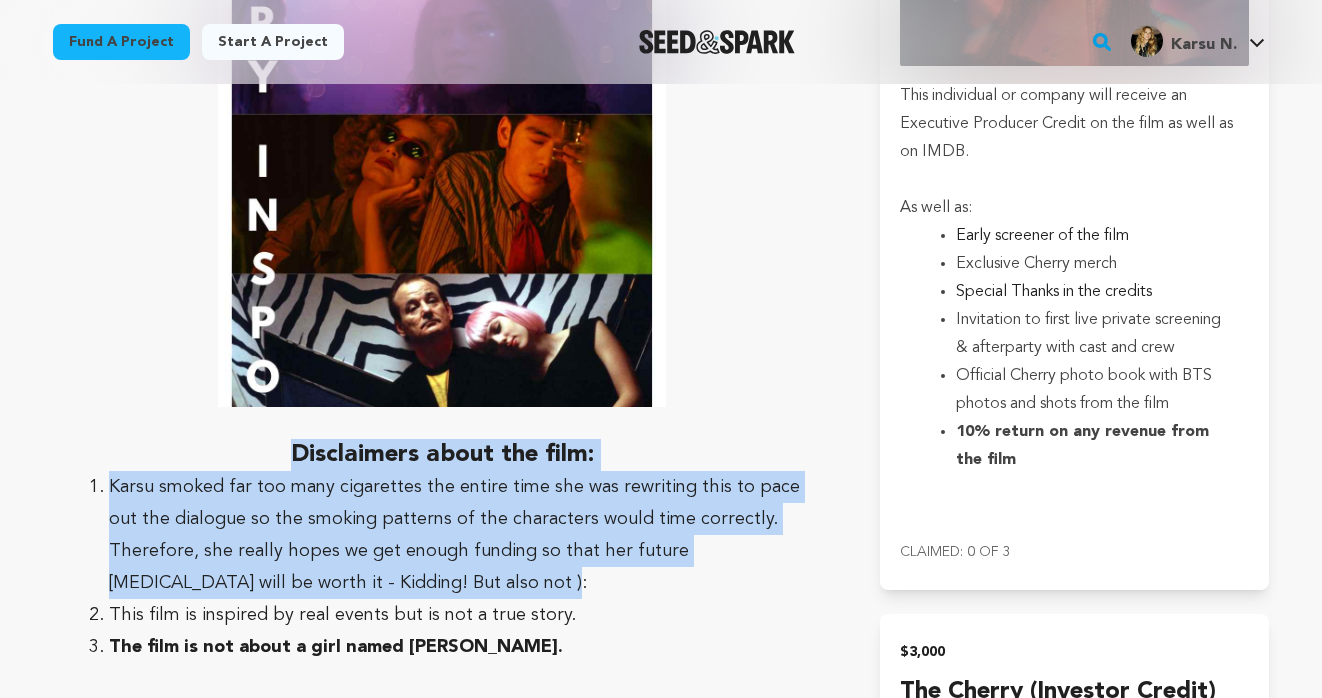 drag, startPoint x: 304, startPoint y: 521, endPoint x: 116, endPoint y: 381, distance: 234.40137 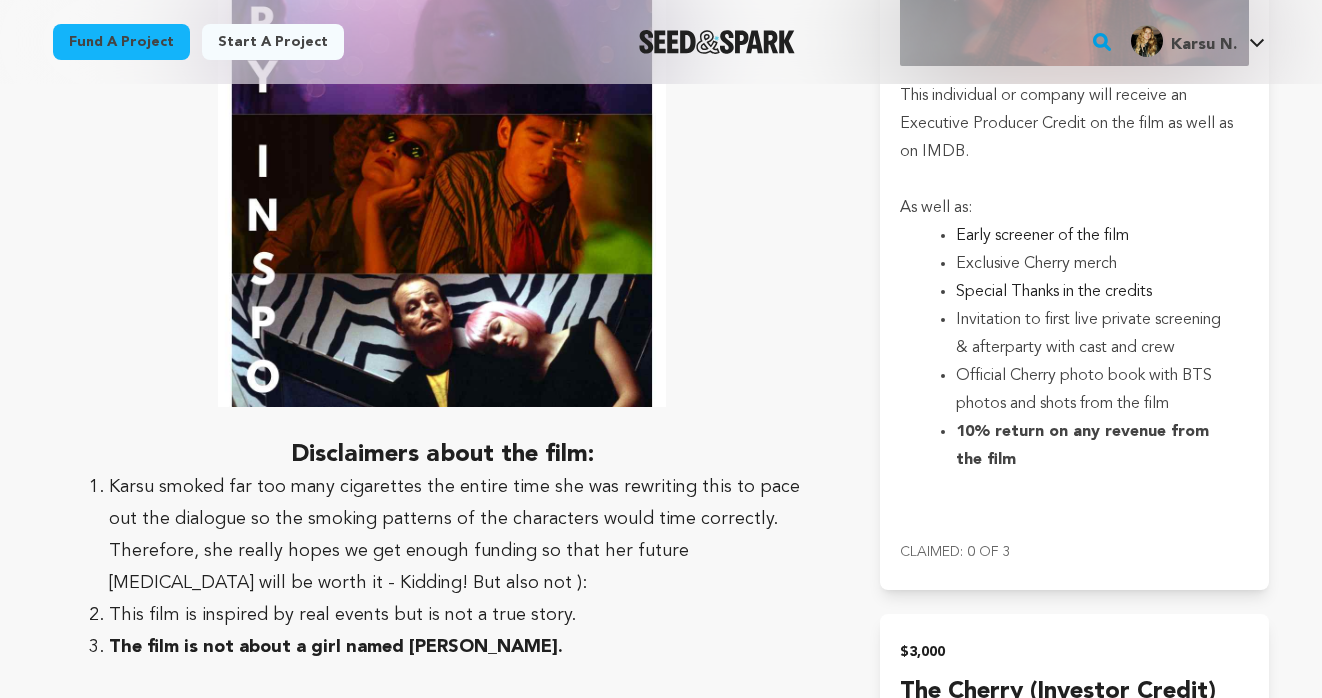 click on "The film is not about a girl named Cherry." at bounding box center (458, 647) 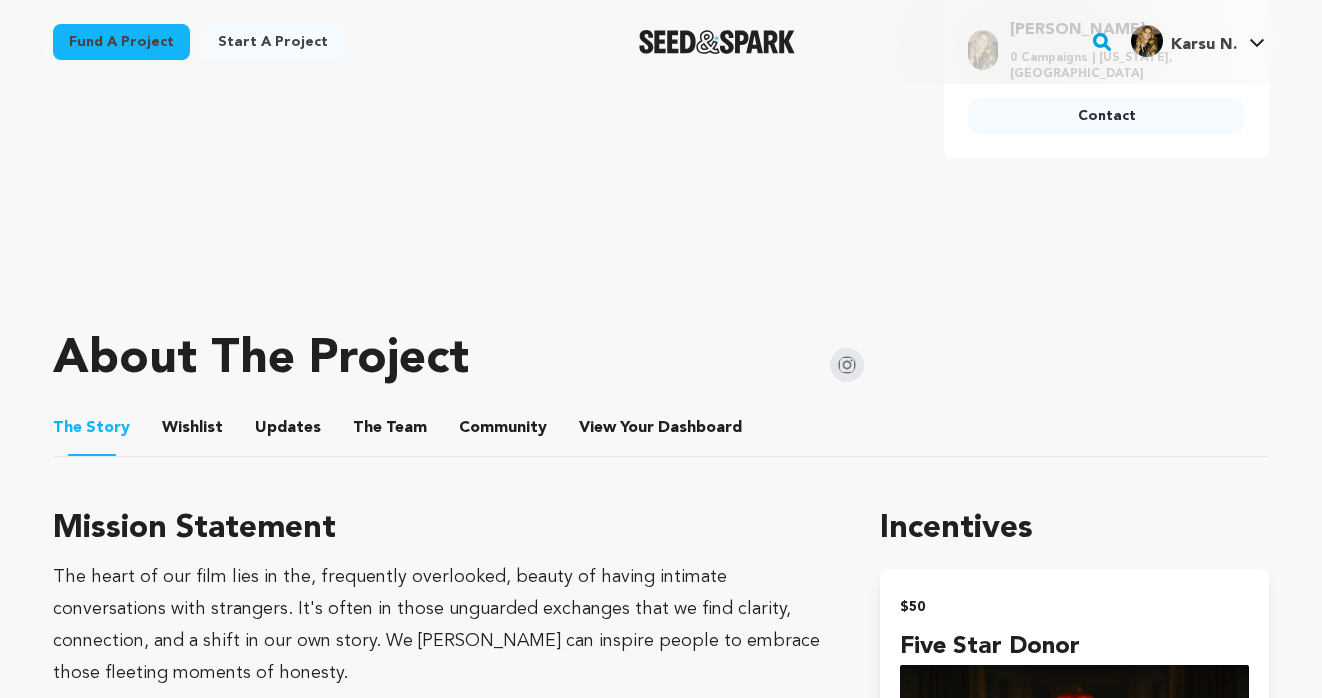 scroll, scrollTop: 708, scrollLeft: 0, axis: vertical 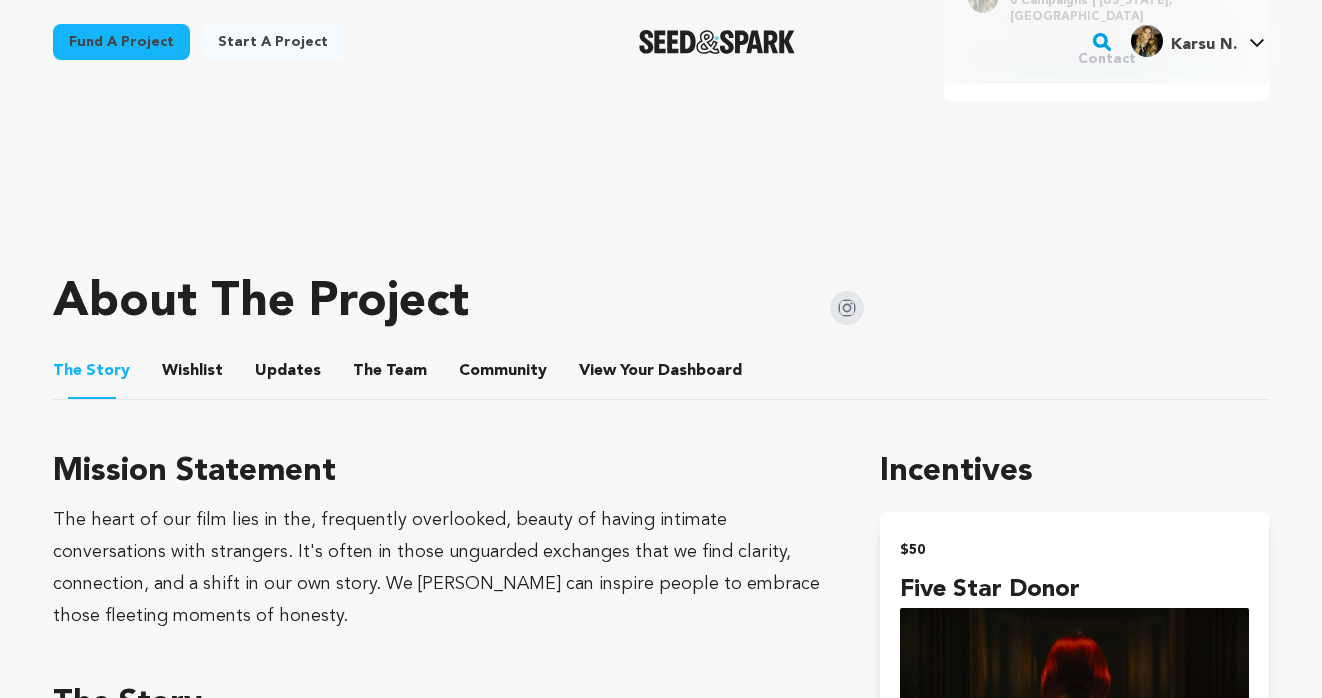 click on "Wishlist" at bounding box center [193, 375] 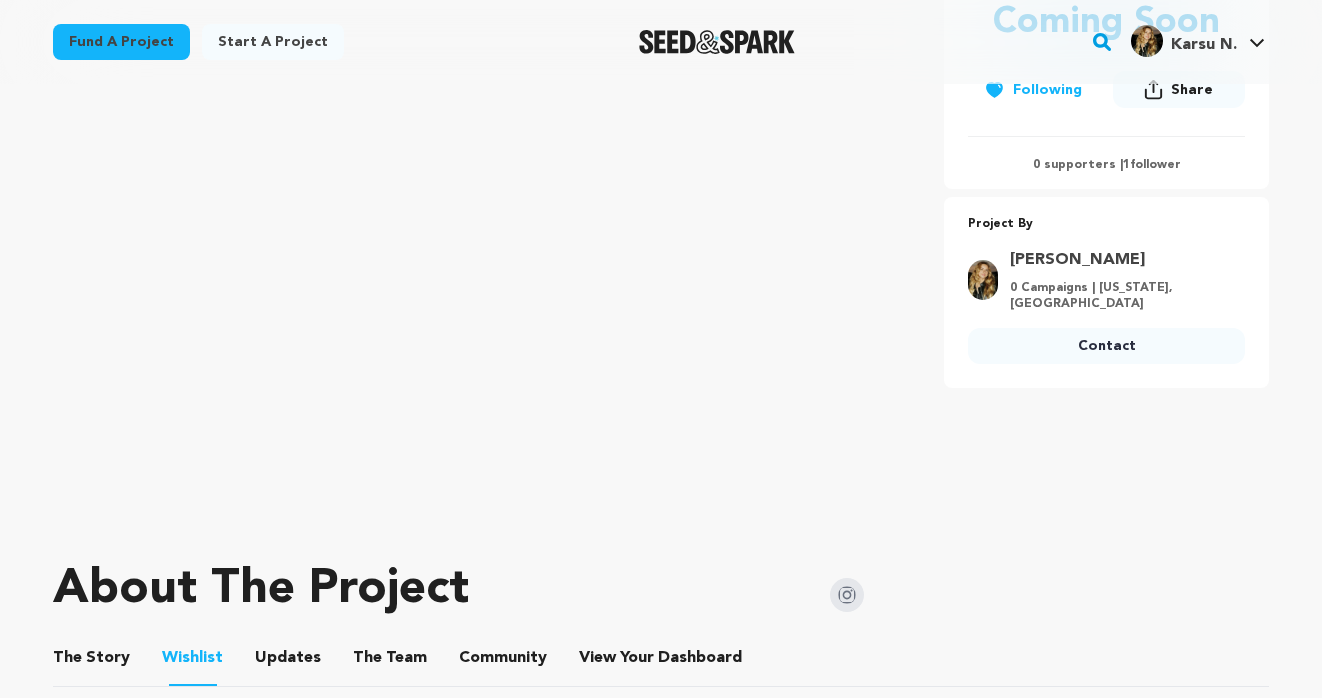 scroll, scrollTop: 422, scrollLeft: 0, axis: vertical 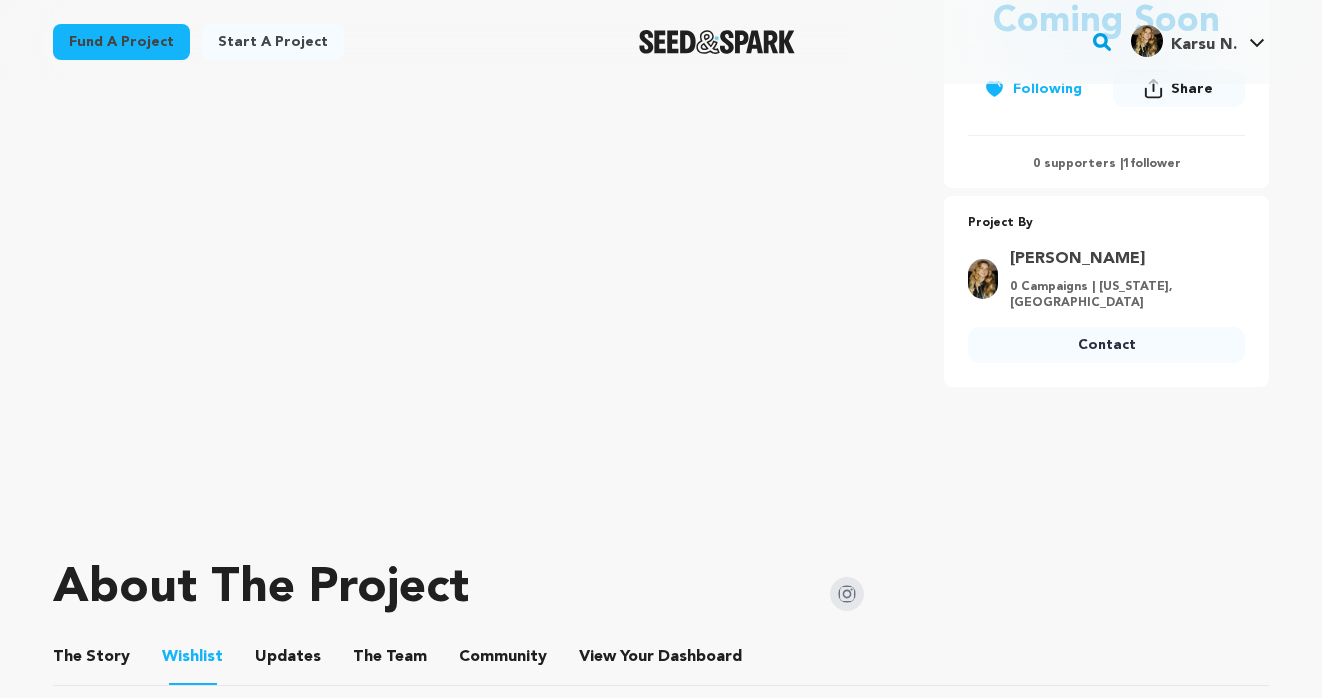click on "Updates" at bounding box center (288, 661) 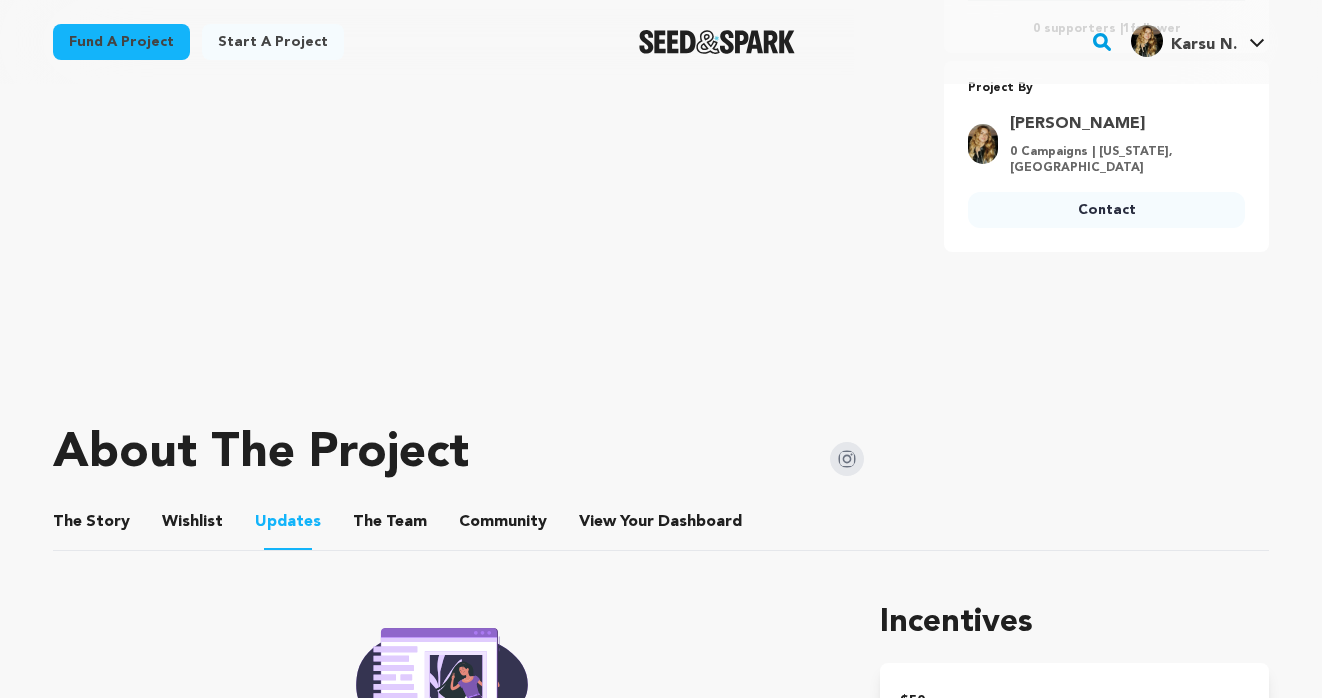 scroll, scrollTop: 586, scrollLeft: 0, axis: vertical 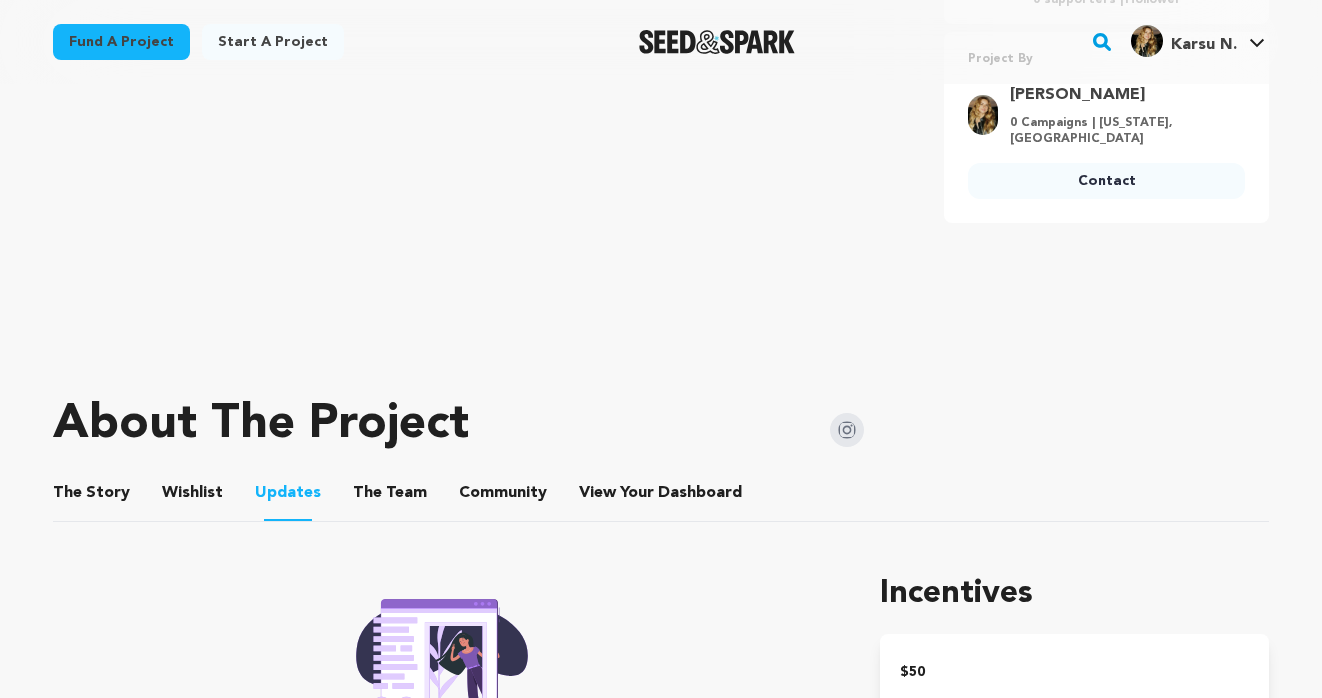 click on "The Team" at bounding box center [390, 497] 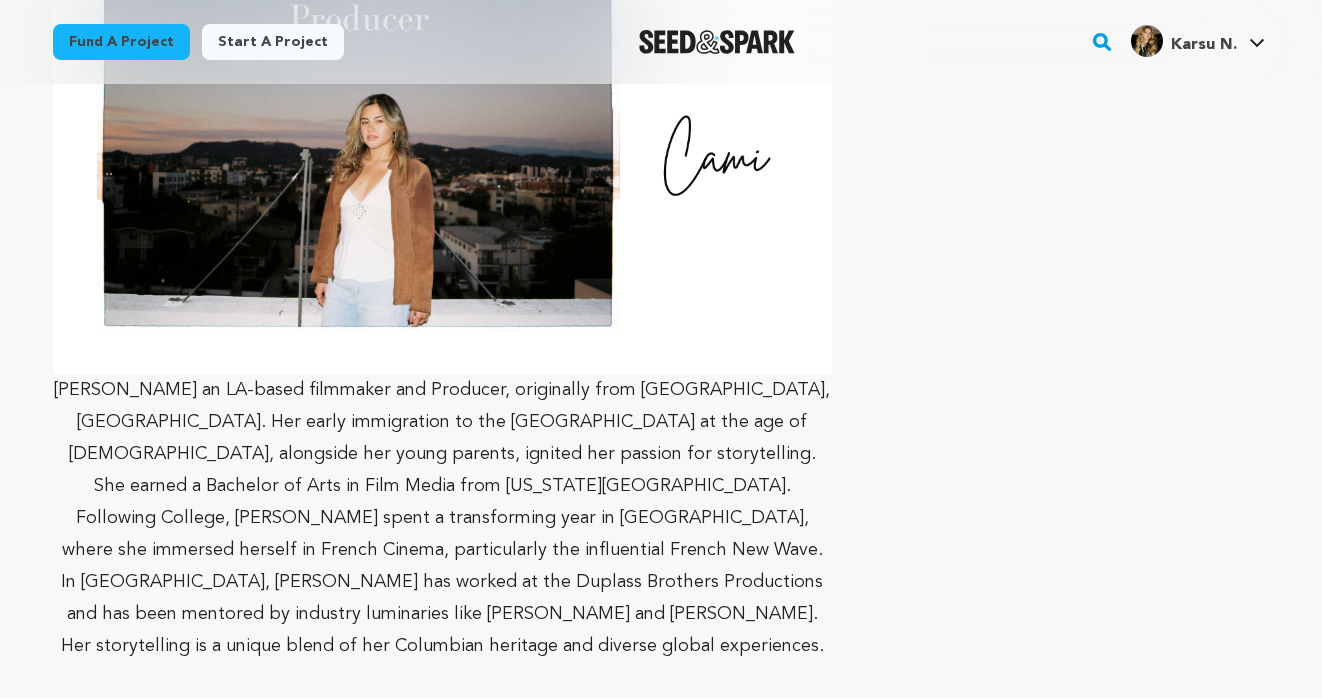 scroll, scrollTop: 2118, scrollLeft: 0, axis: vertical 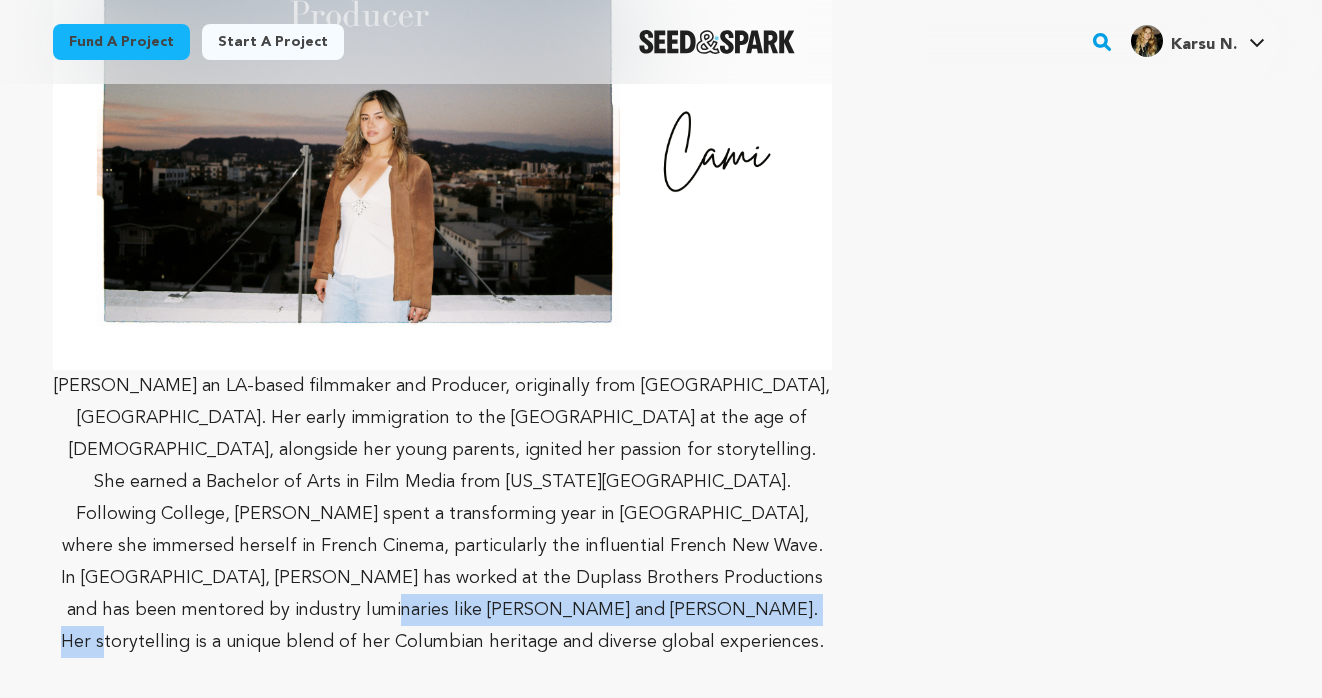 drag, startPoint x: 585, startPoint y: 570, endPoint x: 614, endPoint y: 548, distance: 36.40055 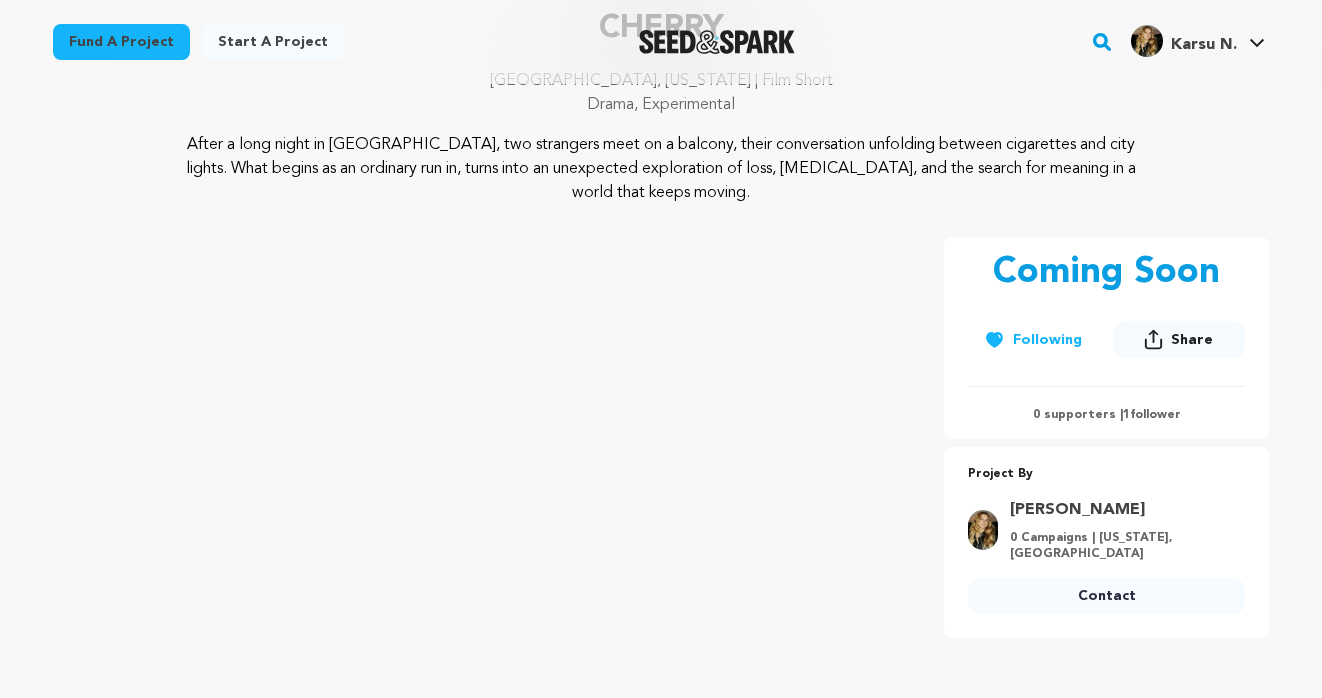 scroll, scrollTop: 0, scrollLeft: 0, axis: both 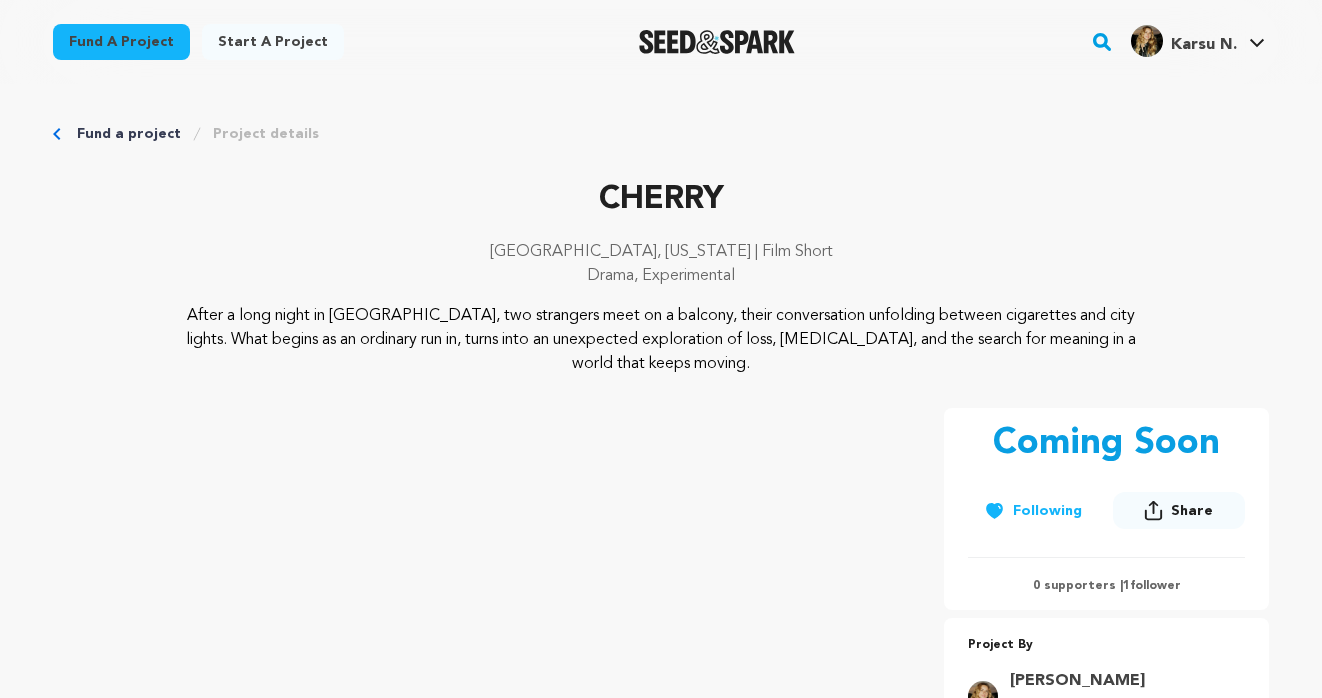 click on "Project details" at bounding box center (266, 134) 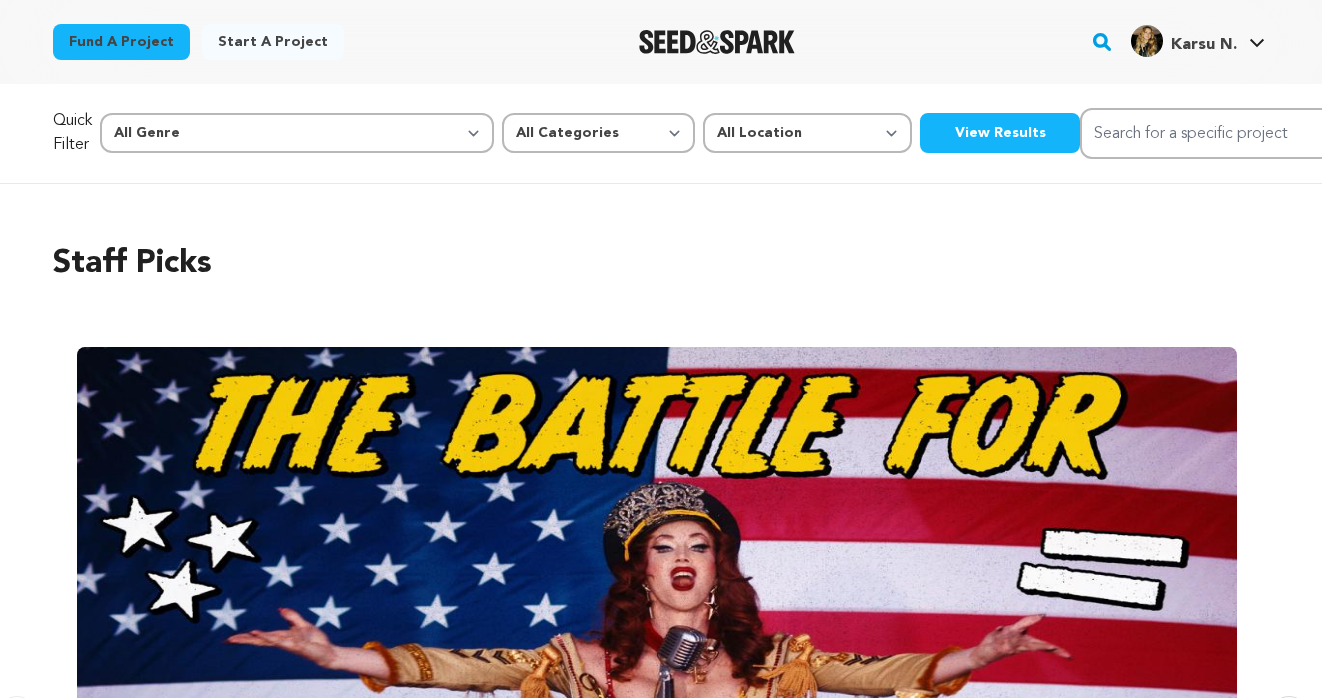 scroll, scrollTop: 0, scrollLeft: 0, axis: both 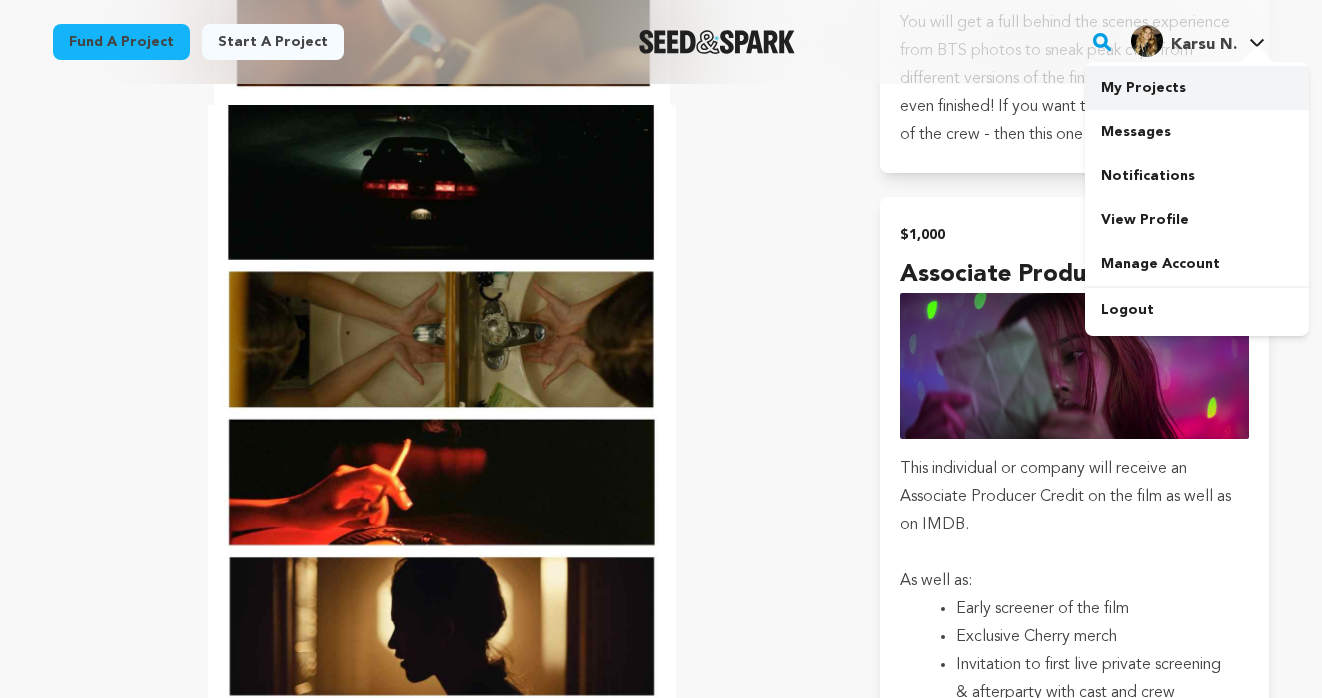 click on "My Projects" at bounding box center (1197, 88) 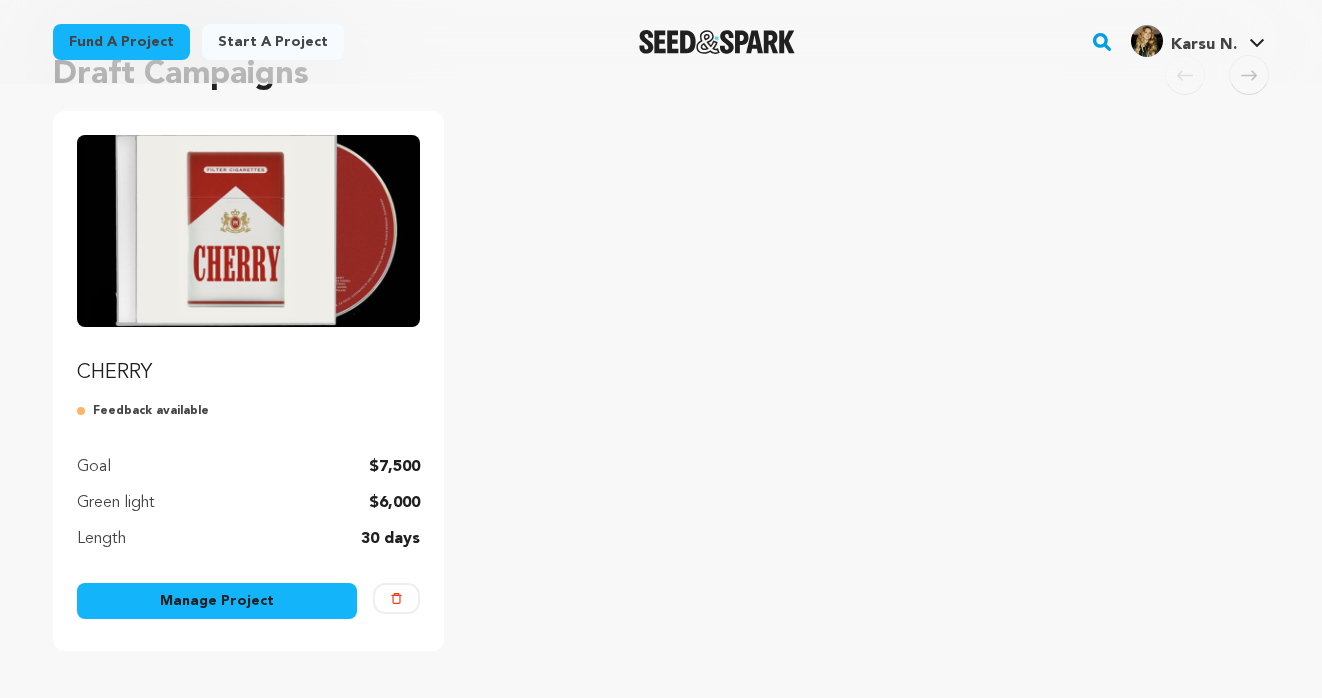 scroll, scrollTop: 199, scrollLeft: 0, axis: vertical 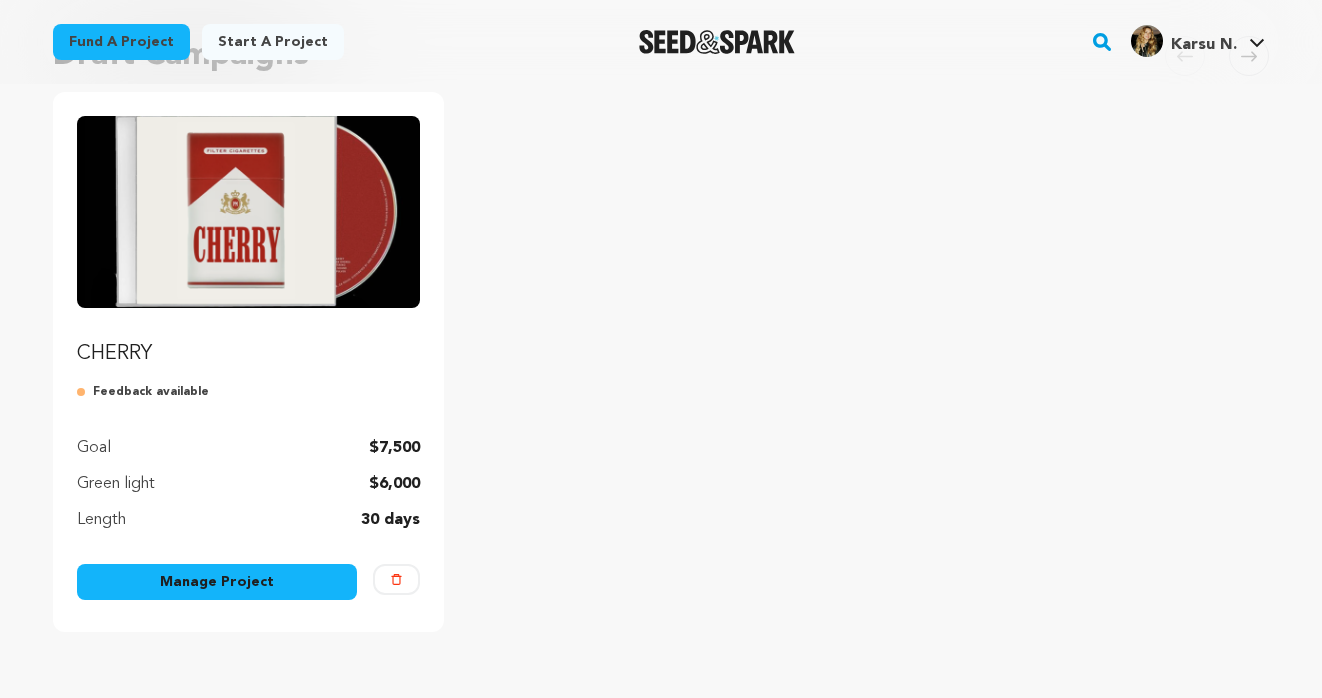 click on "Manage Project" at bounding box center (217, 582) 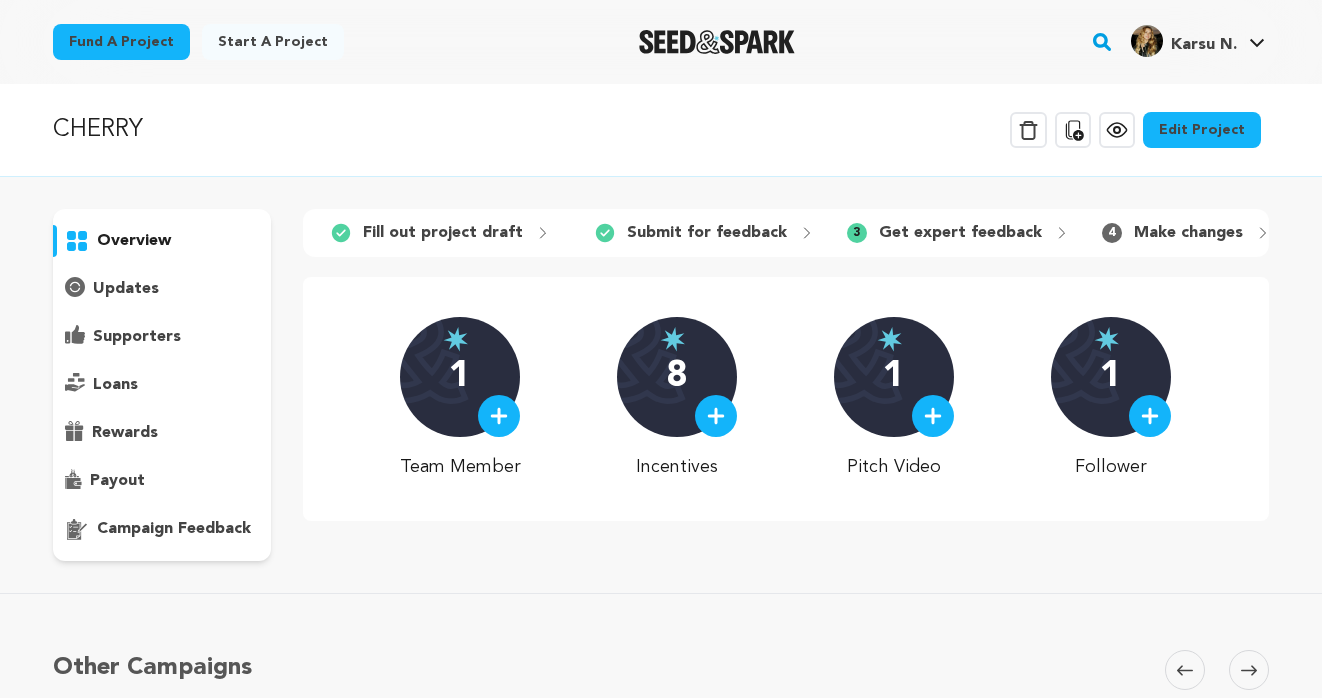 scroll, scrollTop: 0, scrollLeft: 0, axis: both 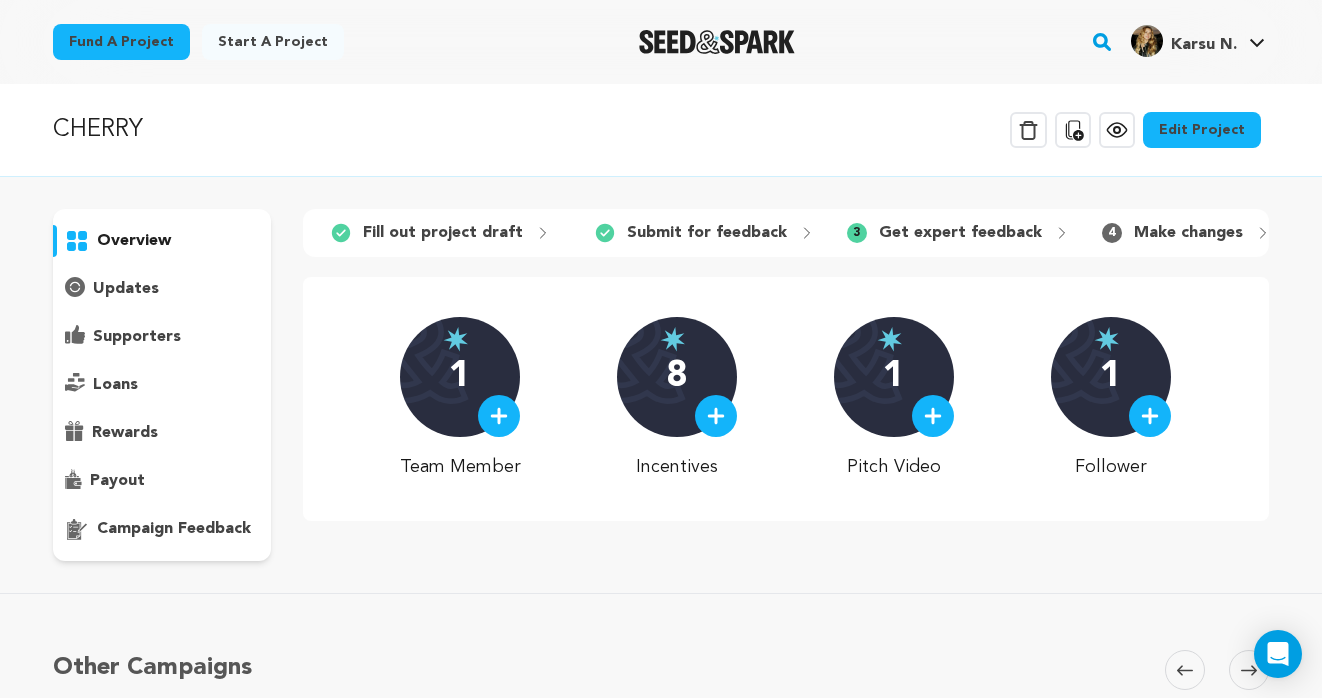 click on "Edit Project" at bounding box center (1202, 130) 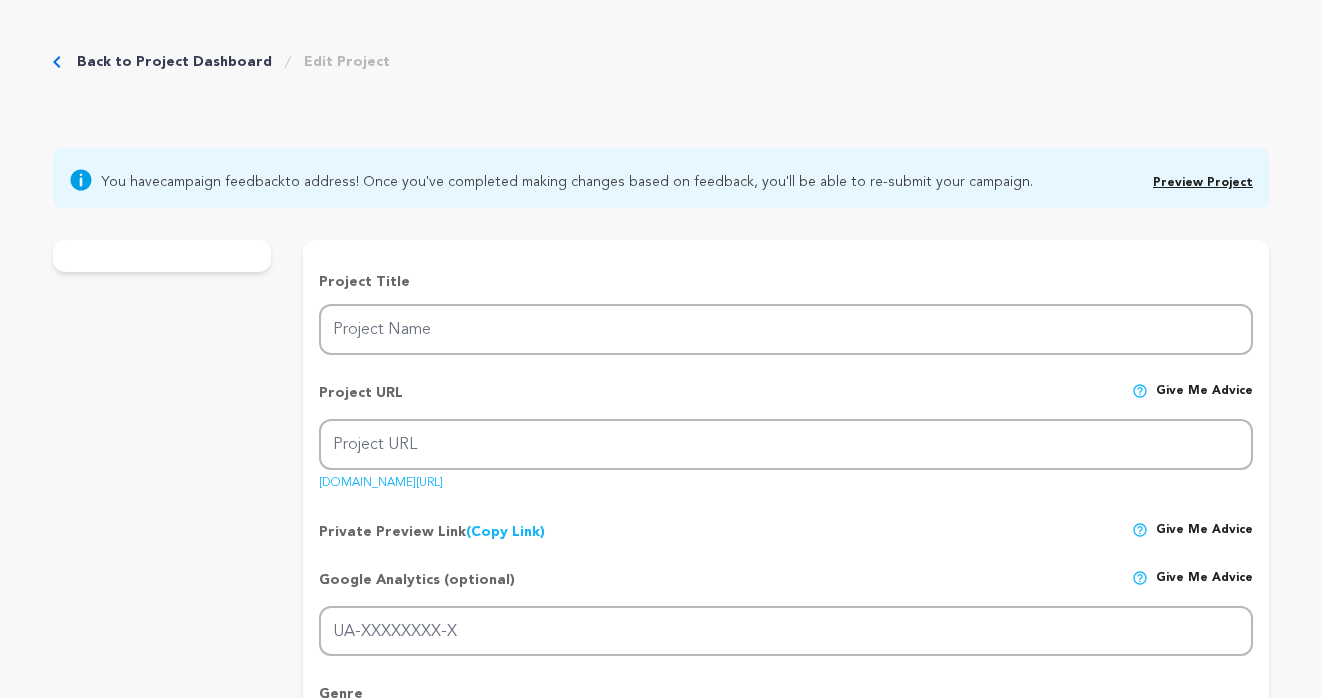 scroll, scrollTop: 0, scrollLeft: 0, axis: both 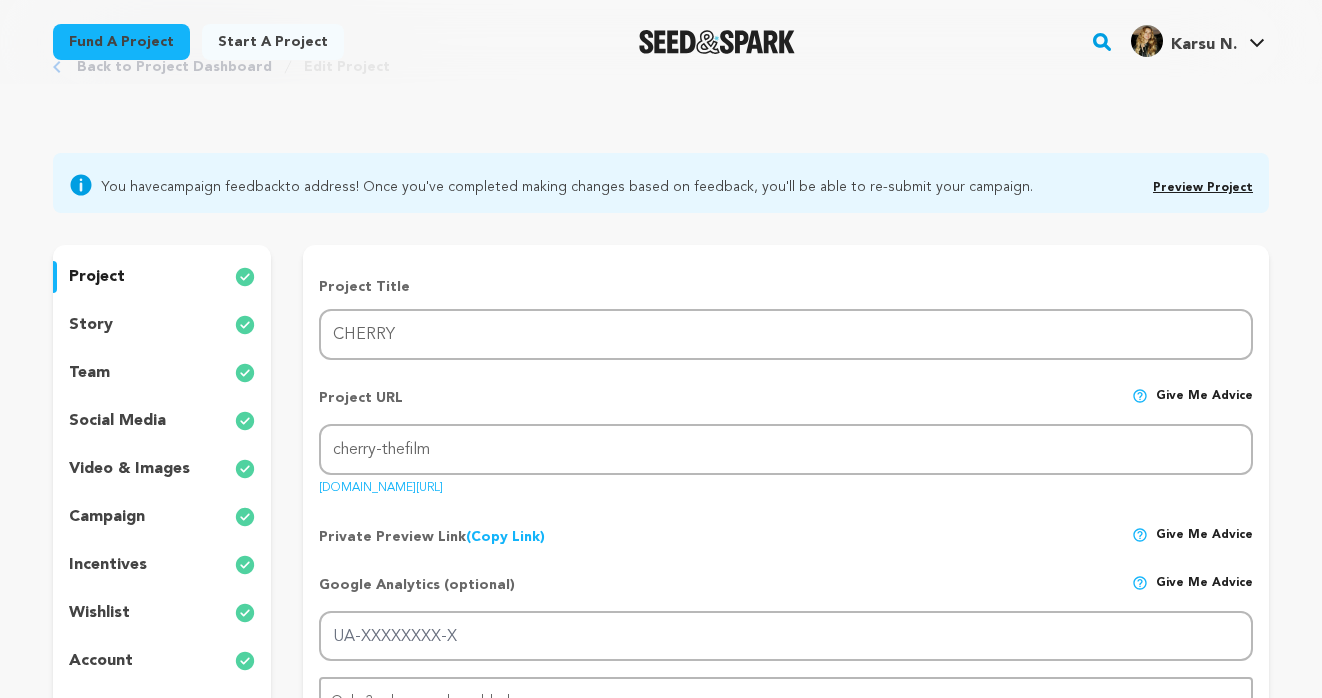 click on "team" at bounding box center [162, 373] 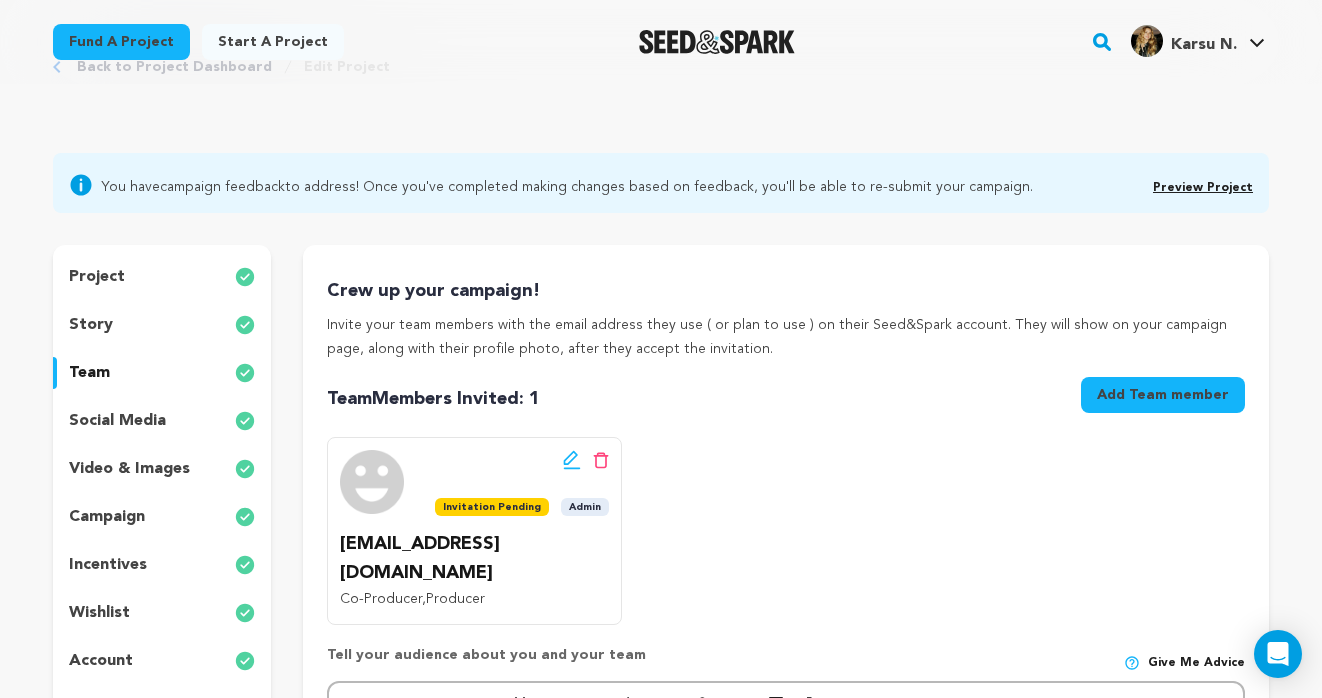scroll, scrollTop: 415, scrollLeft: 0, axis: vertical 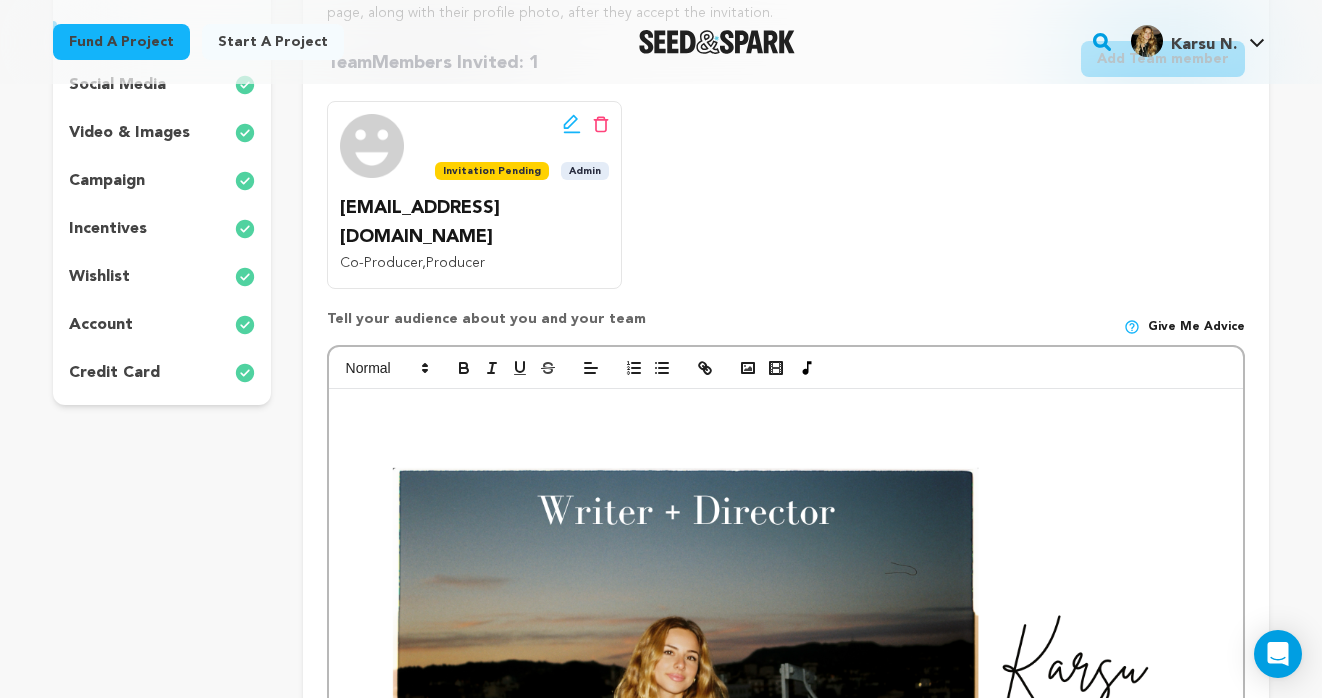click 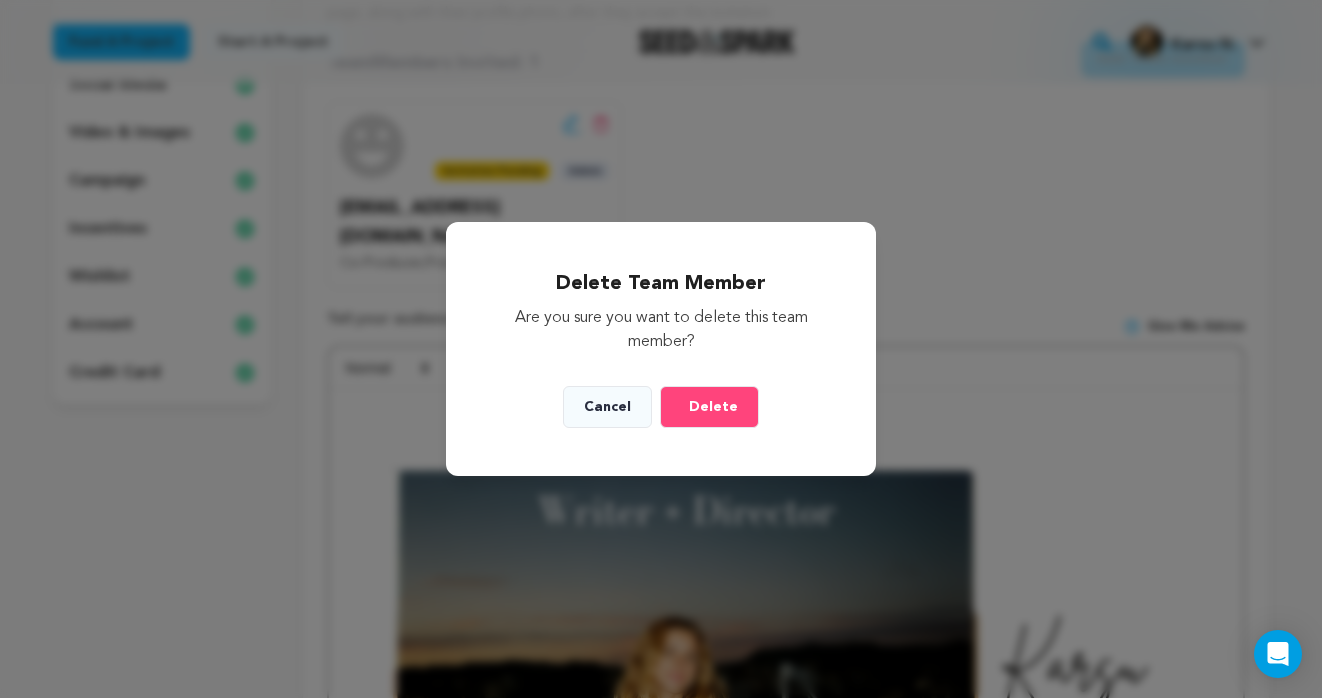 click on "Delete" at bounding box center (713, 407) 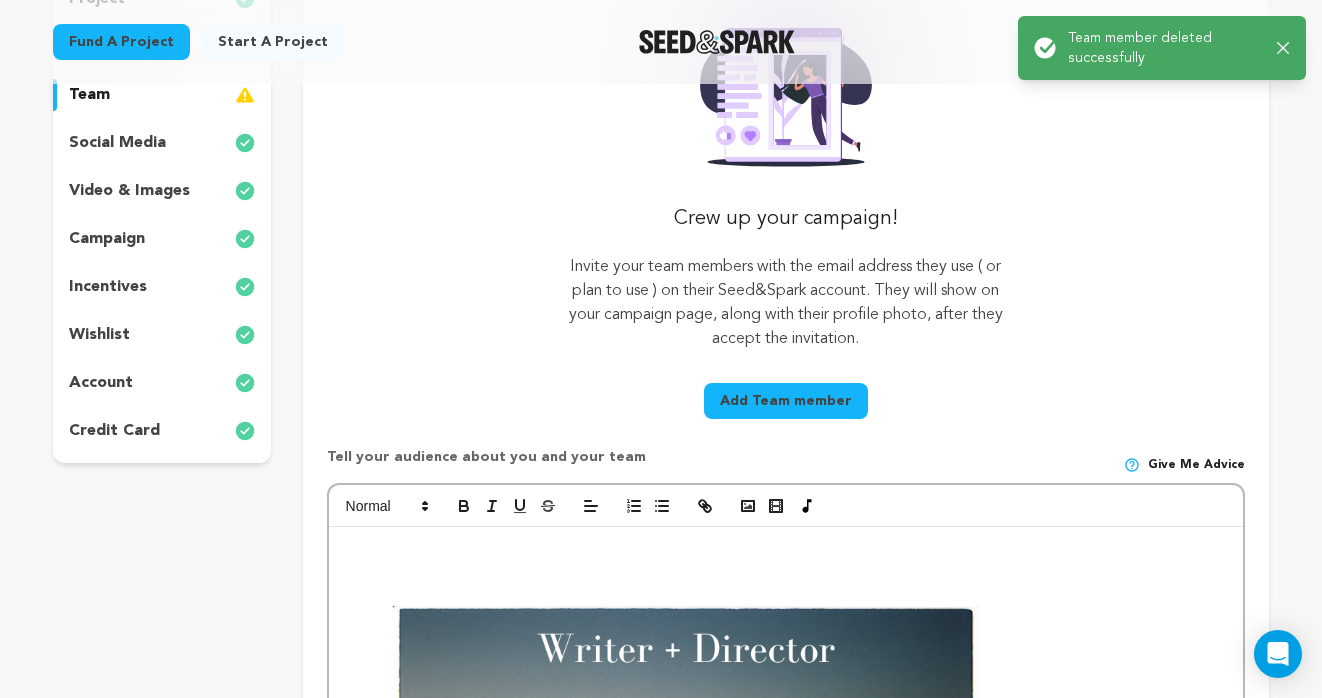 scroll, scrollTop: 358, scrollLeft: 0, axis: vertical 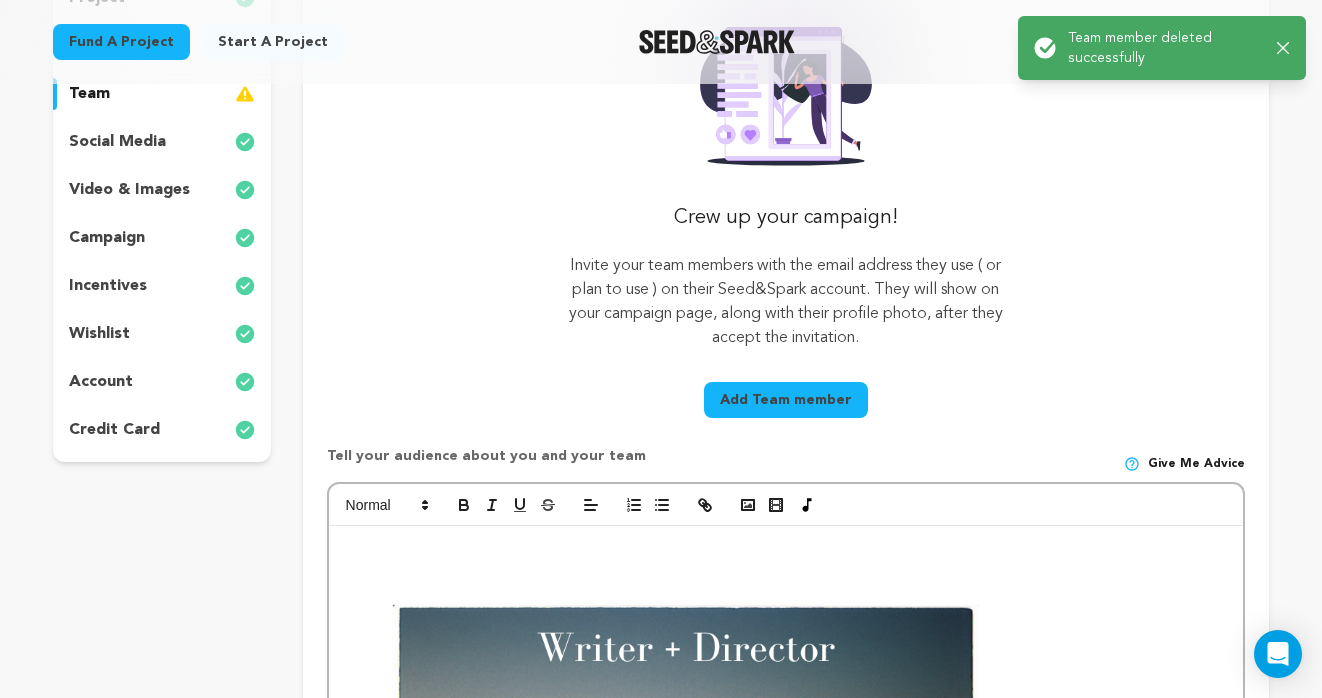 click on "Add Team member" at bounding box center (786, 400) 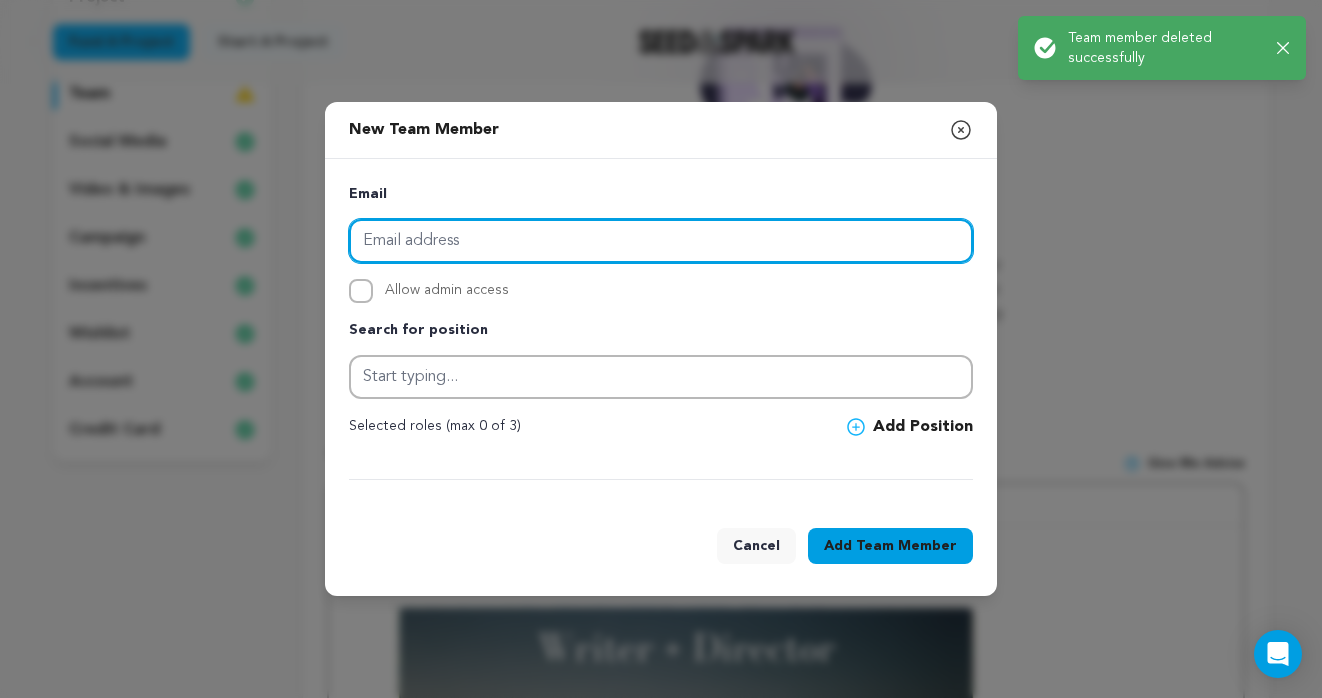 click at bounding box center (661, 241) 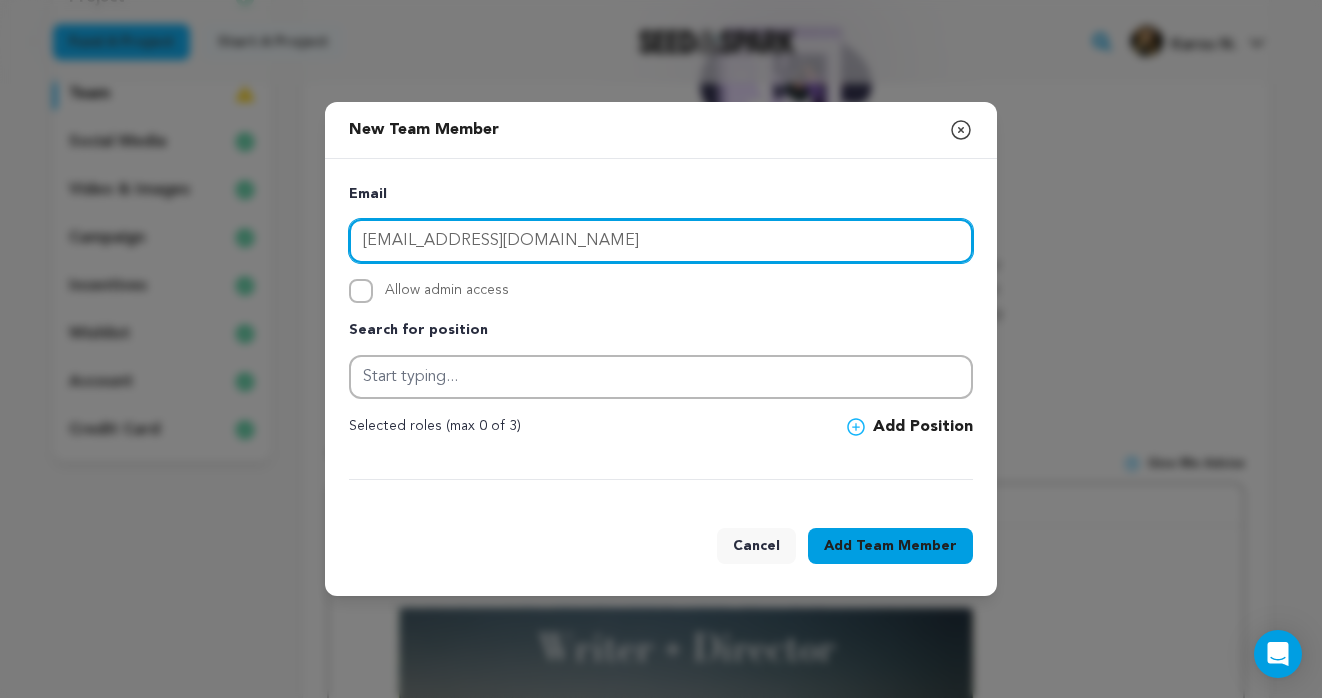type on "camilarflorez@gmail.com" 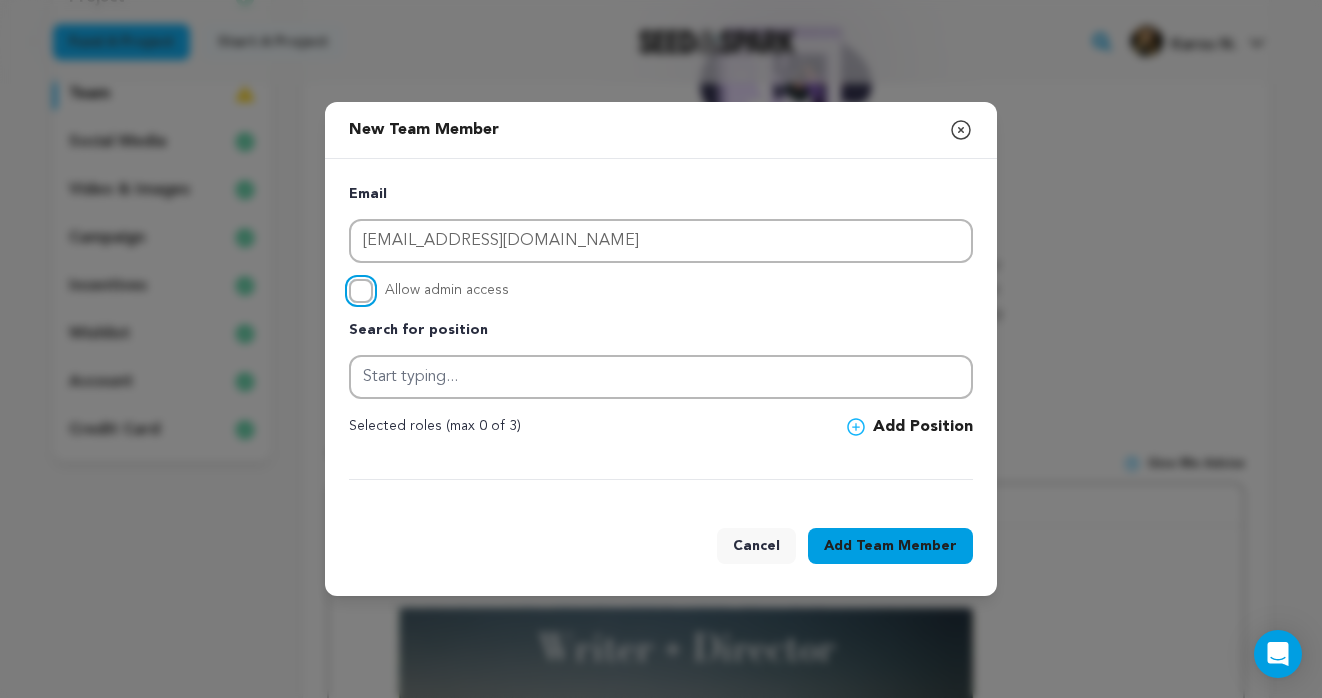 click on "Allow admin access" at bounding box center (361, 291) 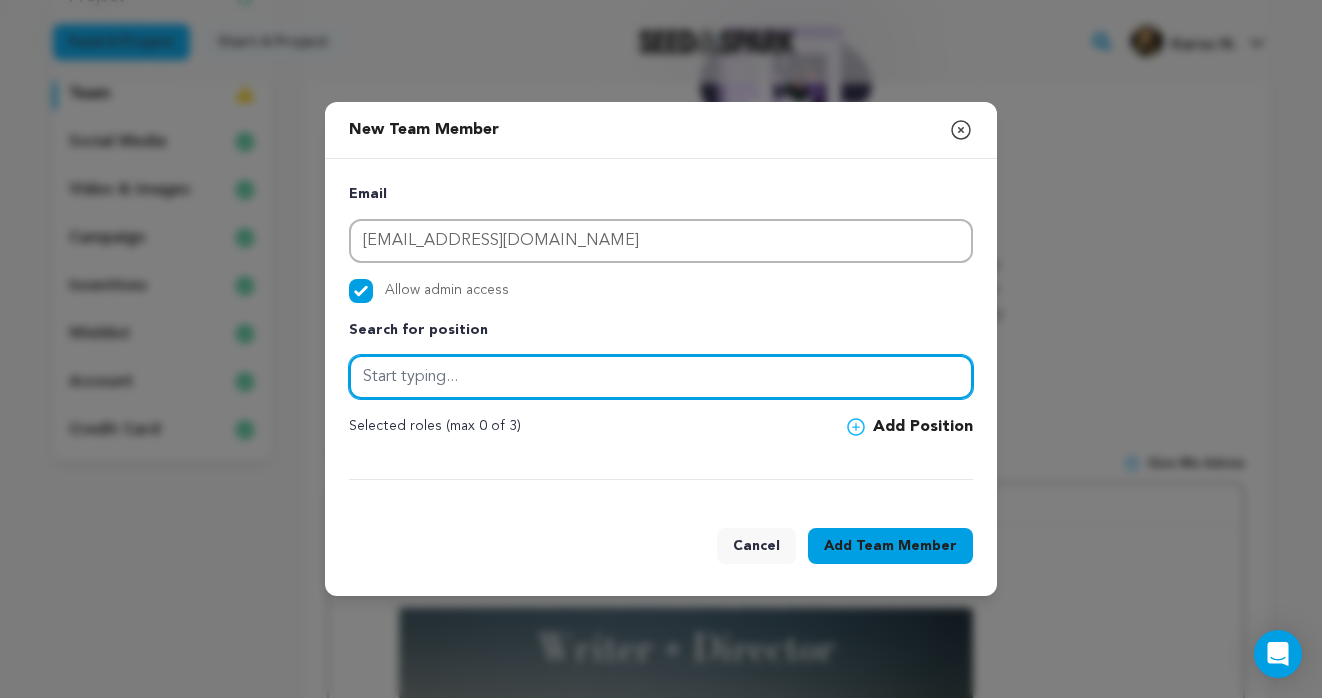 click at bounding box center [661, 377] 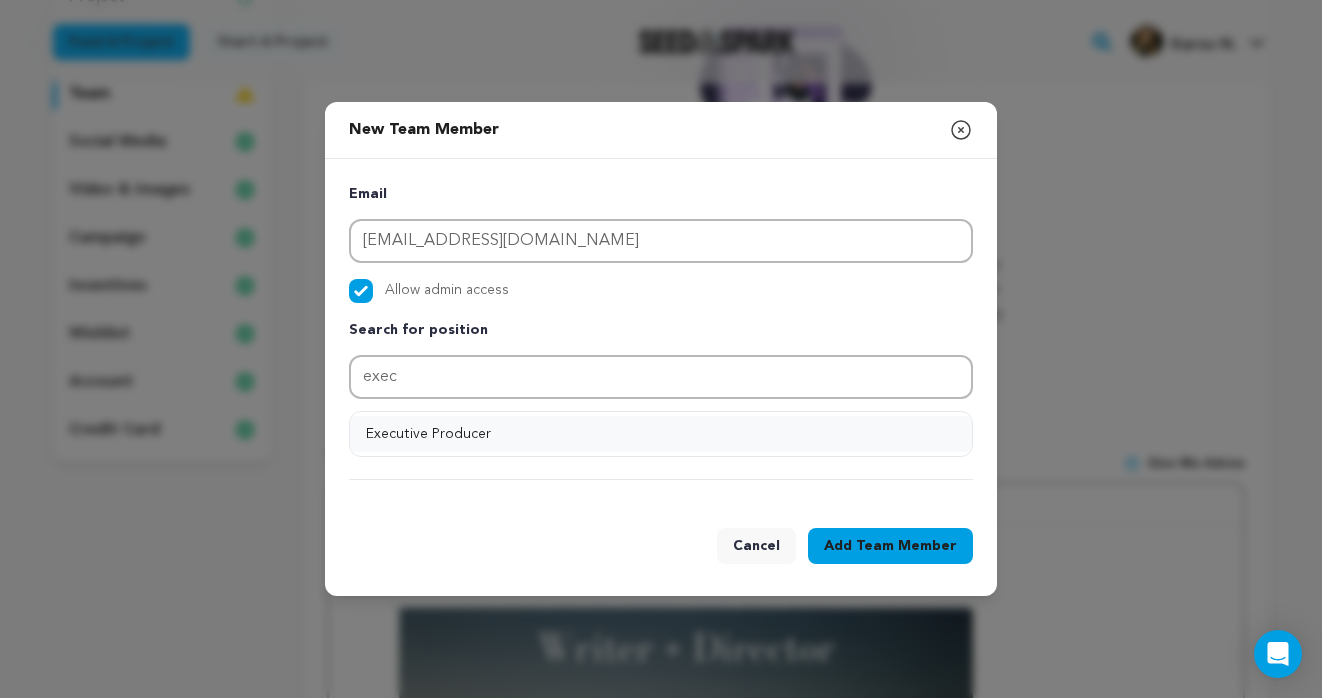 click on "Executive Producer" at bounding box center (661, 434) 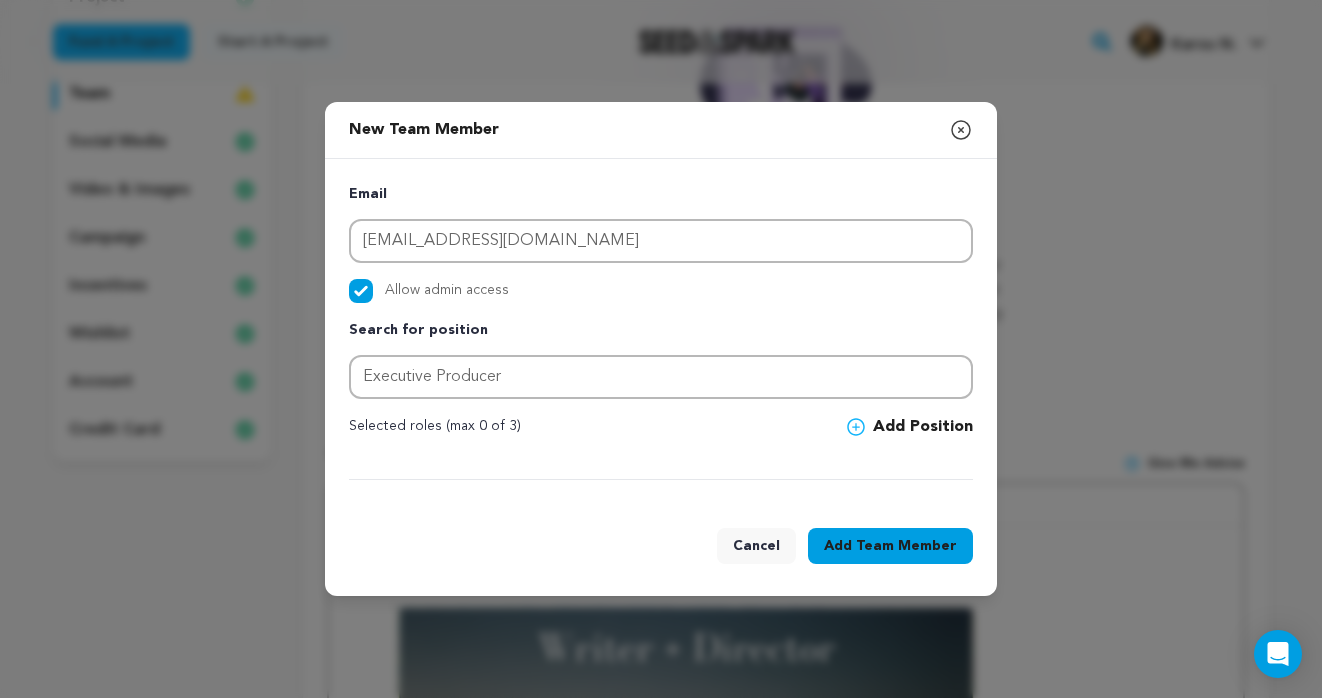 click on "Team Member" at bounding box center (906, 546) 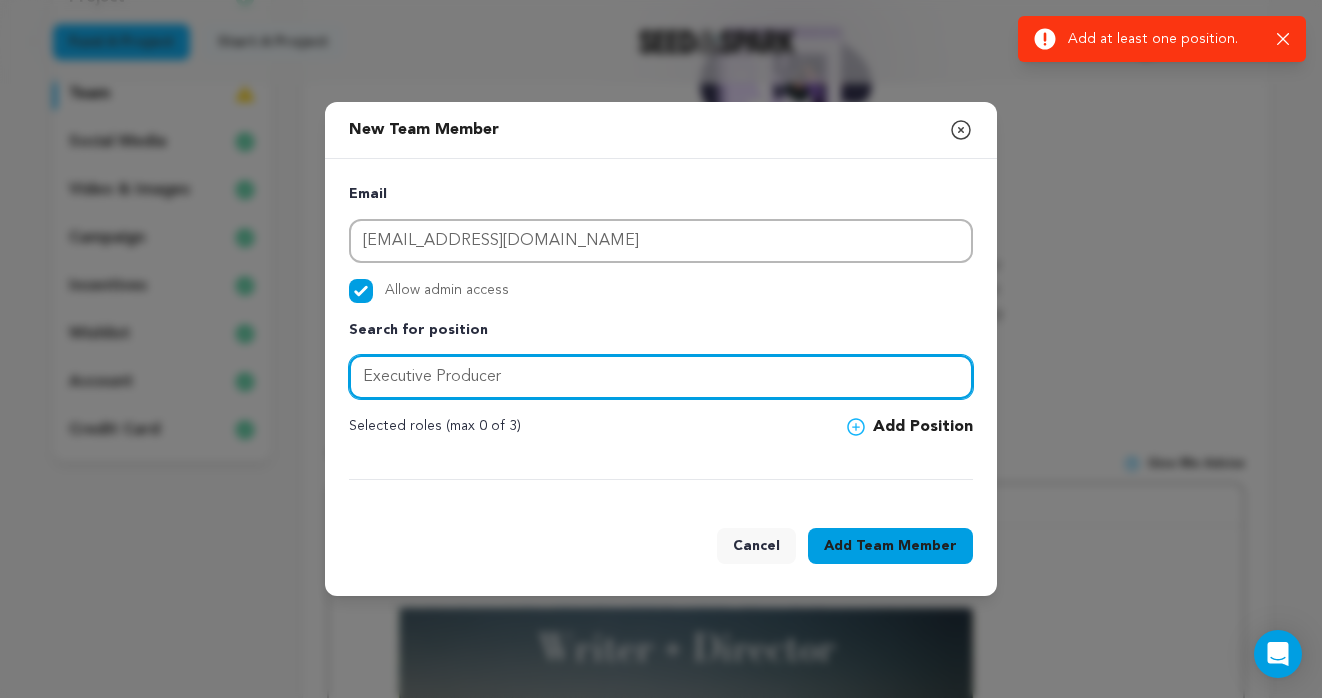 click on "Executive Producer" at bounding box center (661, 377) 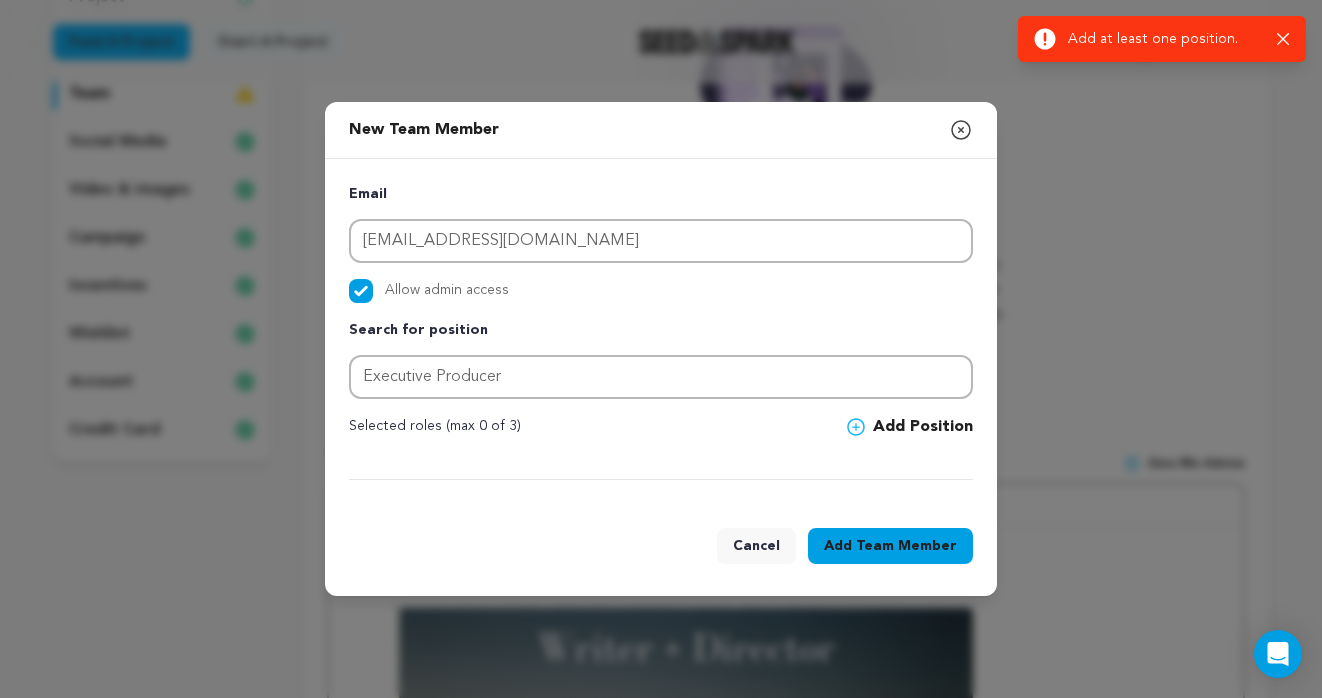 click on "Add  Team Member" at bounding box center (890, 546) 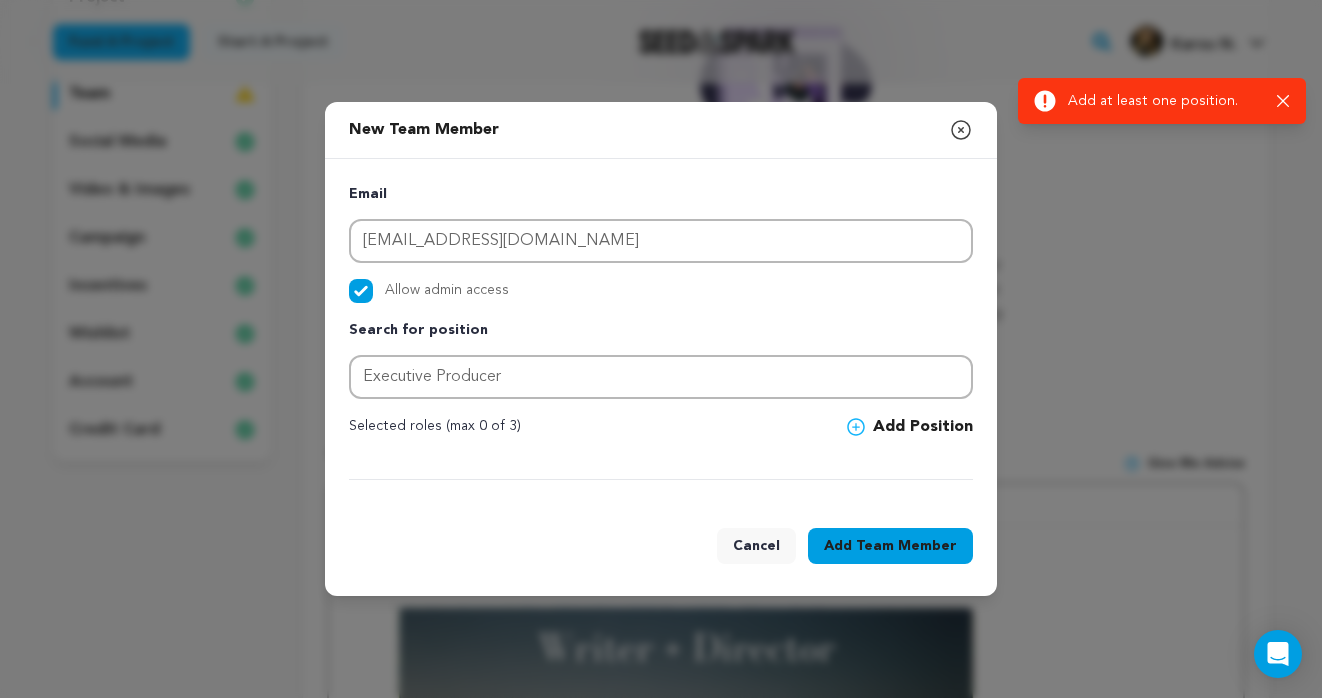 click on "Add  Team Member" at bounding box center (890, 546) 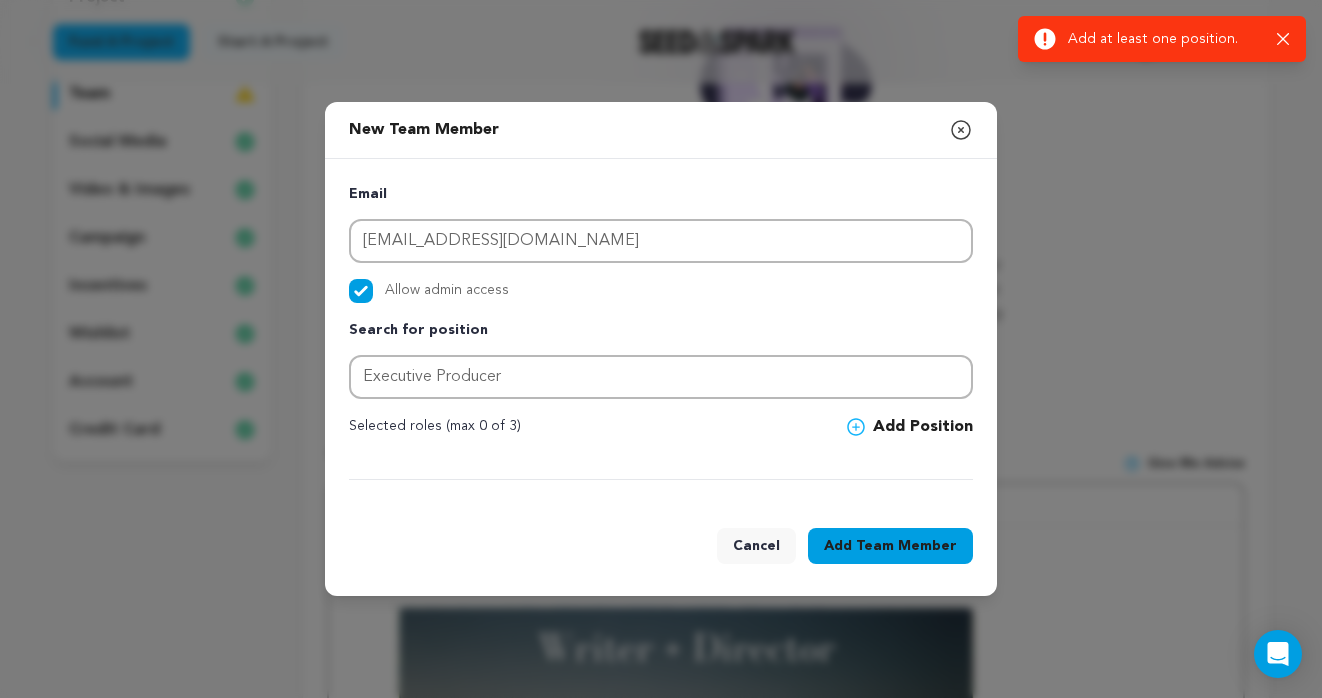 click on "Add  Team Member" at bounding box center (890, 546) 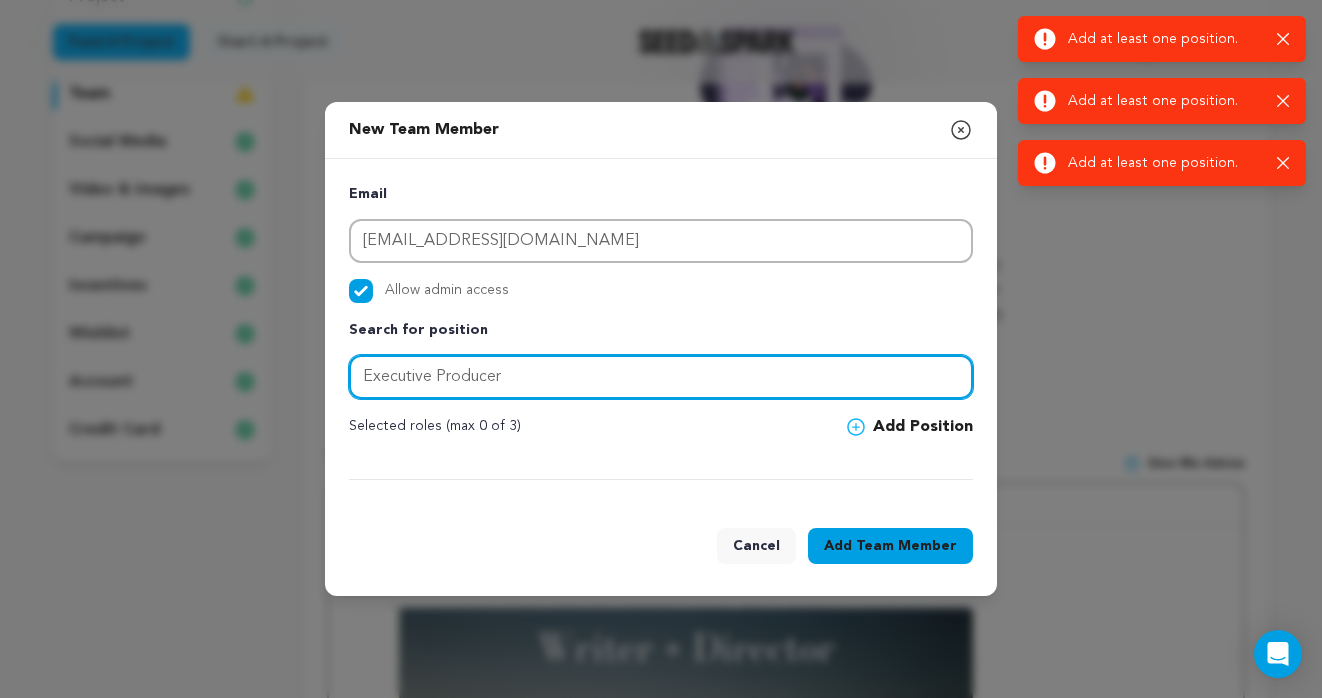 click on "Executive Producer" at bounding box center (661, 377) 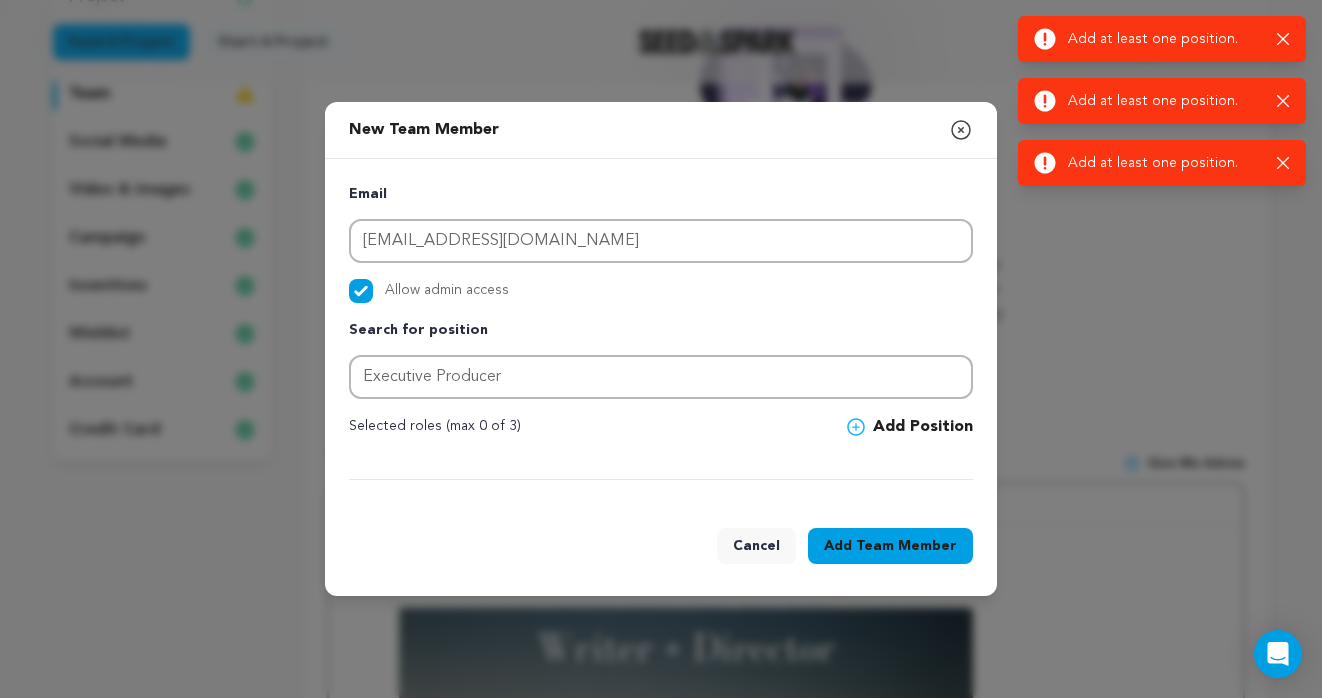 click 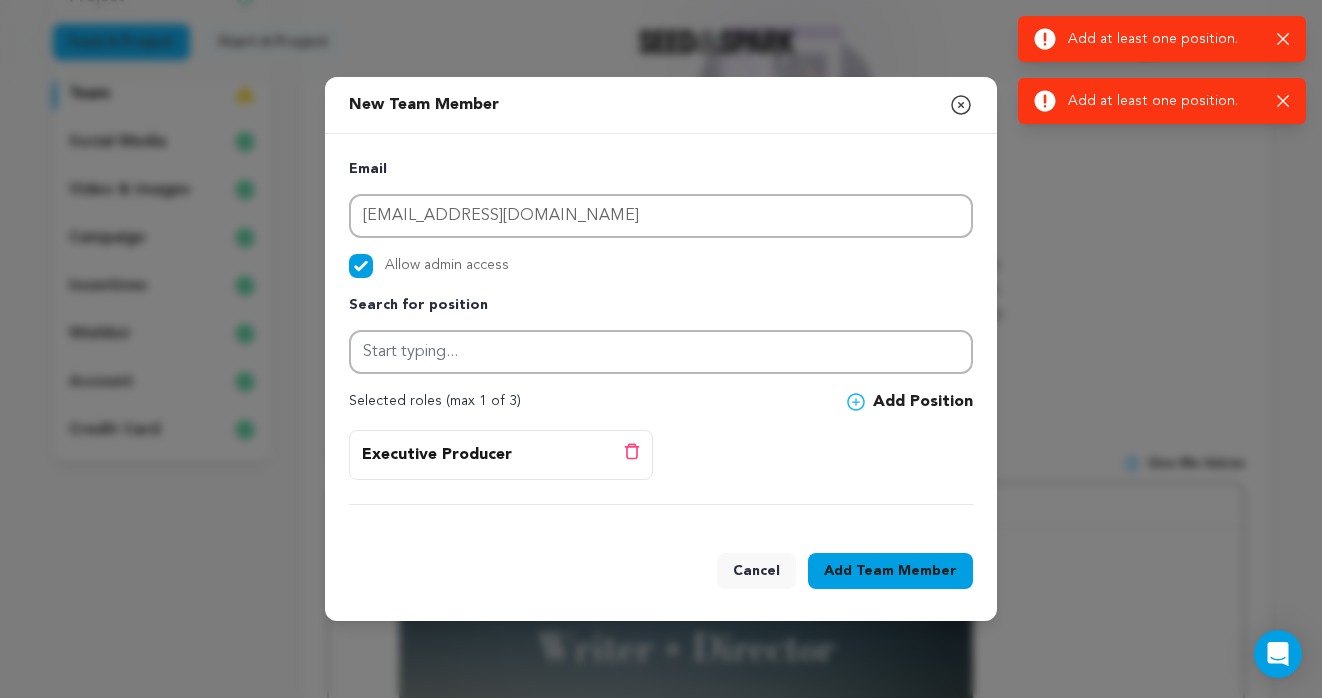 click on "Add  Team Member" at bounding box center (890, 571) 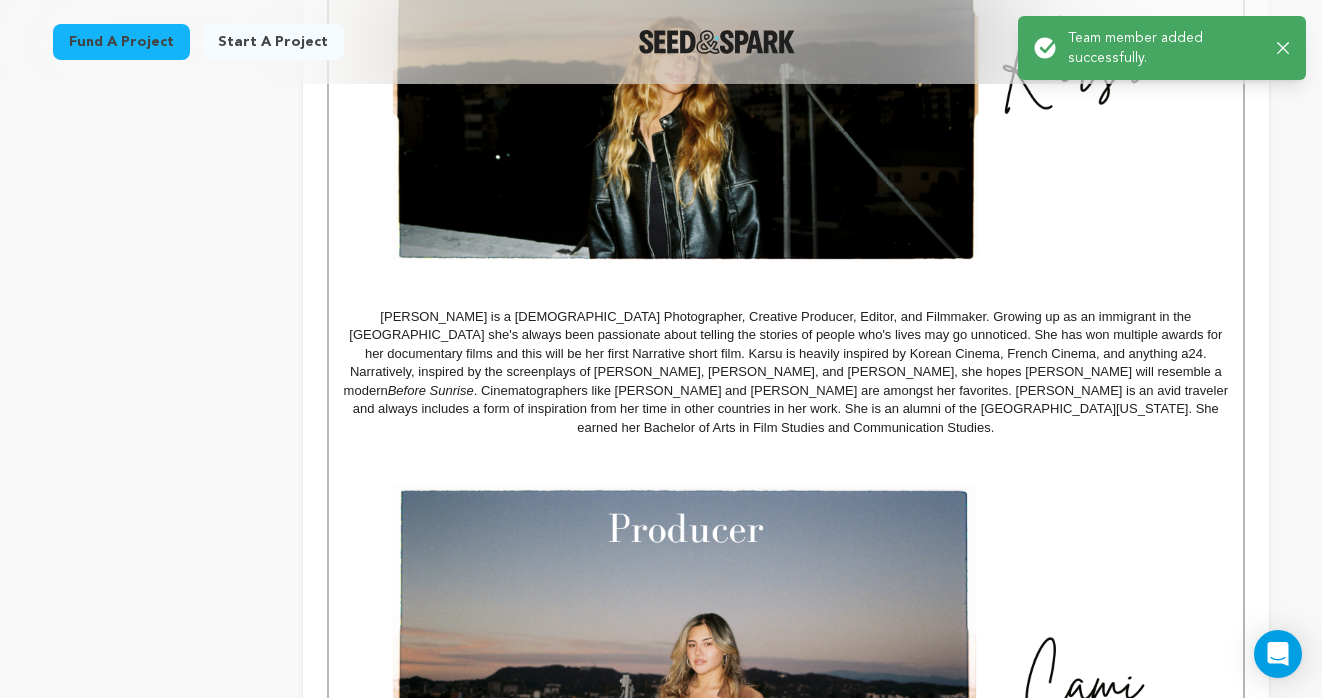 scroll, scrollTop: 1372, scrollLeft: 0, axis: vertical 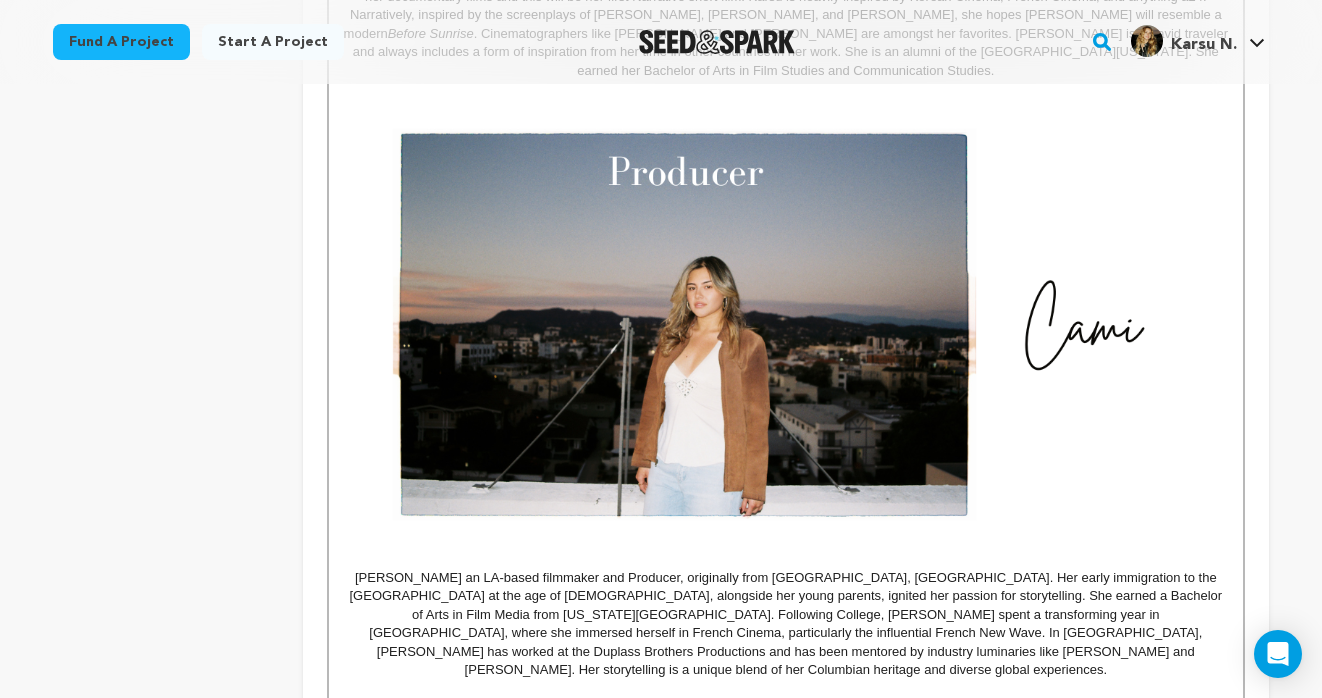 click on "Save Changes" at bounding box center (786, 738) 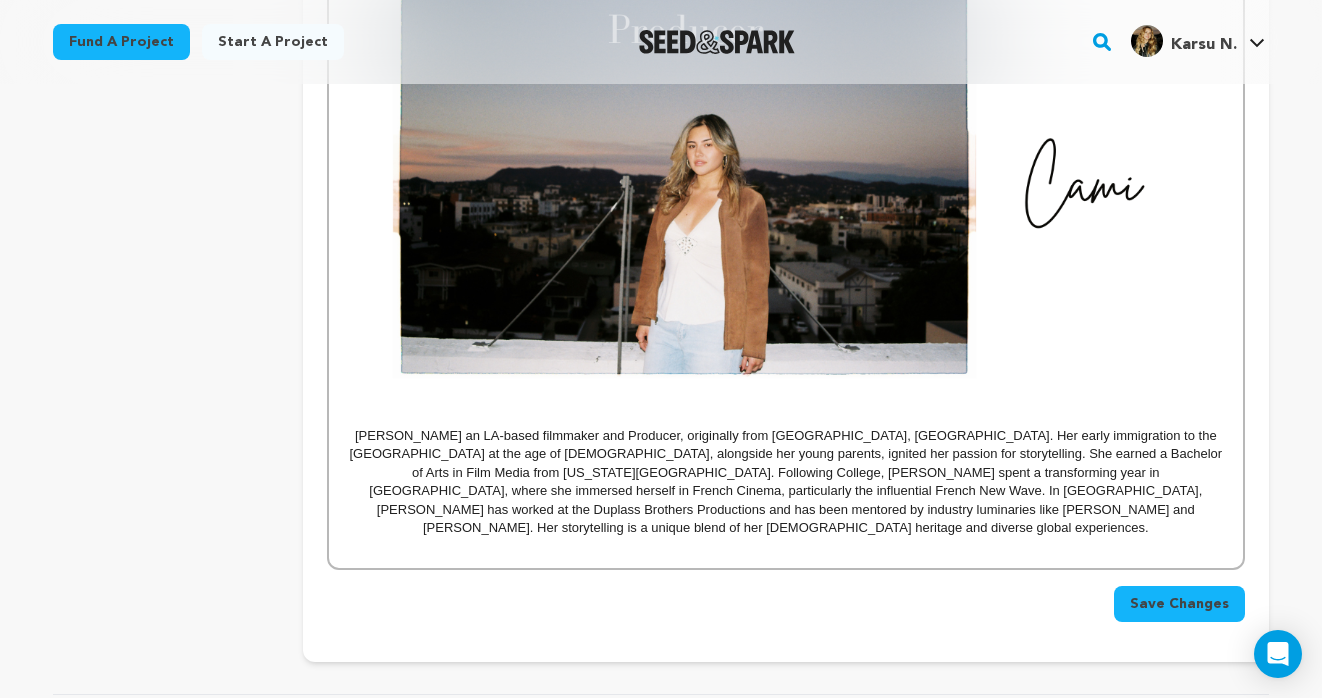 scroll, scrollTop: 1515, scrollLeft: 0, axis: vertical 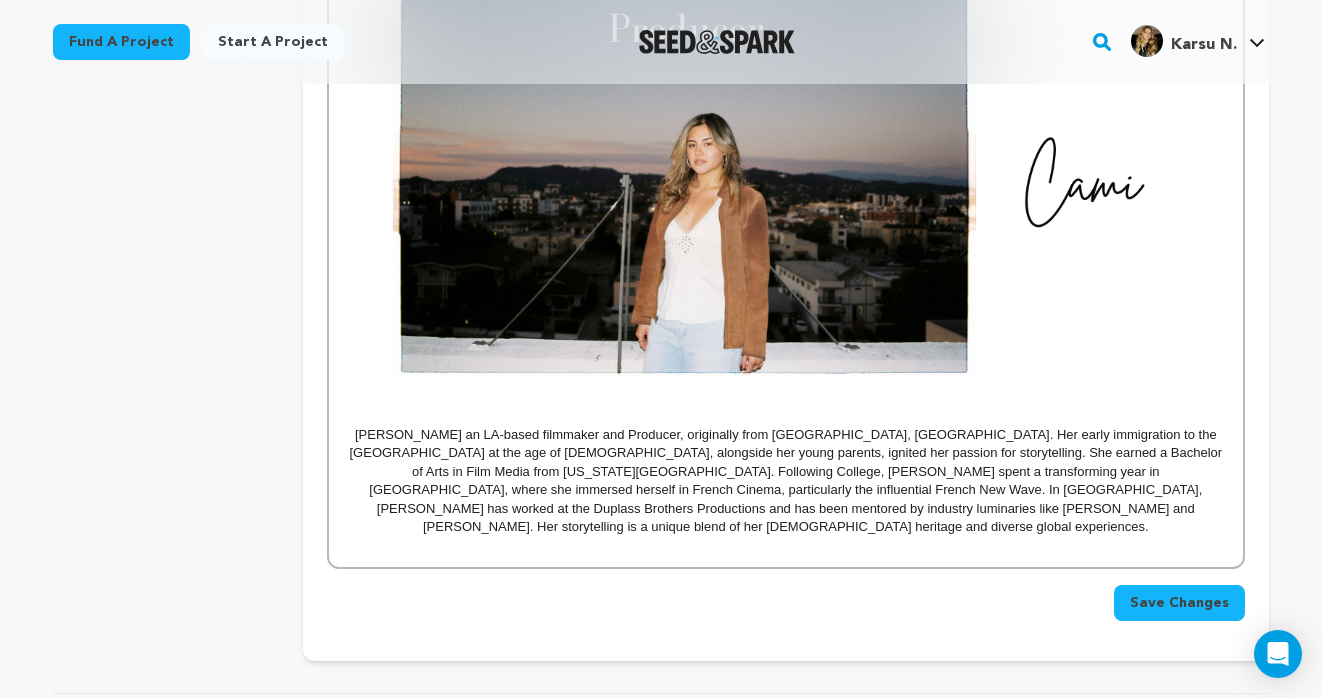 click on "Save Changes" at bounding box center (1179, 603) 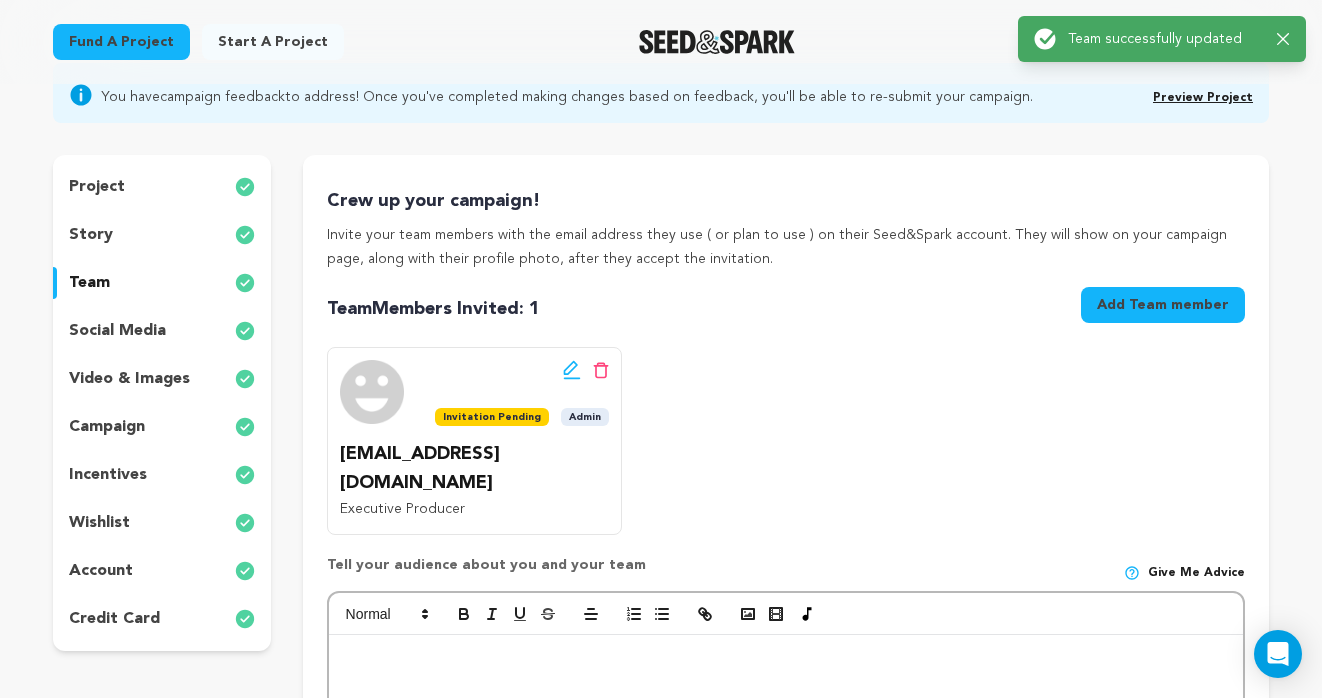 scroll, scrollTop: 174, scrollLeft: 0, axis: vertical 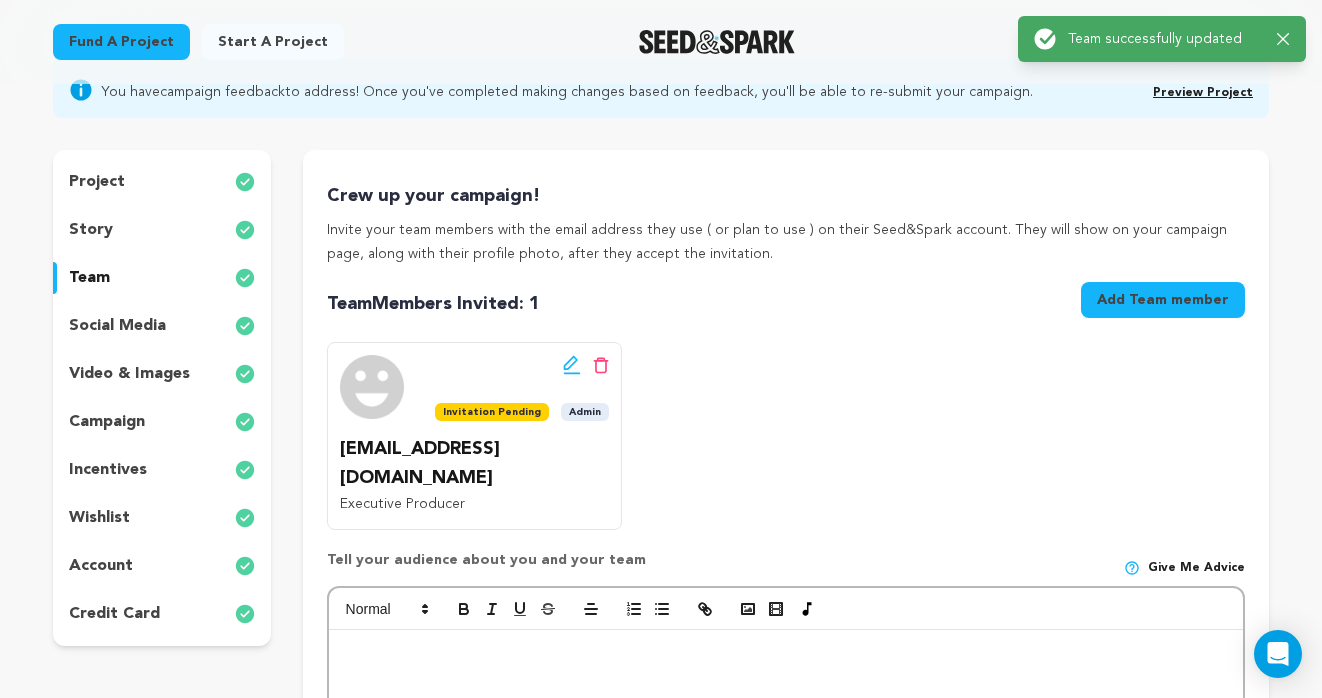 click on "project
story
team
social media
video & images
campaign
incentives
wishlist" at bounding box center [661, 1076] 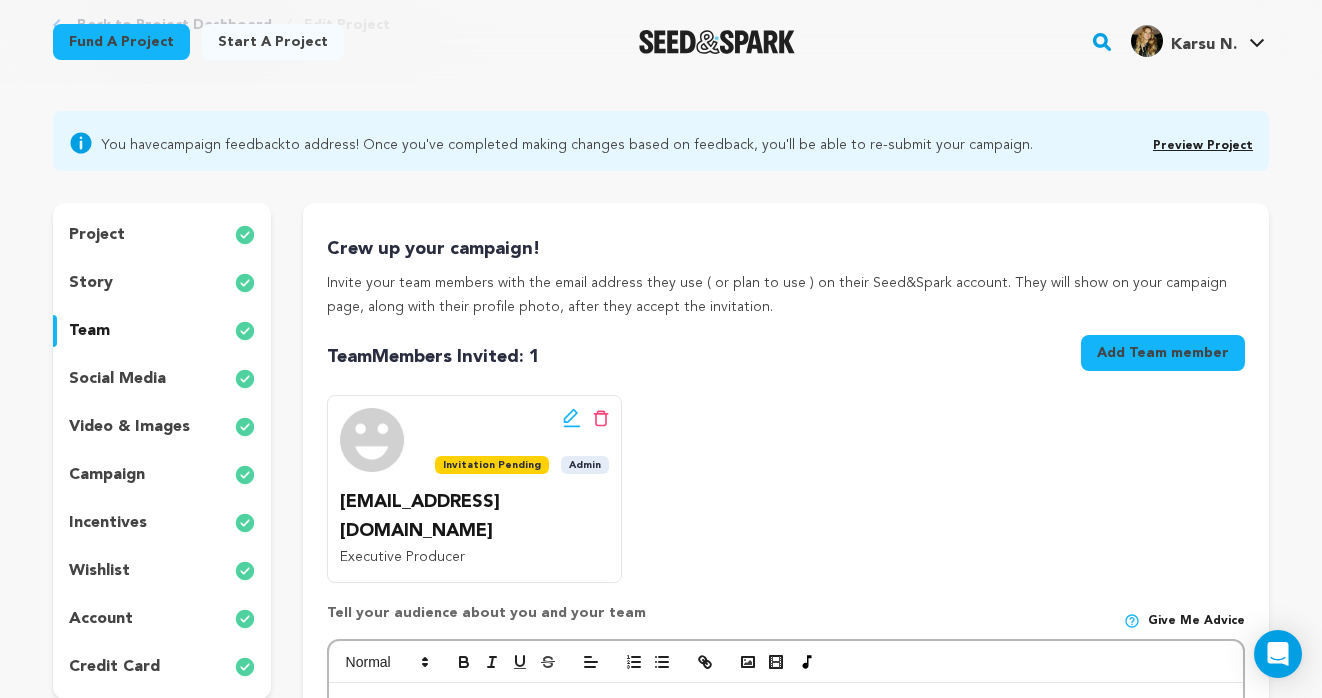 scroll, scrollTop: 137, scrollLeft: 0, axis: vertical 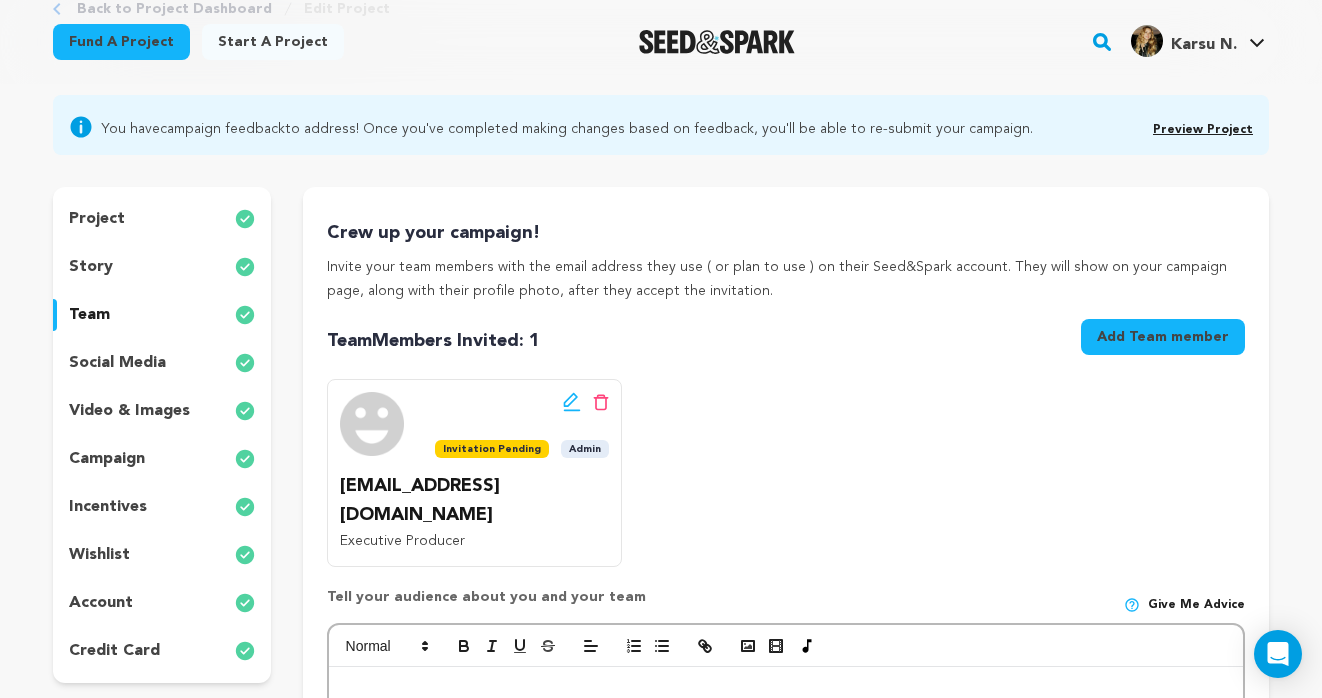 click on "project" at bounding box center [97, 219] 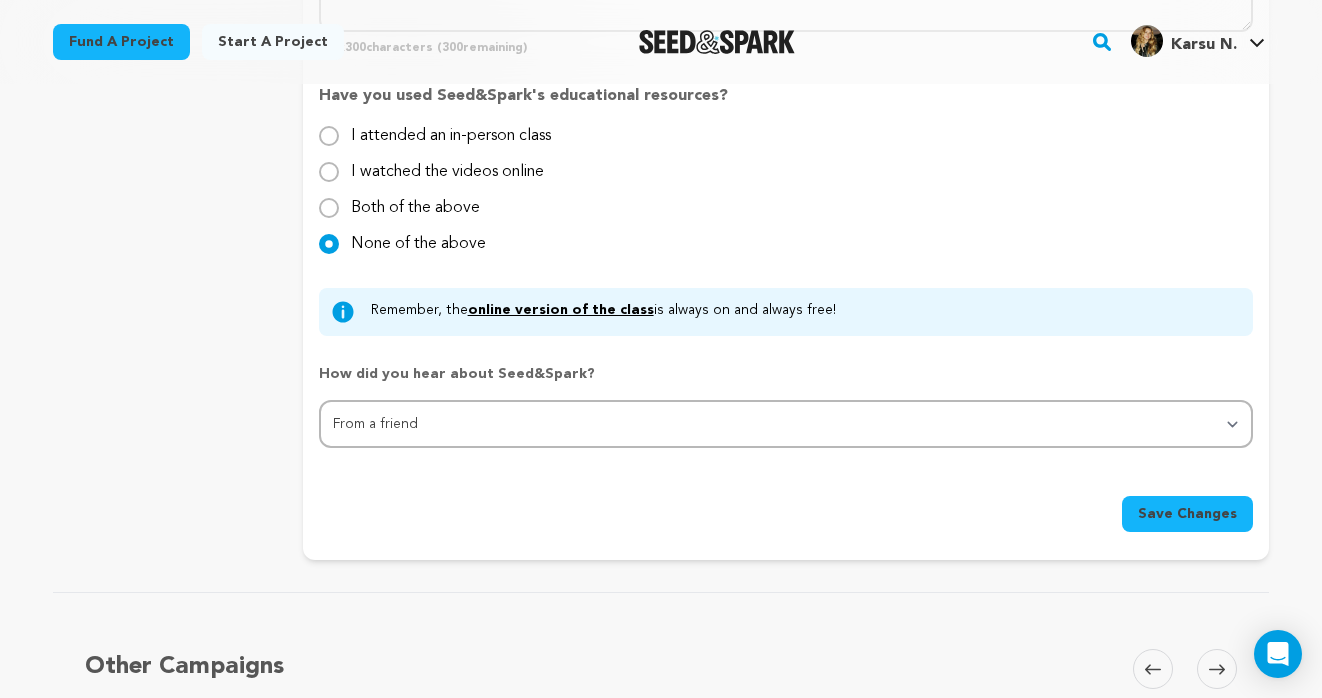 scroll, scrollTop: 2330, scrollLeft: 0, axis: vertical 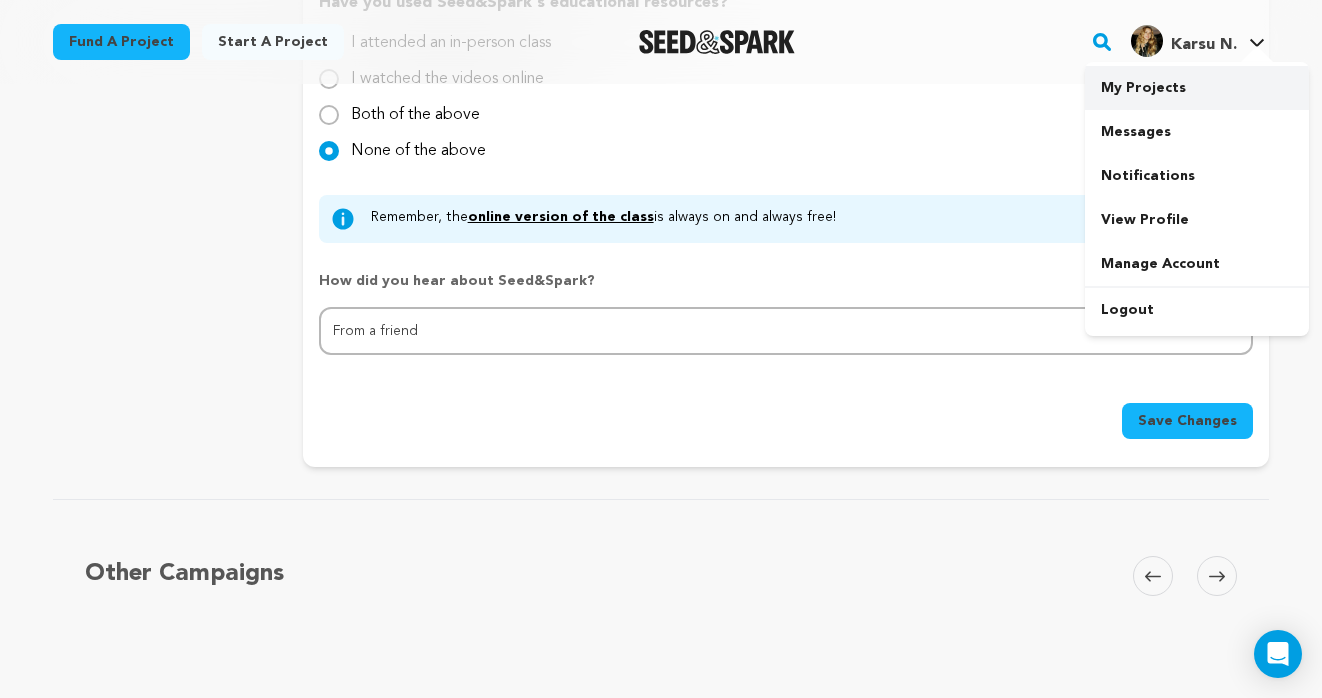 click on "My Projects" at bounding box center [1197, 88] 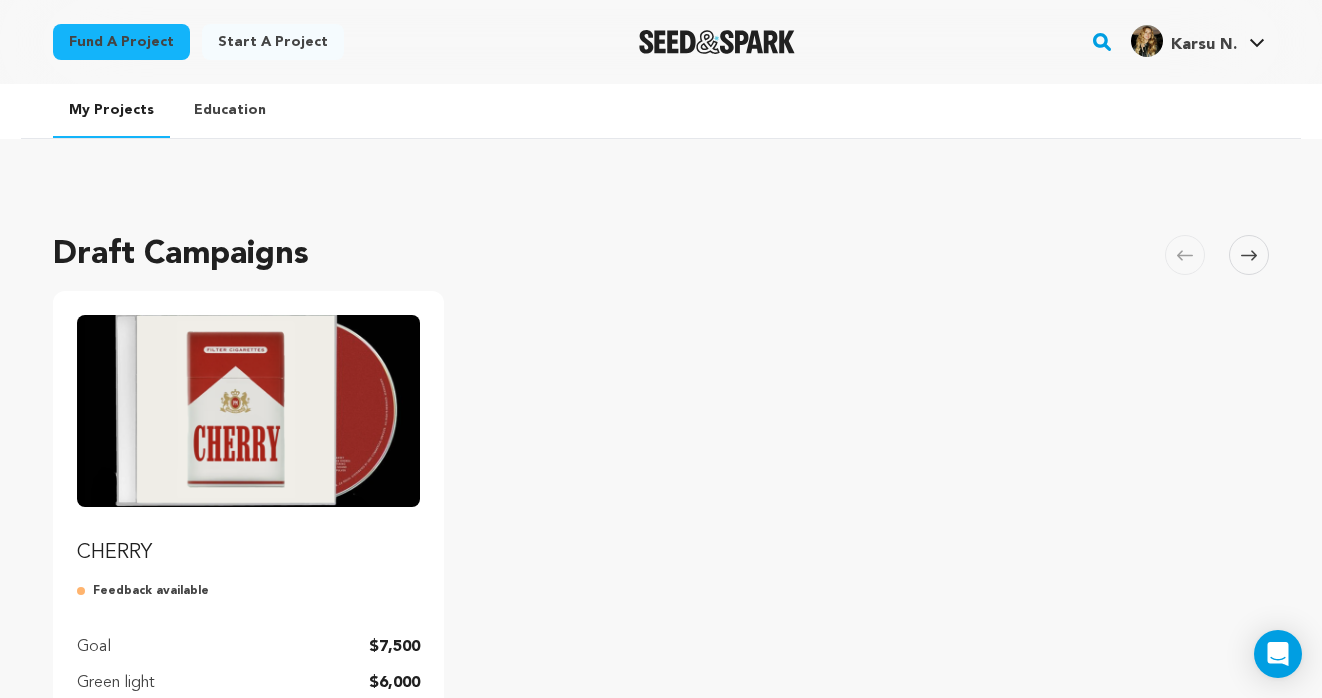 scroll, scrollTop: 0, scrollLeft: 0, axis: both 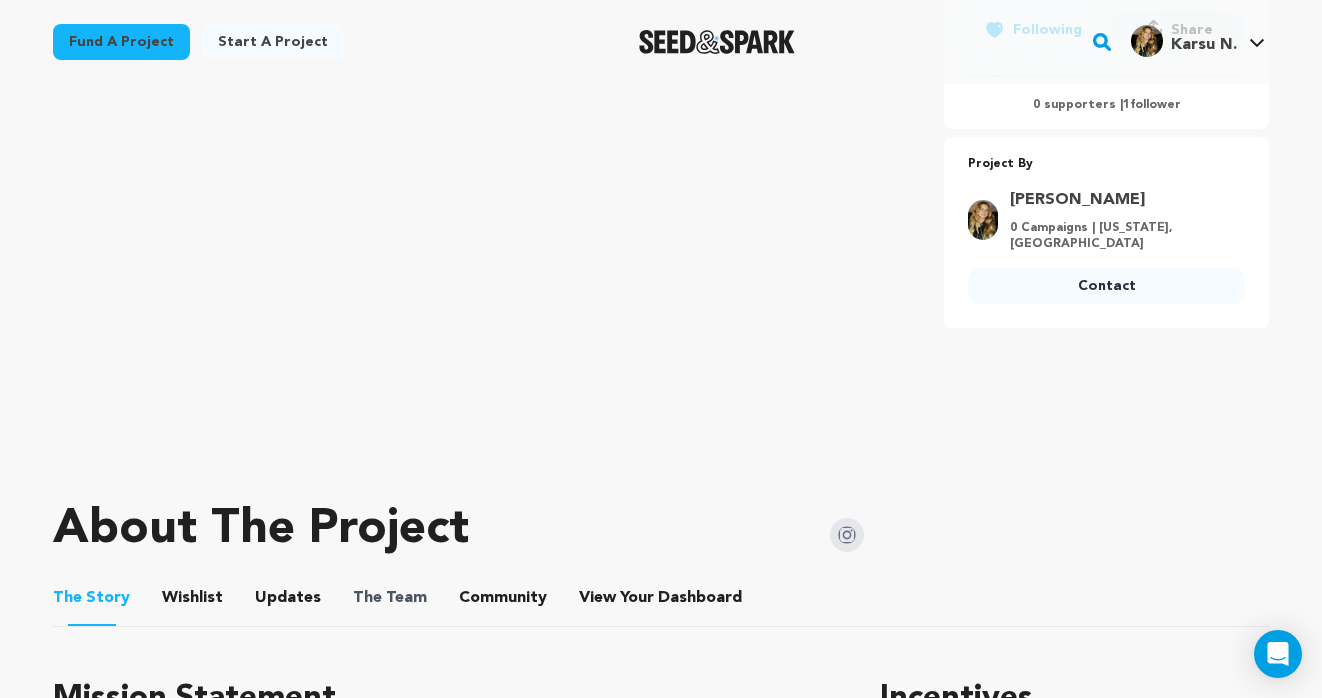 click on "The   Team" at bounding box center (390, 598) 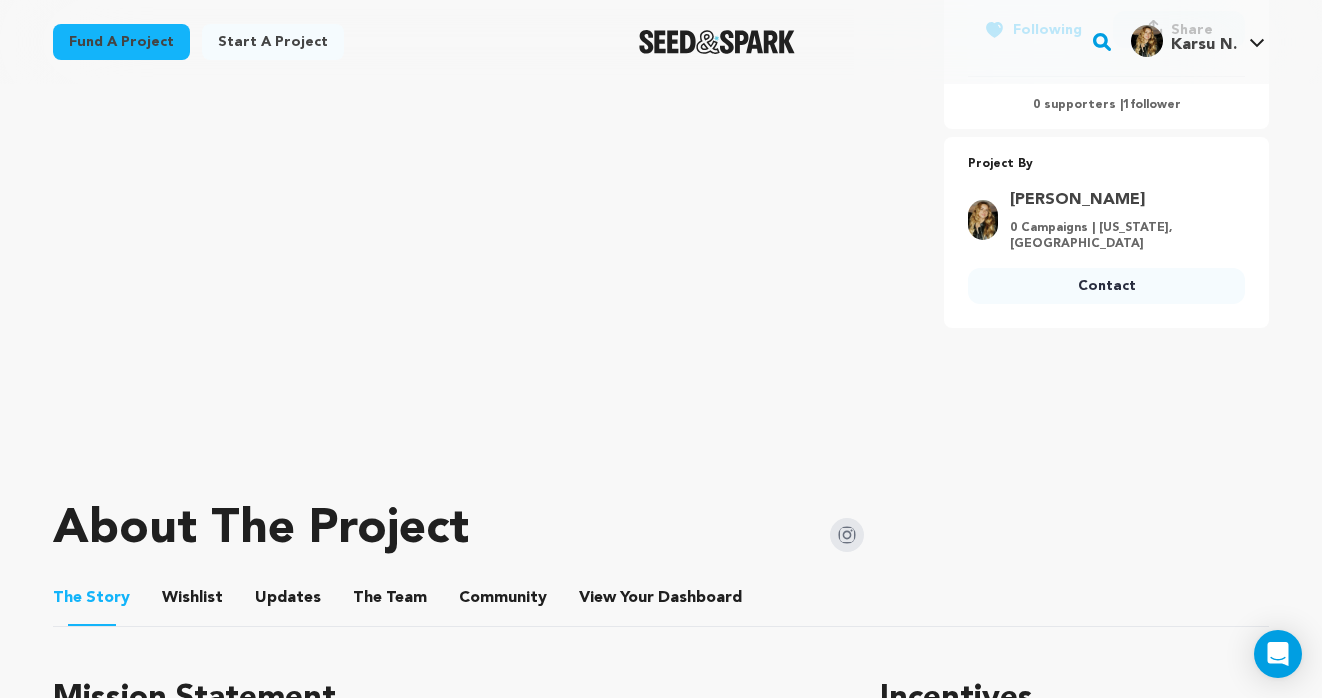 click on "The Team" at bounding box center [390, 602] 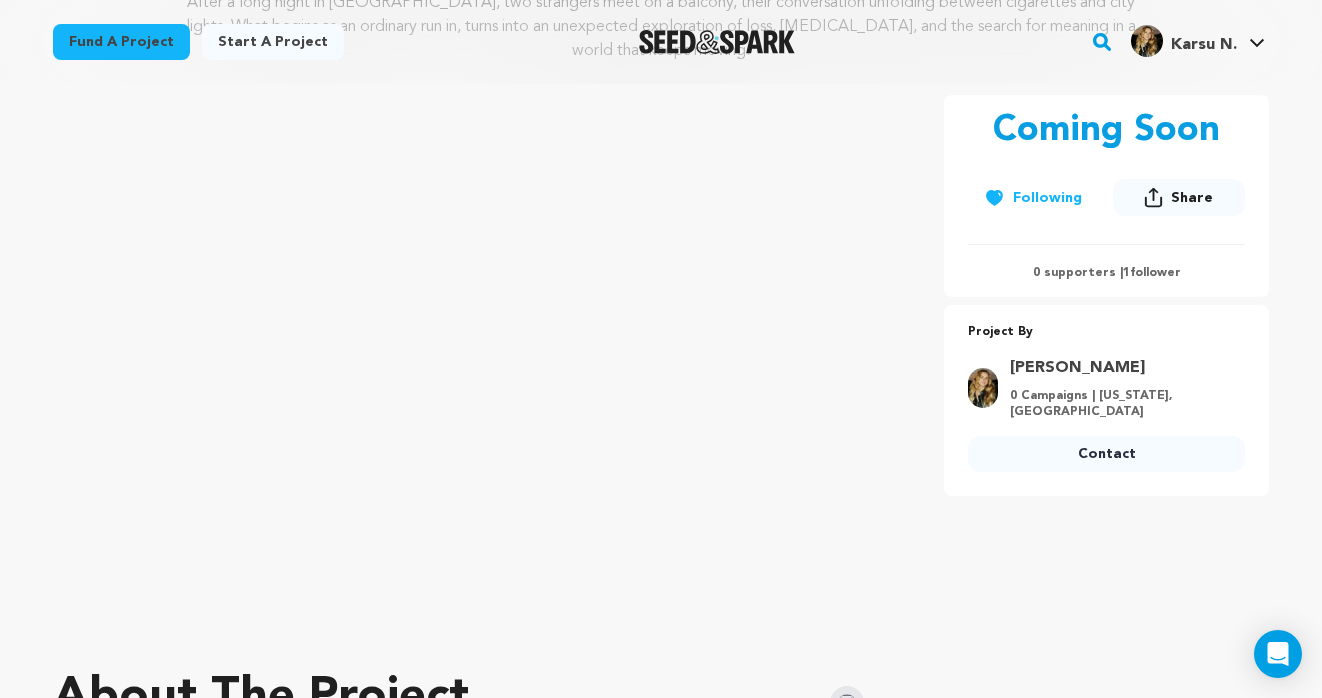scroll, scrollTop: 673, scrollLeft: 0, axis: vertical 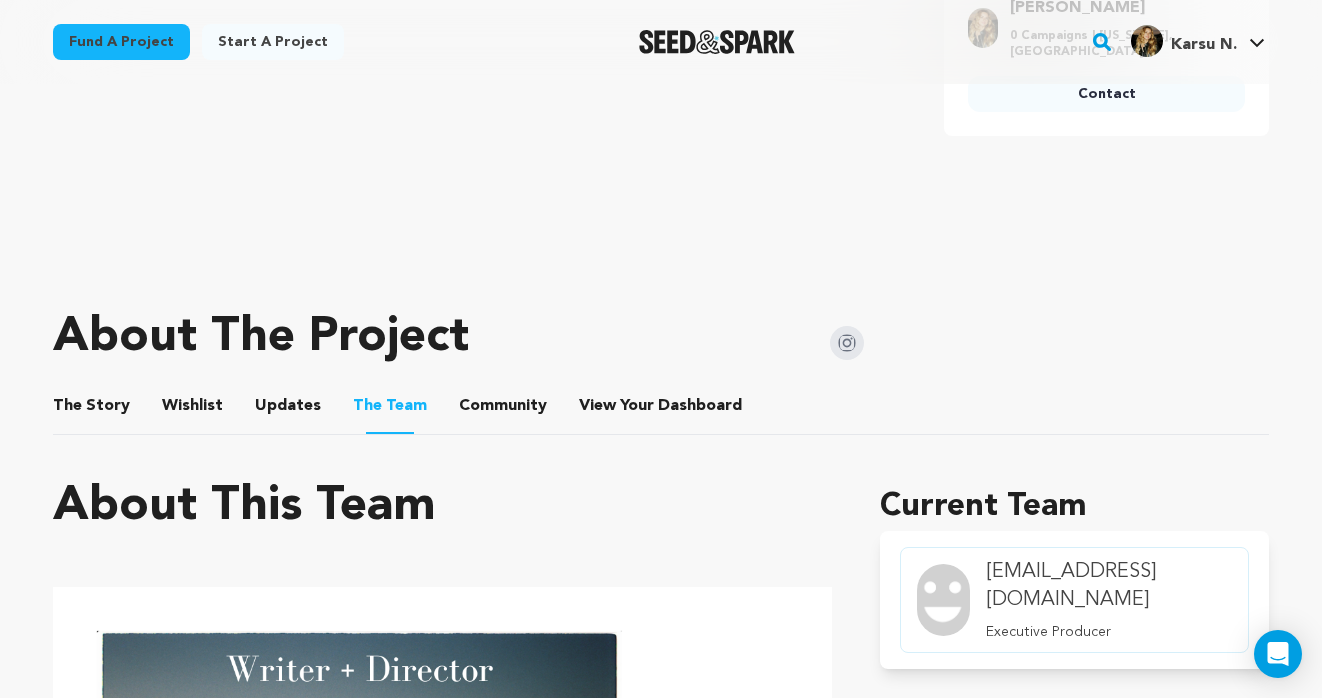 click on "Community" at bounding box center (503, 410) 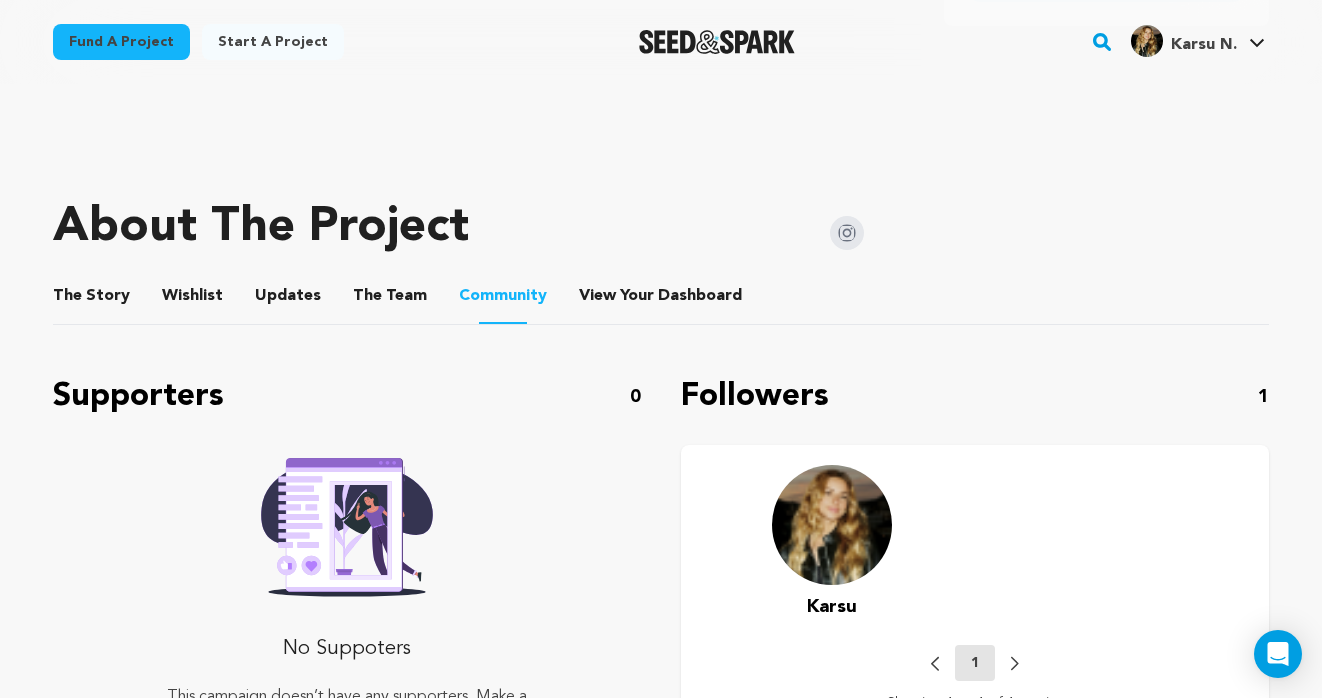 scroll, scrollTop: 943, scrollLeft: 0, axis: vertical 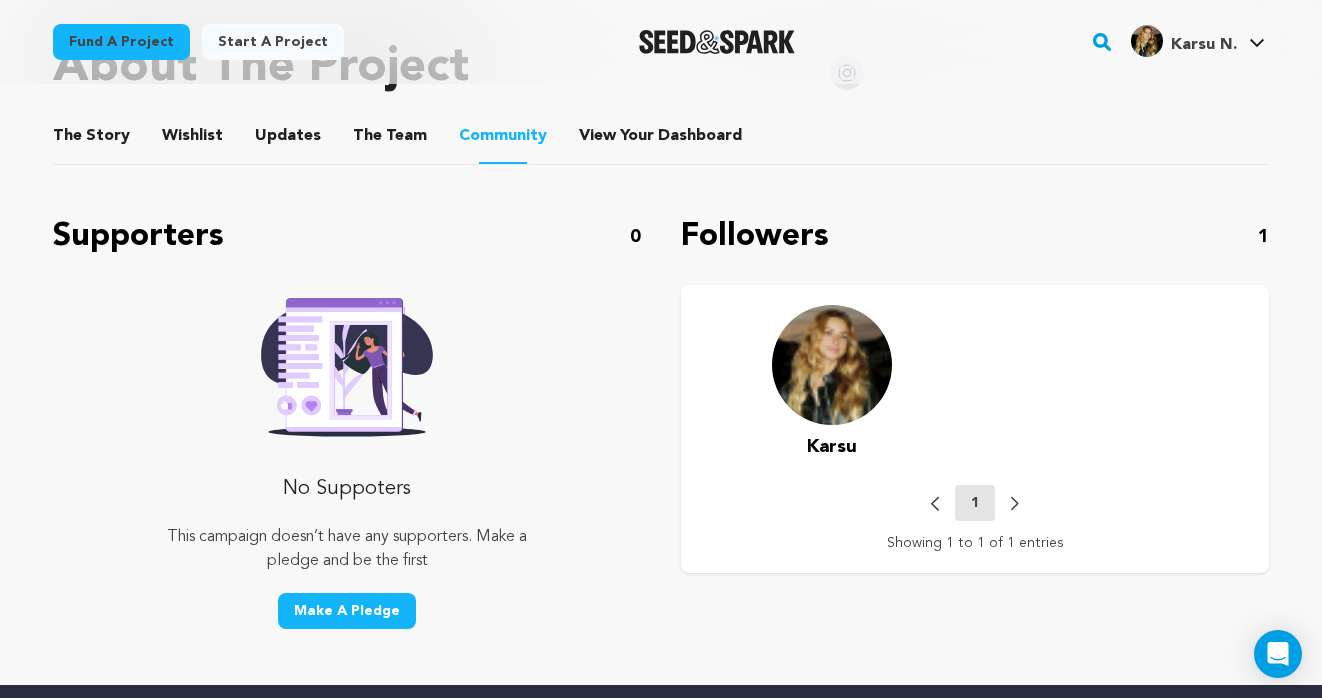 click on "The Story" at bounding box center (92, 140) 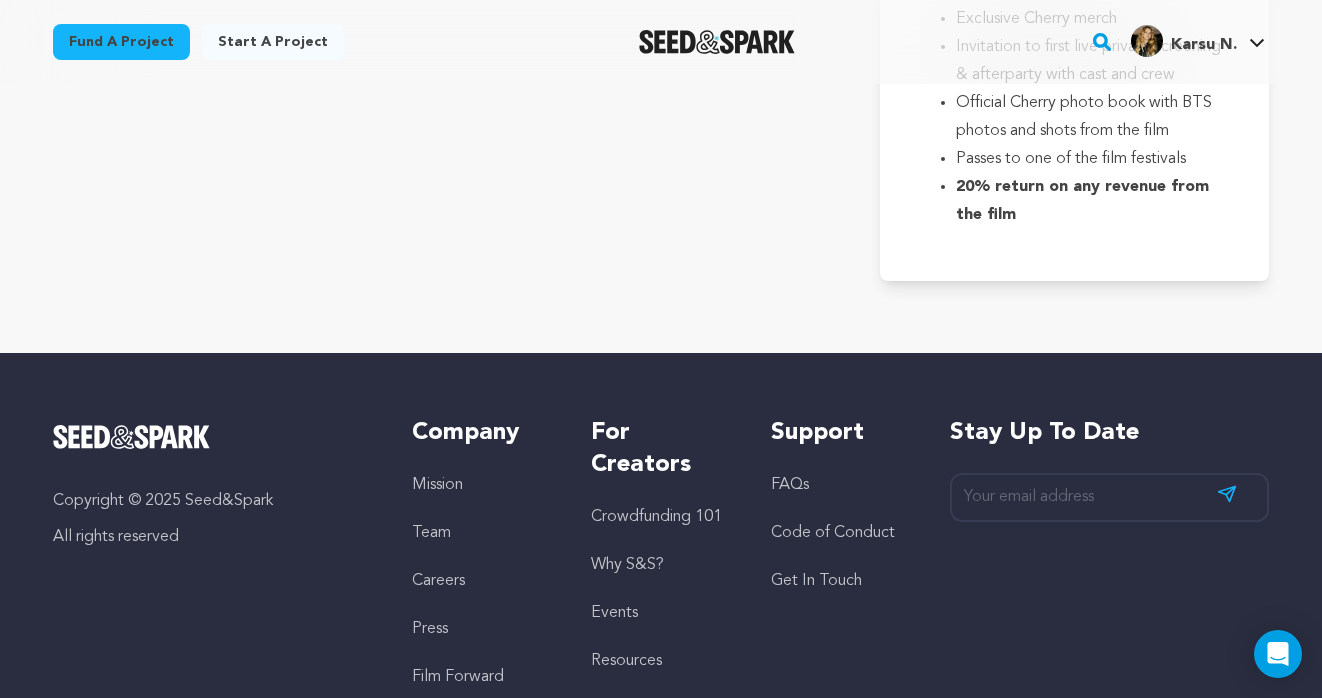 scroll, scrollTop: 5727, scrollLeft: 0, axis: vertical 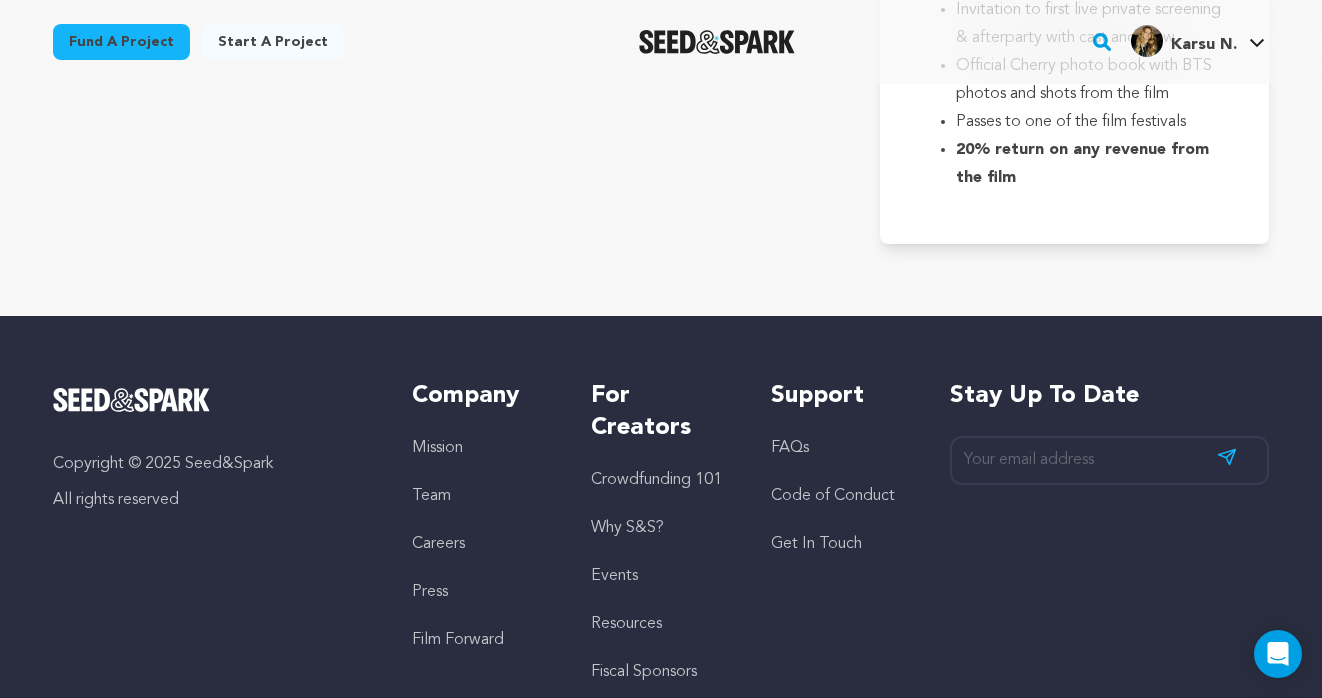 click at bounding box center (1147, 41) 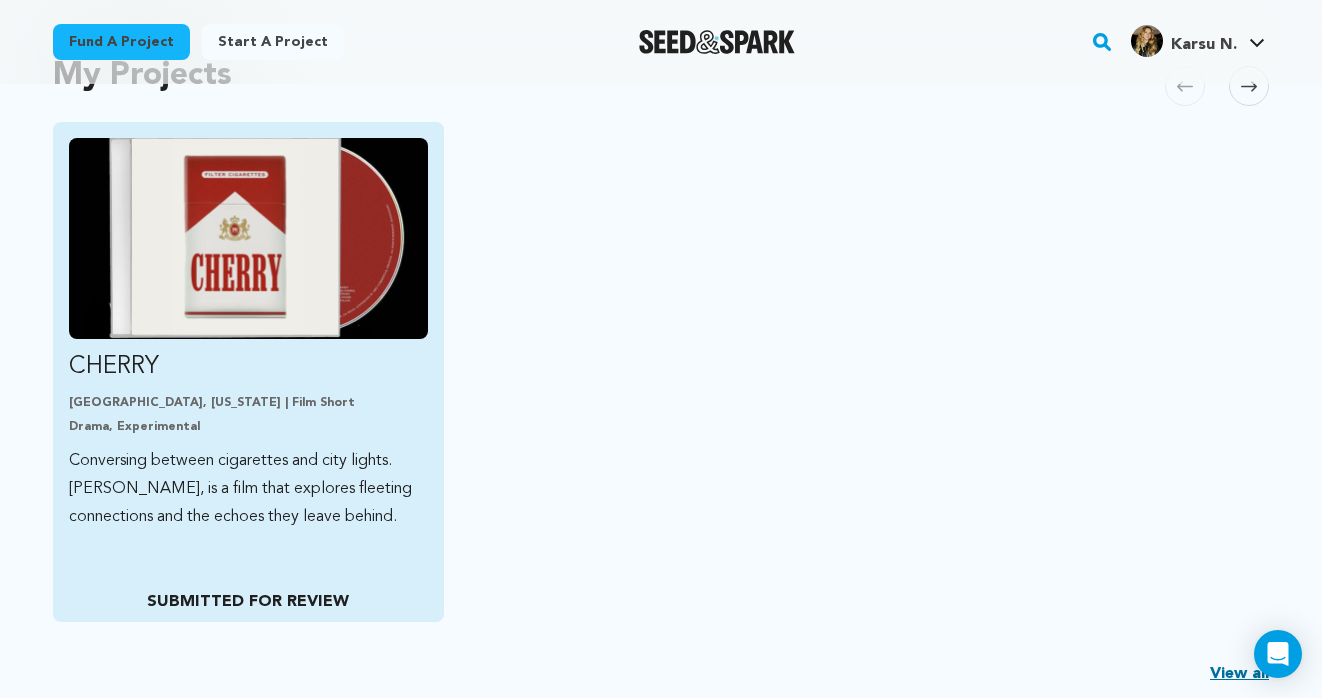 scroll, scrollTop: 0, scrollLeft: 0, axis: both 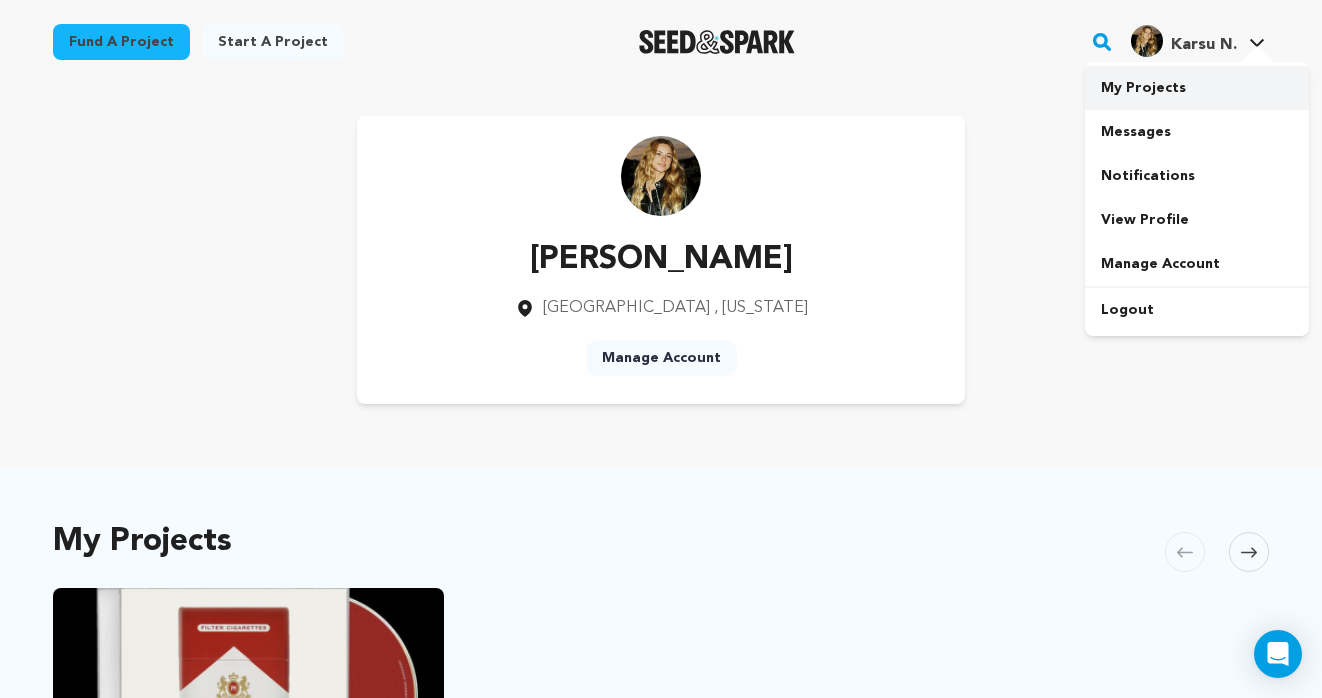 click on "My Projects" at bounding box center (1197, 88) 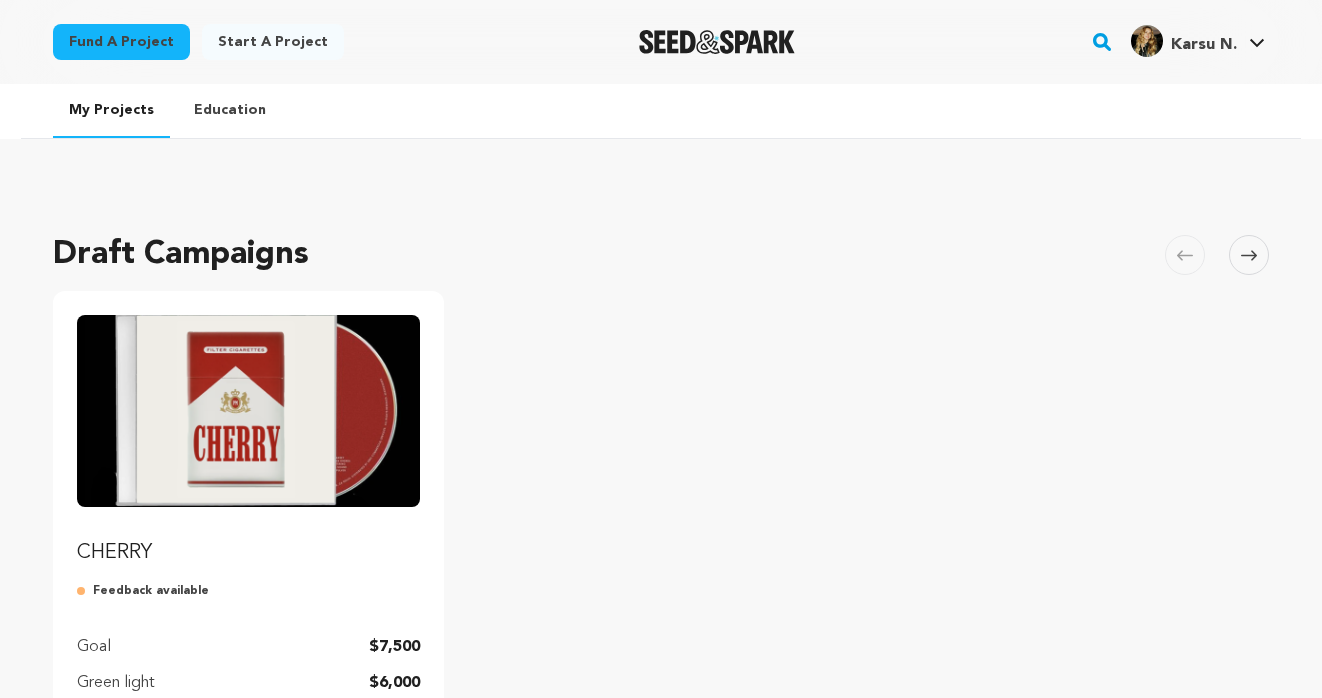 scroll, scrollTop: 0, scrollLeft: 0, axis: both 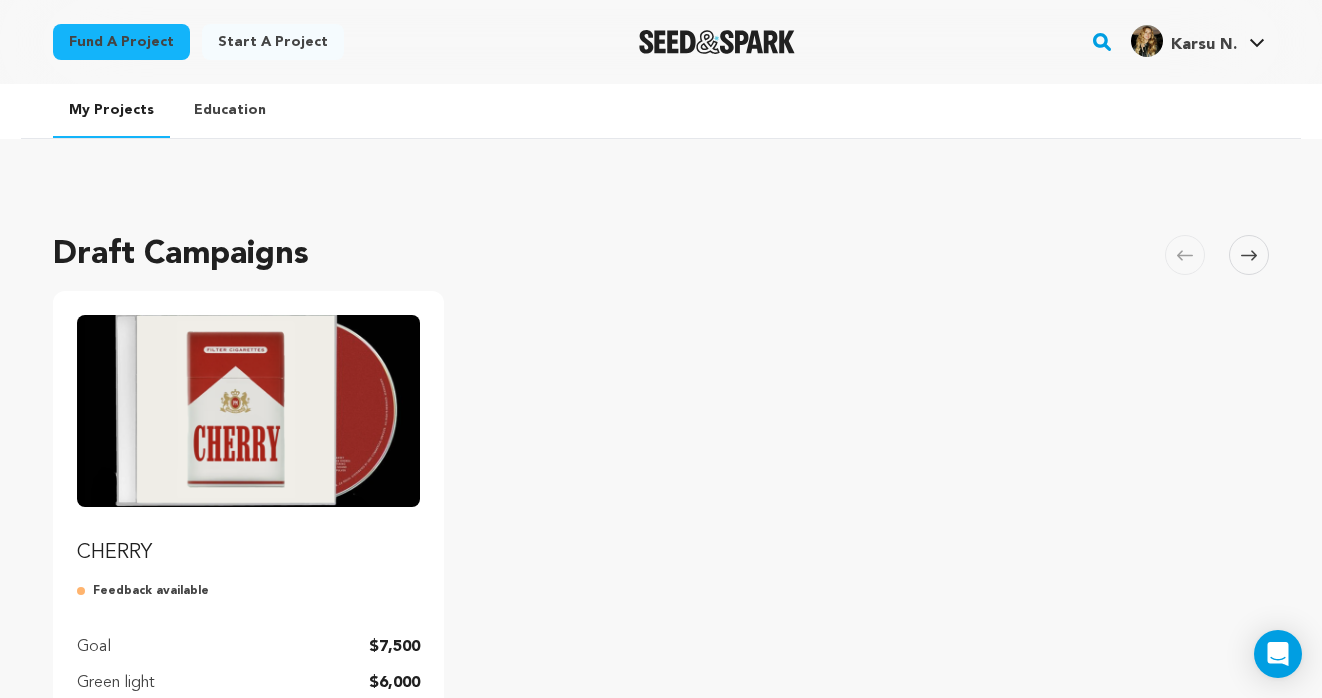click on "Education" at bounding box center (230, 110) 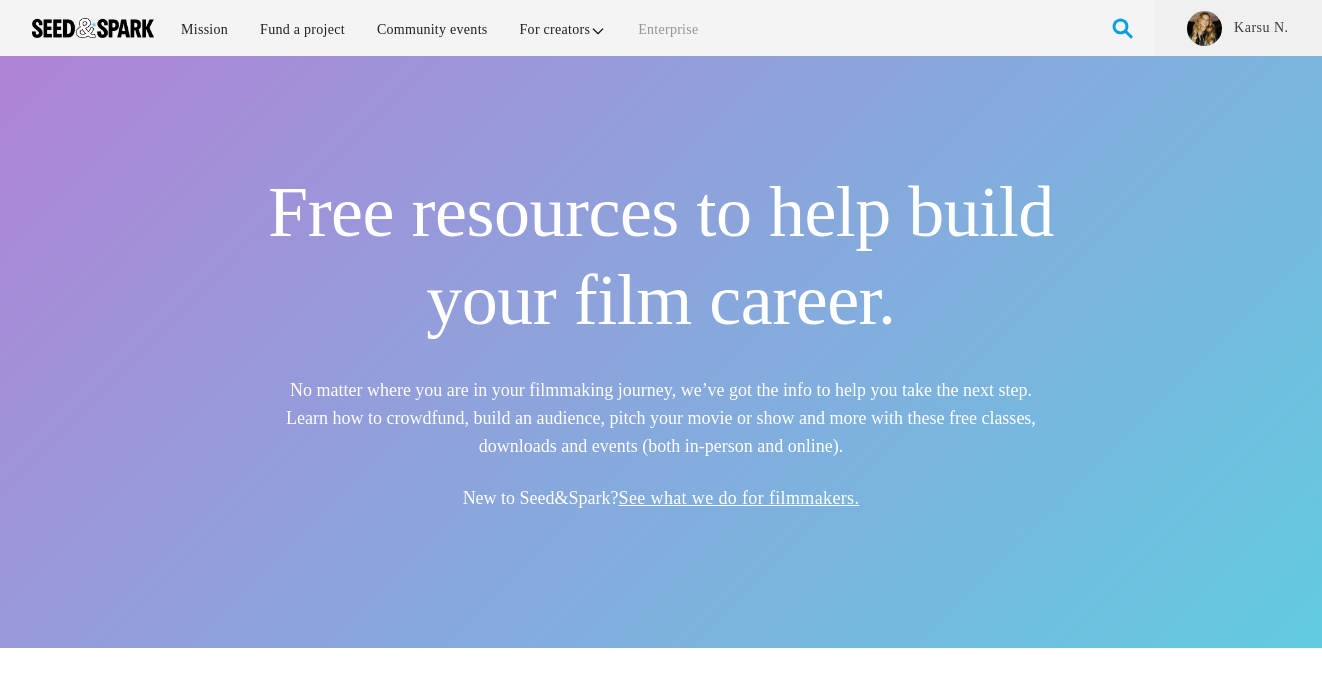 scroll, scrollTop: 0, scrollLeft: 0, axis: both 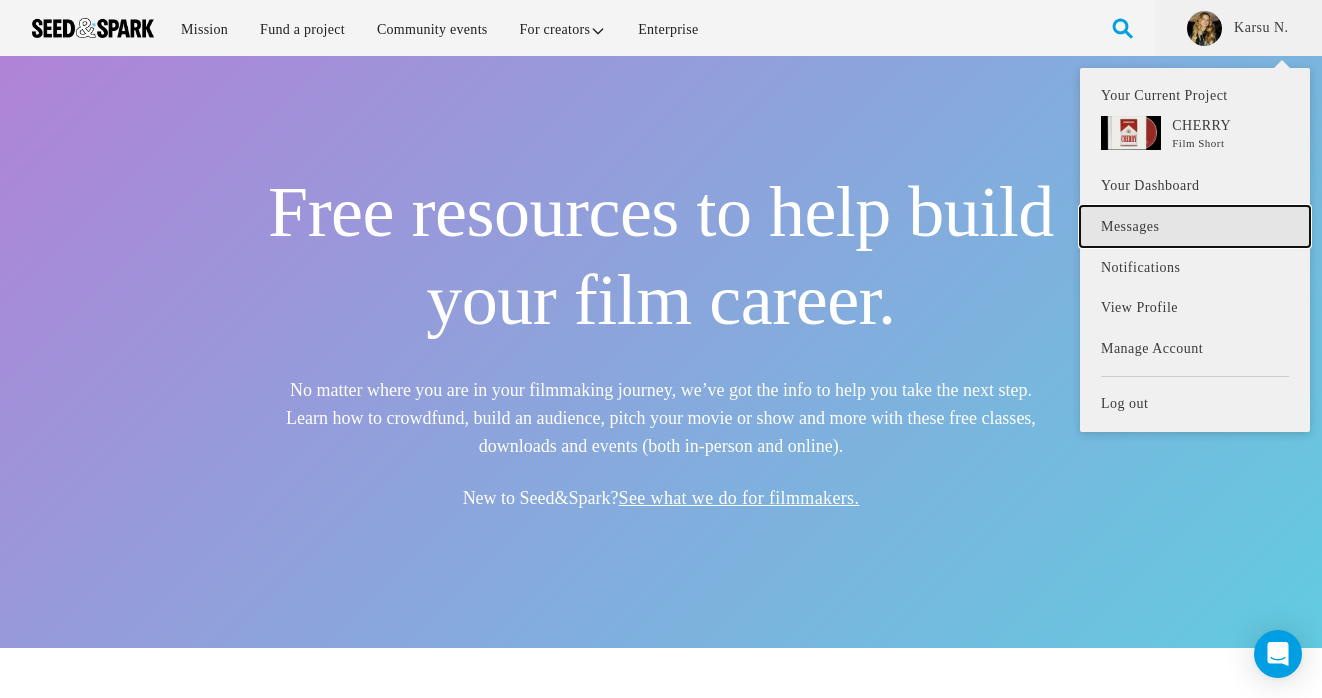 click on "Messages" at bounding box center (1195, 226) 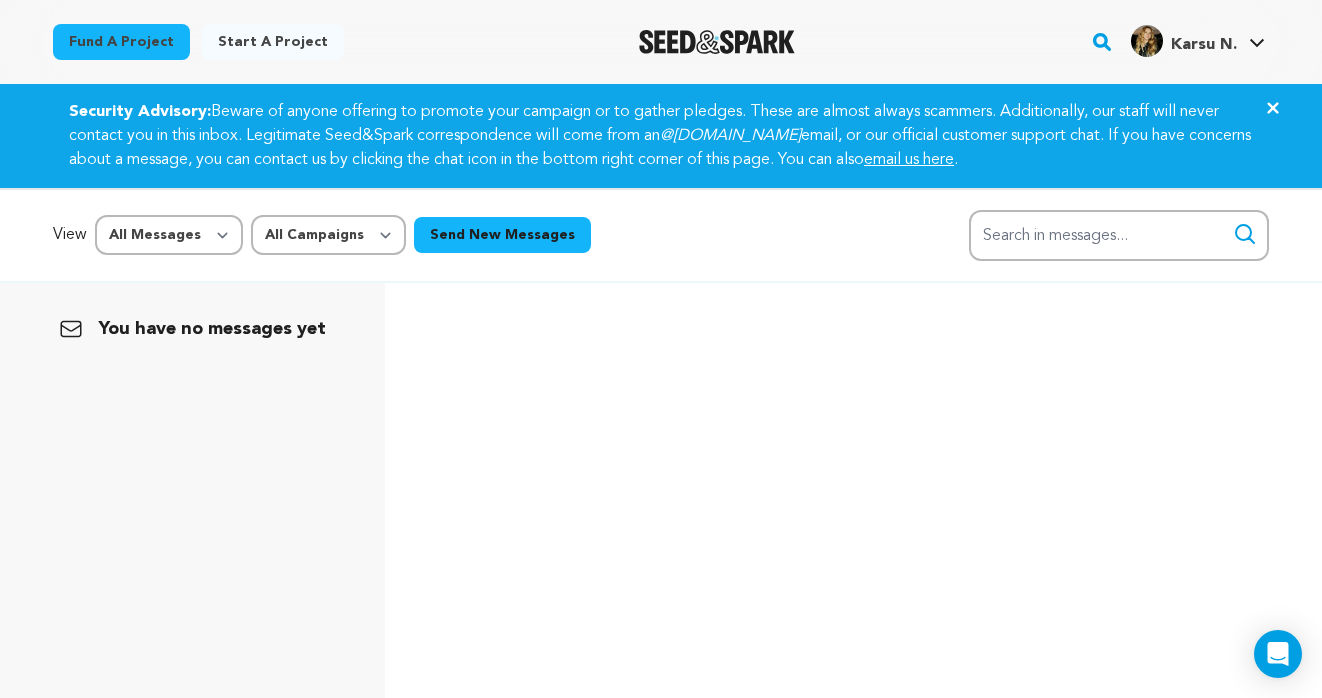 scroll, scrollTop: 0, scrollLeft: 0, axis: both 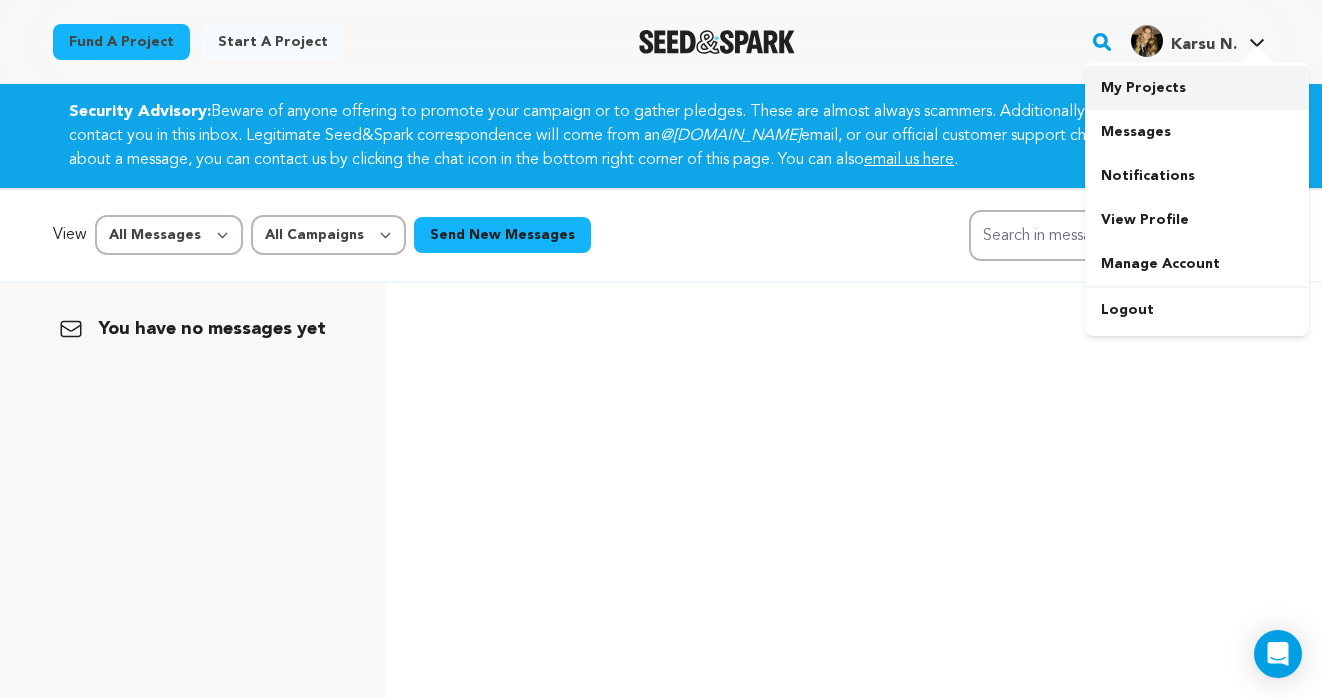 click on "My Projects" at bounding box center (1197, 88) 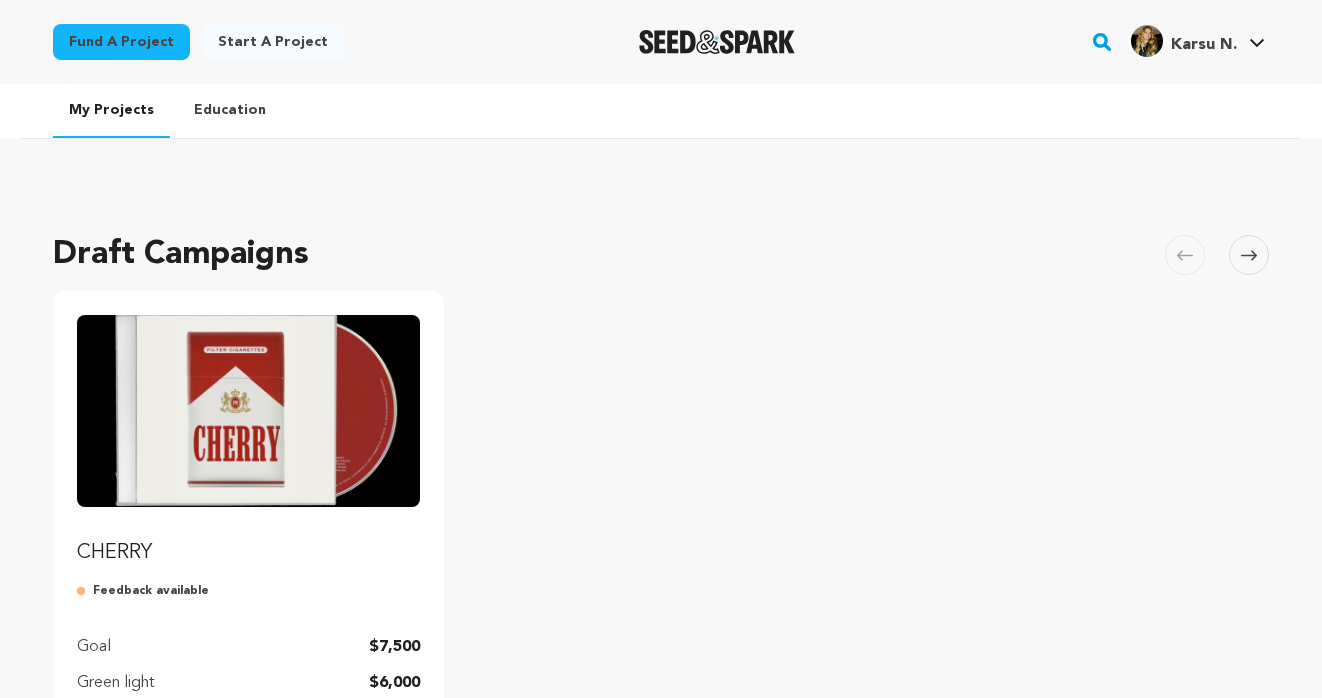 scroll, scrollTop: 0, scrollLeft: 0, axis: both 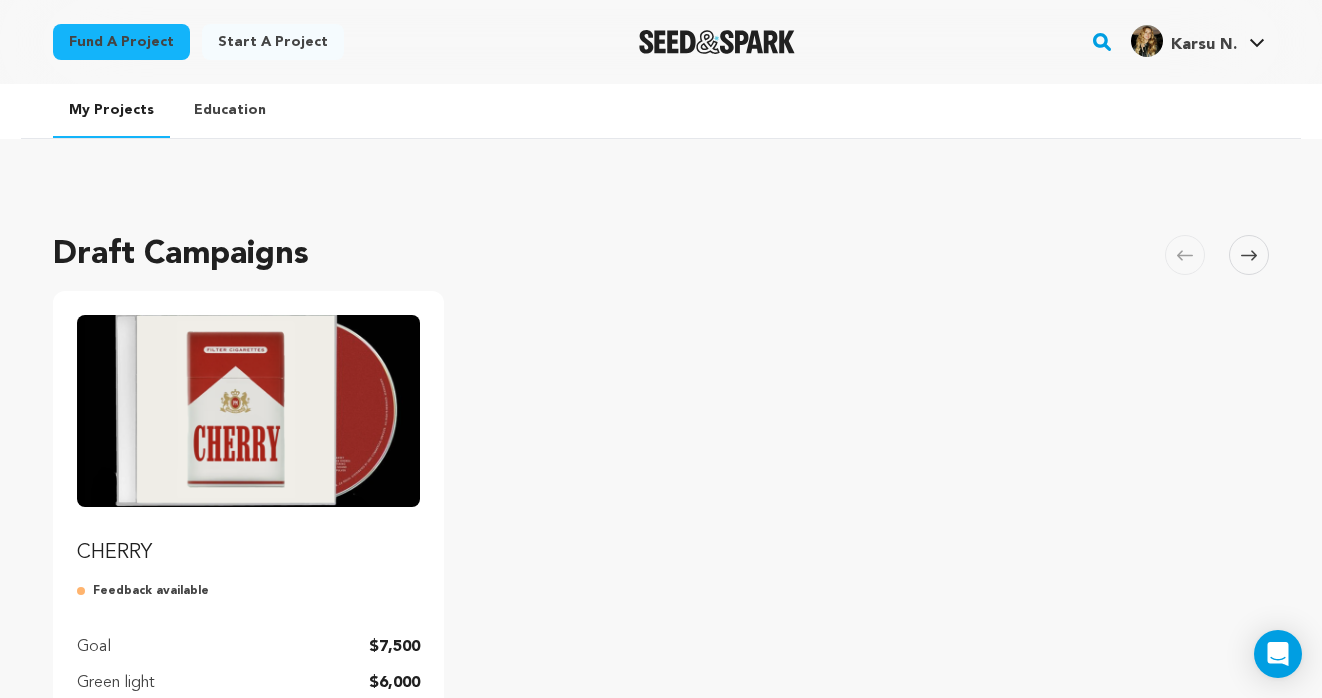 click at bounding box center [248, 411] 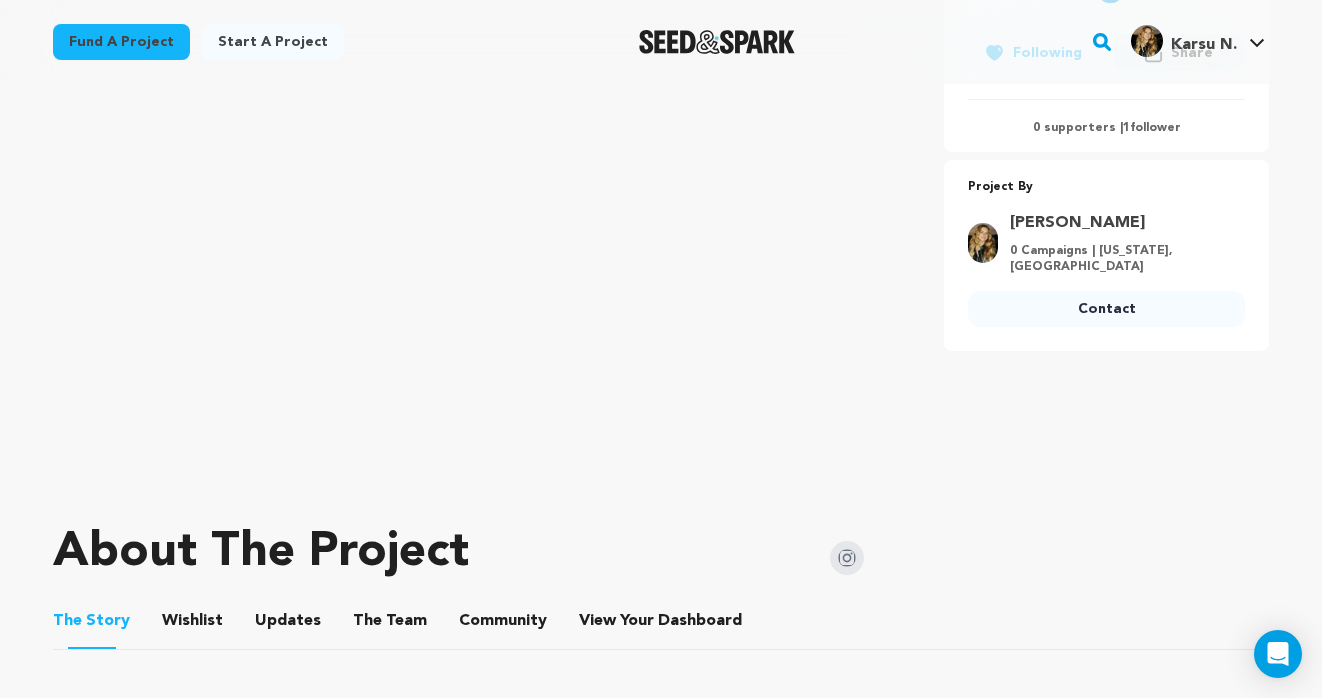 scroll, scrollTop: 629, scrollLeft: 0, axis: vertical 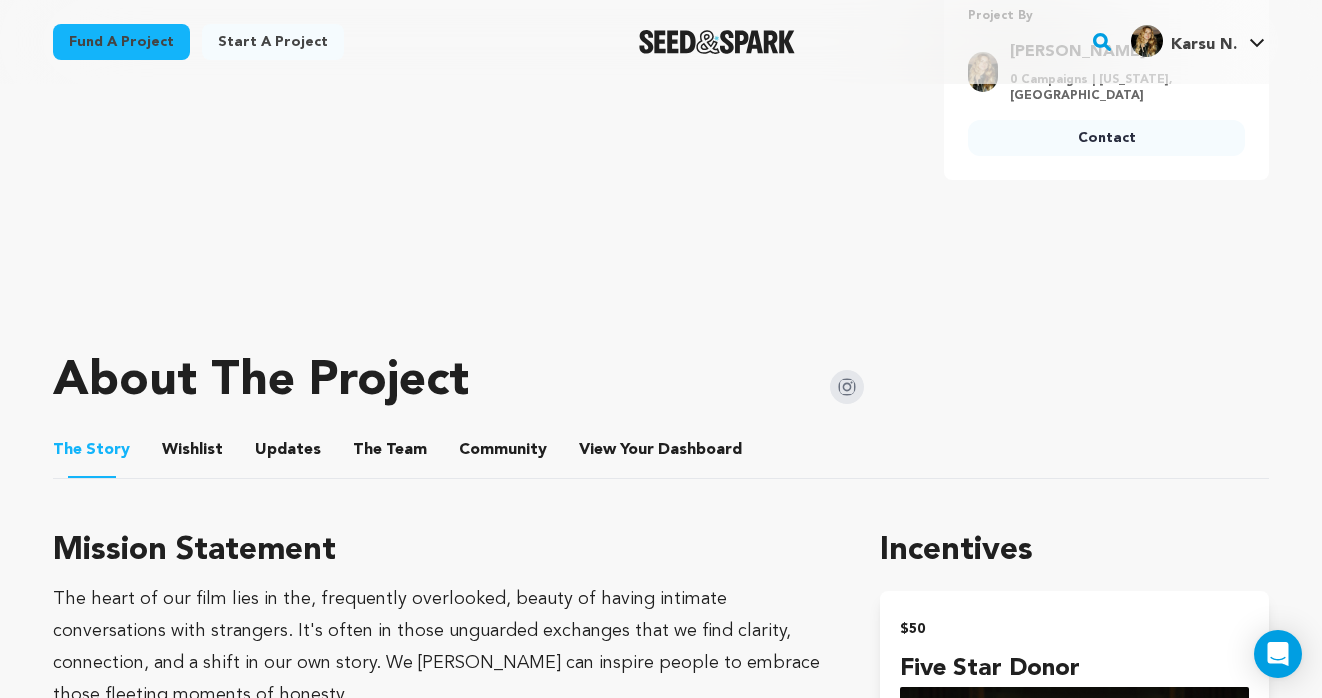 click on "The Team
The   Team" at bounding box center [390, 450] 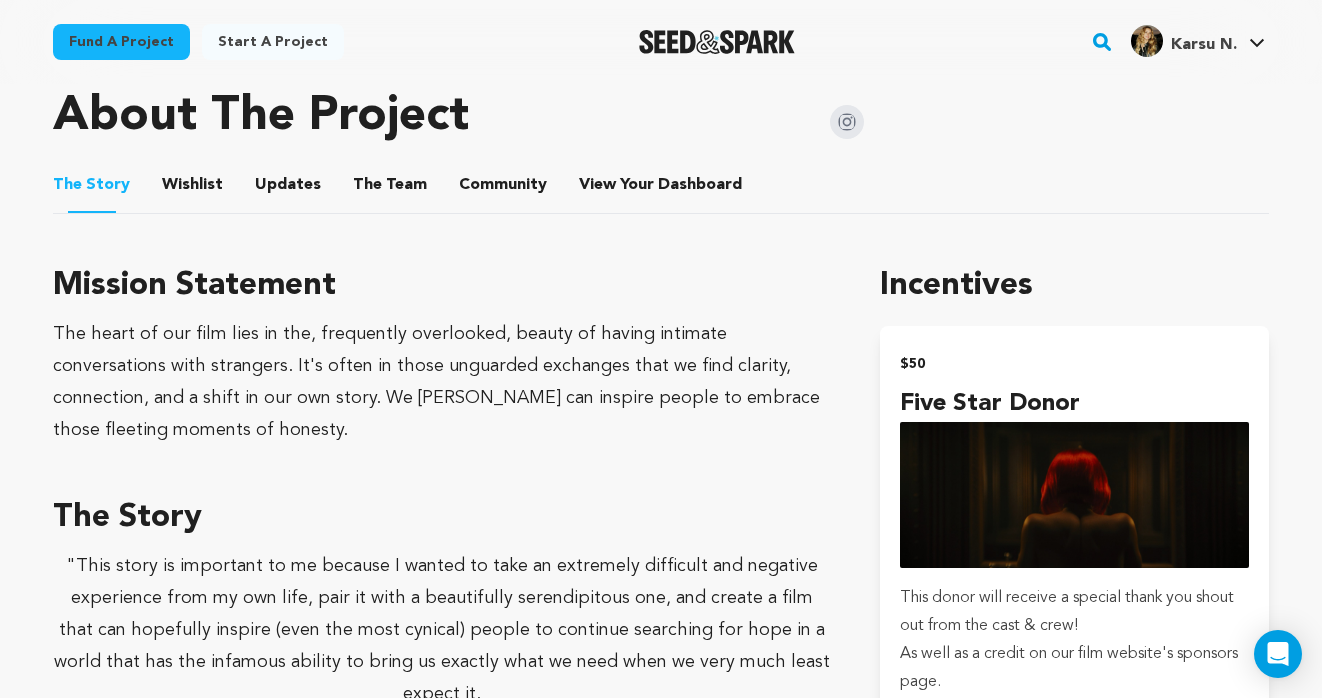 scroll, scrollTop: 928, scrollLeft: 0, axis: vertical 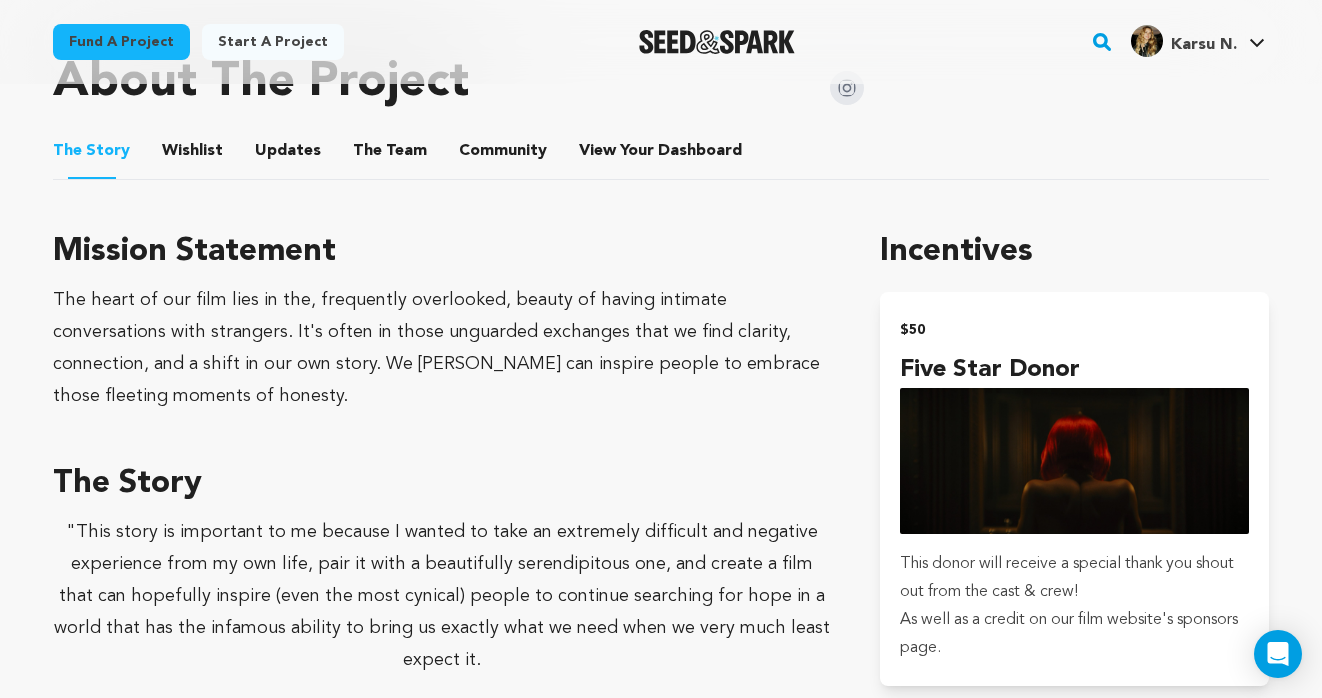 click on "The Team" at bounding box center (390, 155) 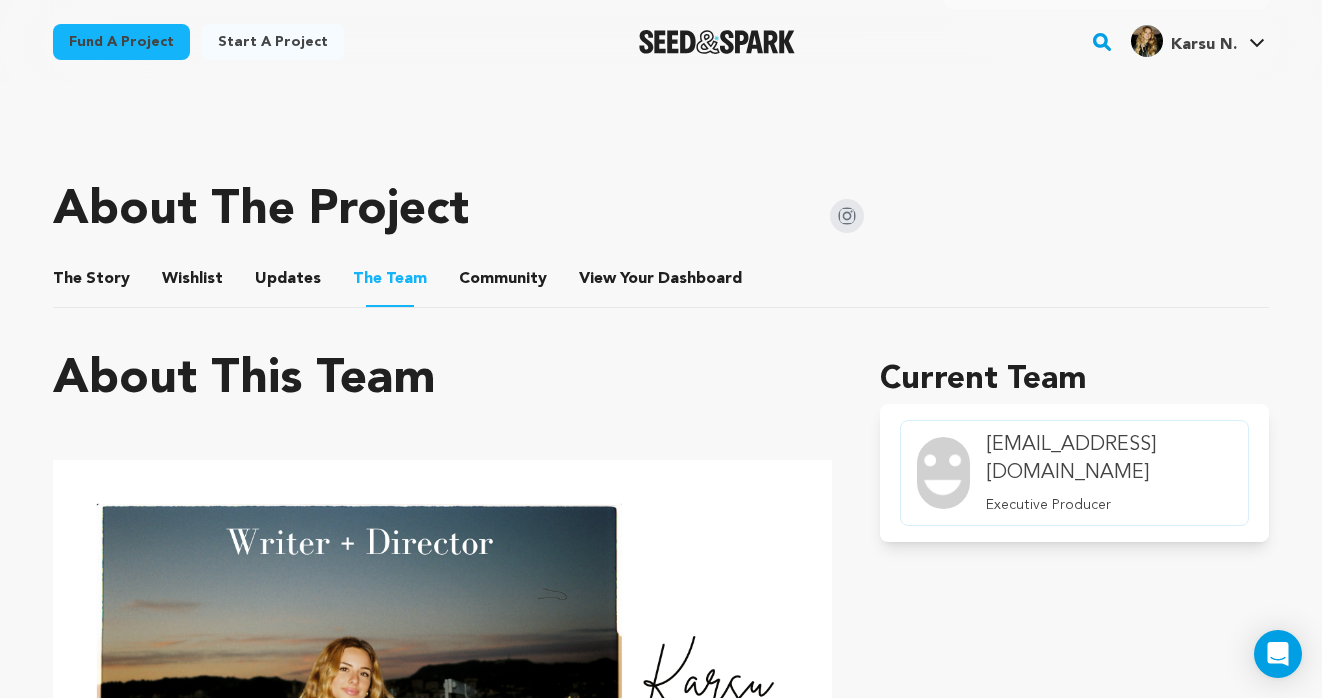 scroll, scrollTop: 739, scrollLeft: 0, axis: vertical 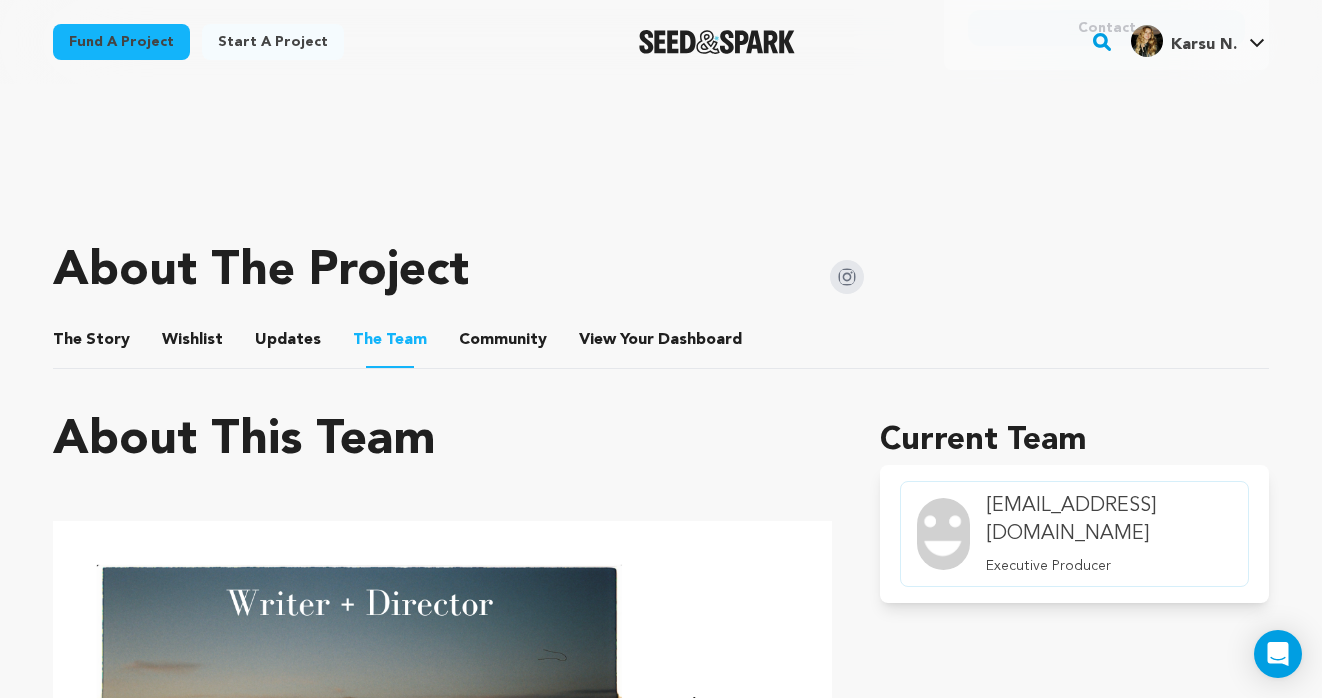 click on "The Story" at bounding box center [92, 344] 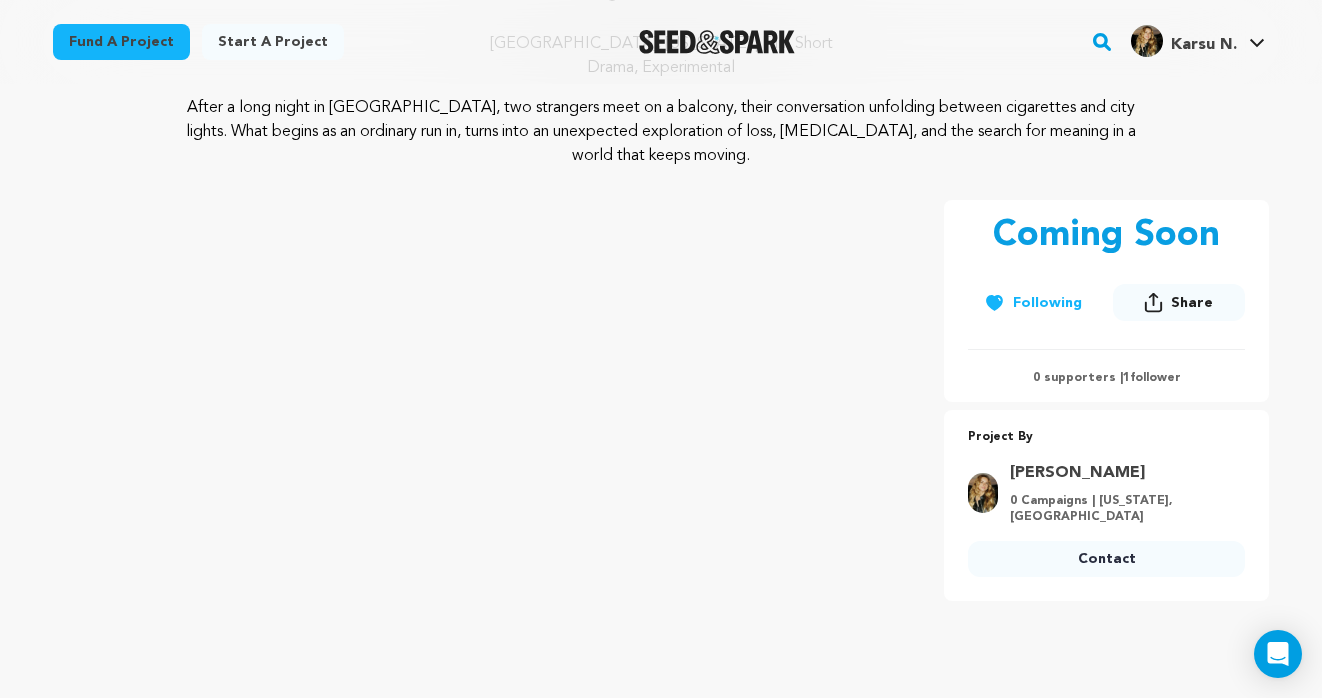 scroll, scrollTop: 214, scrollLeft: 0, axis: vertical 